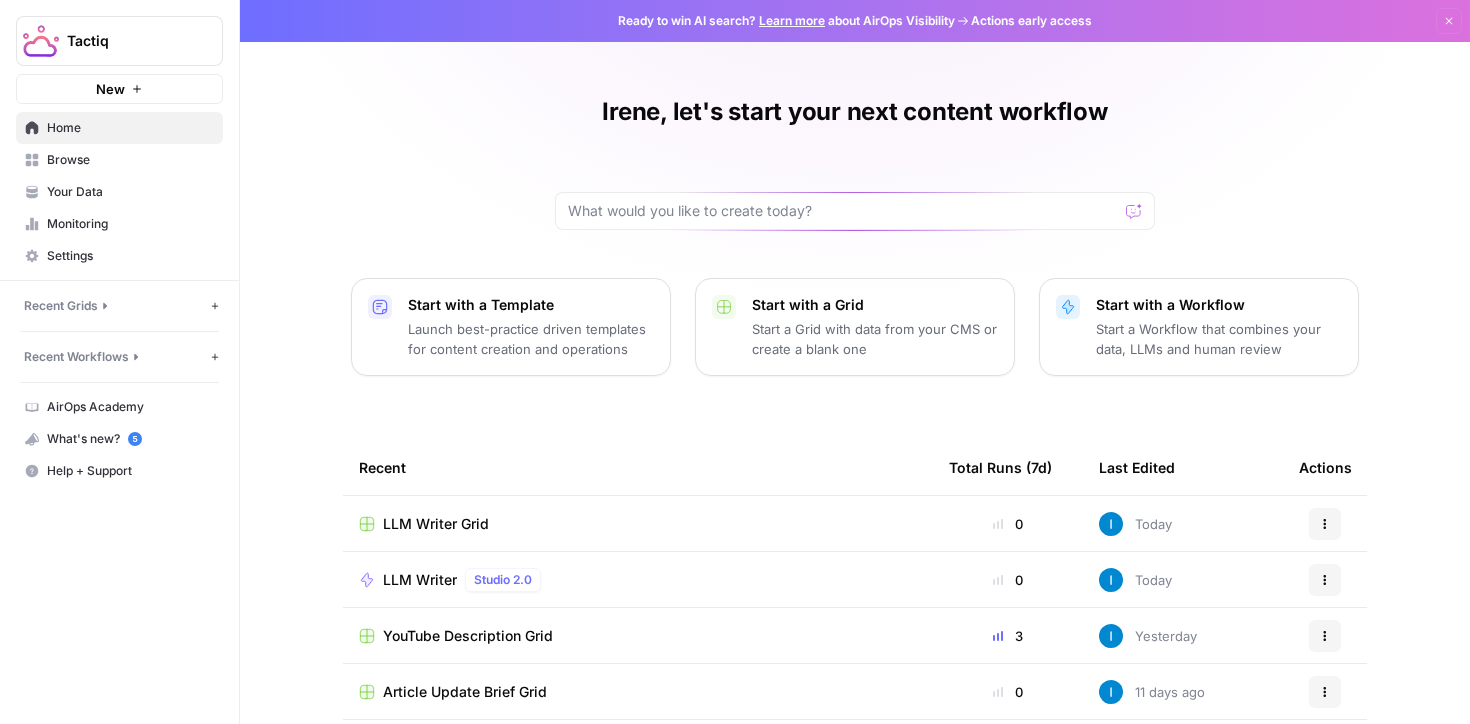 scroll, scrollTop: 0, scrollLeft: 0, axis: both 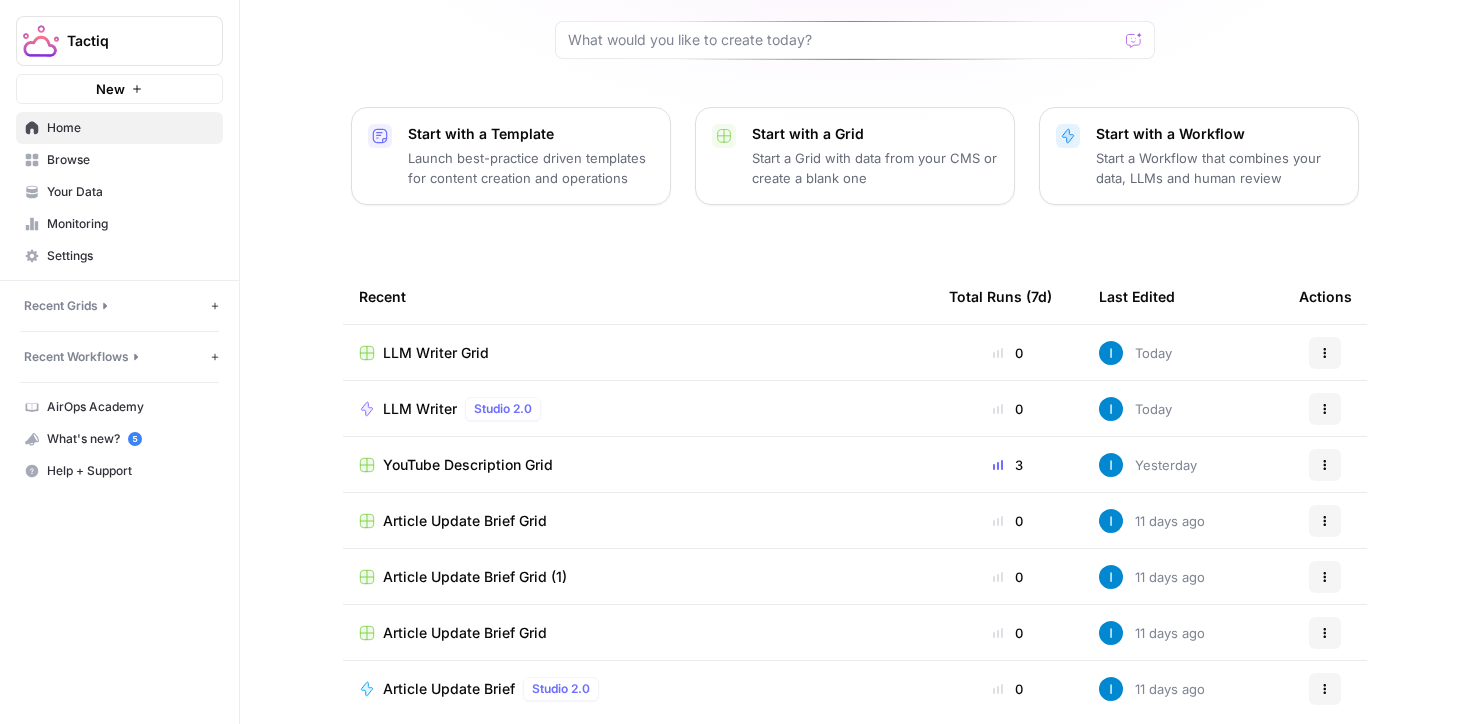 click on "LLM Writer Grid" at bounding box center (638, 353) 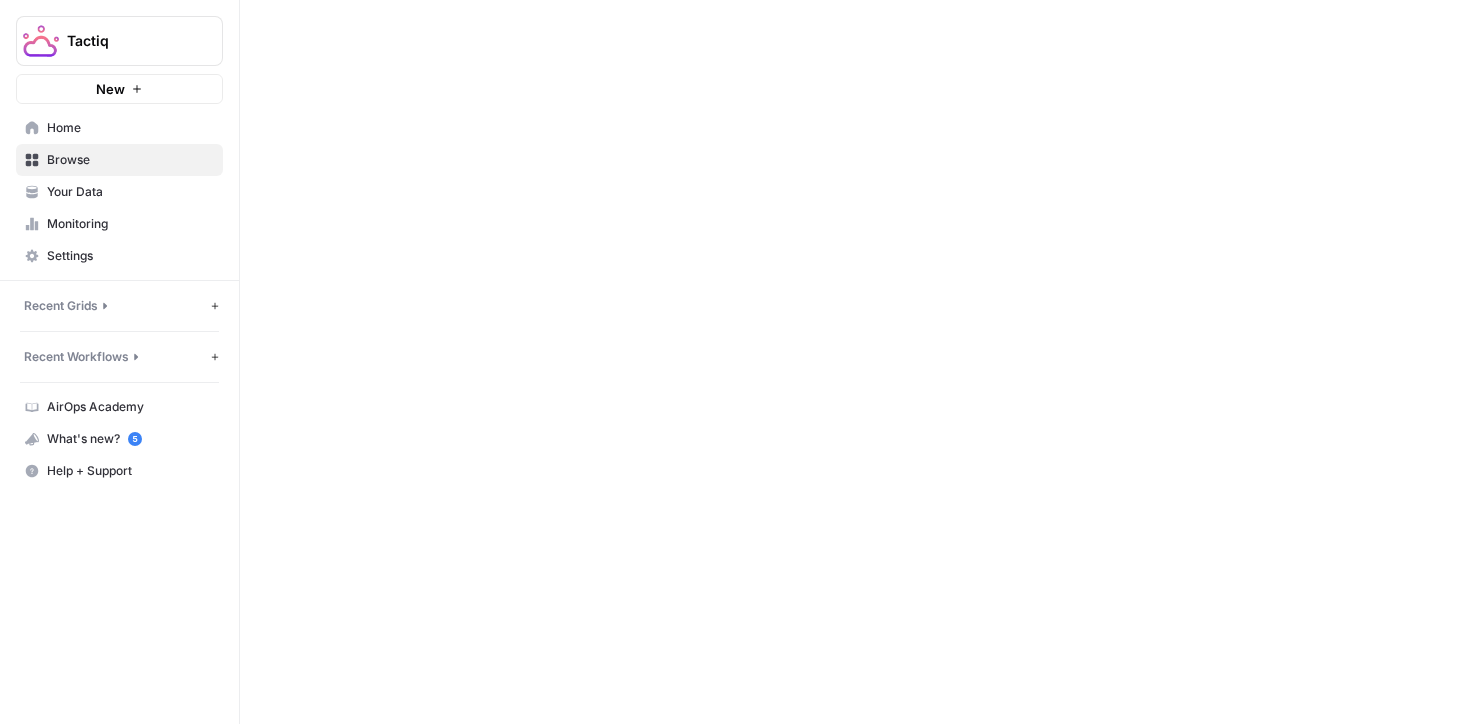 scroll, scrollTop: 0, scrollLeft: 0, axis: both 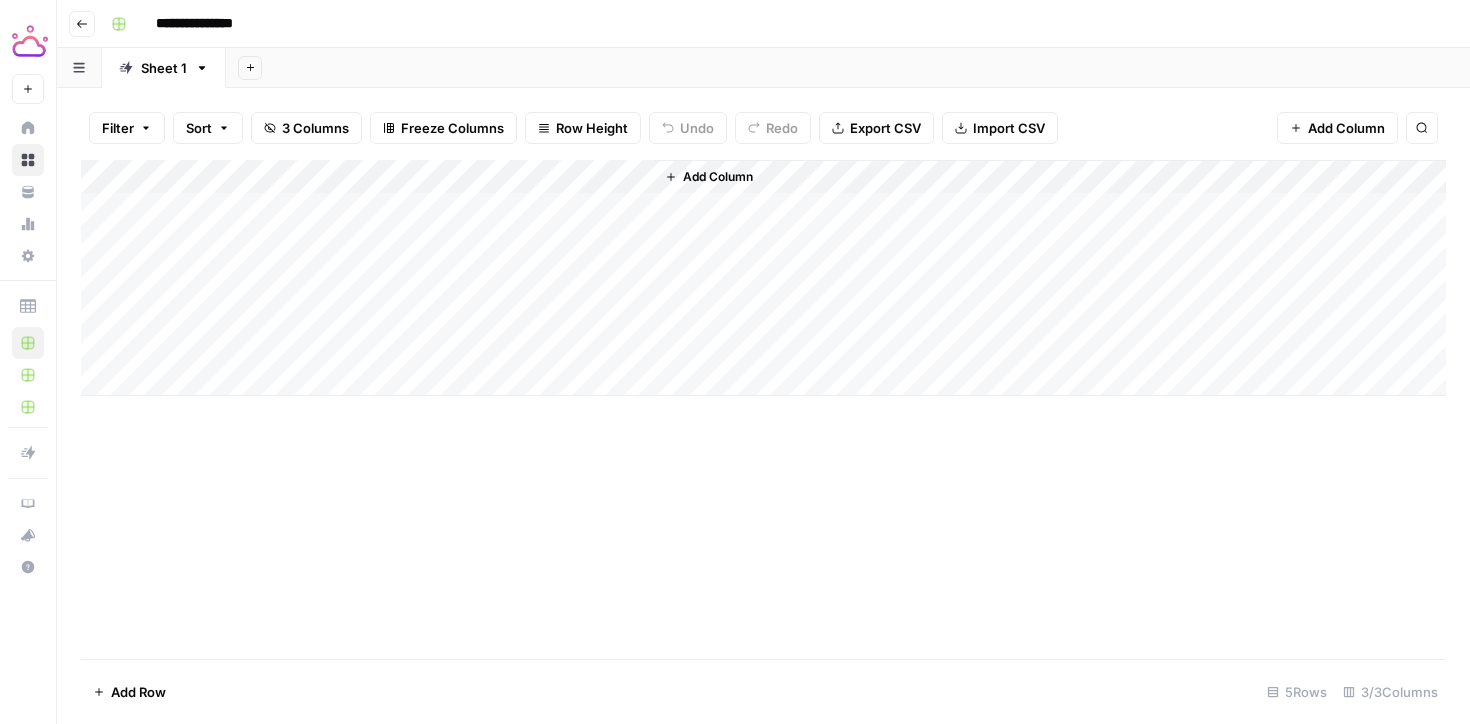 click on "Add Column" at bounding box center [763, 278] 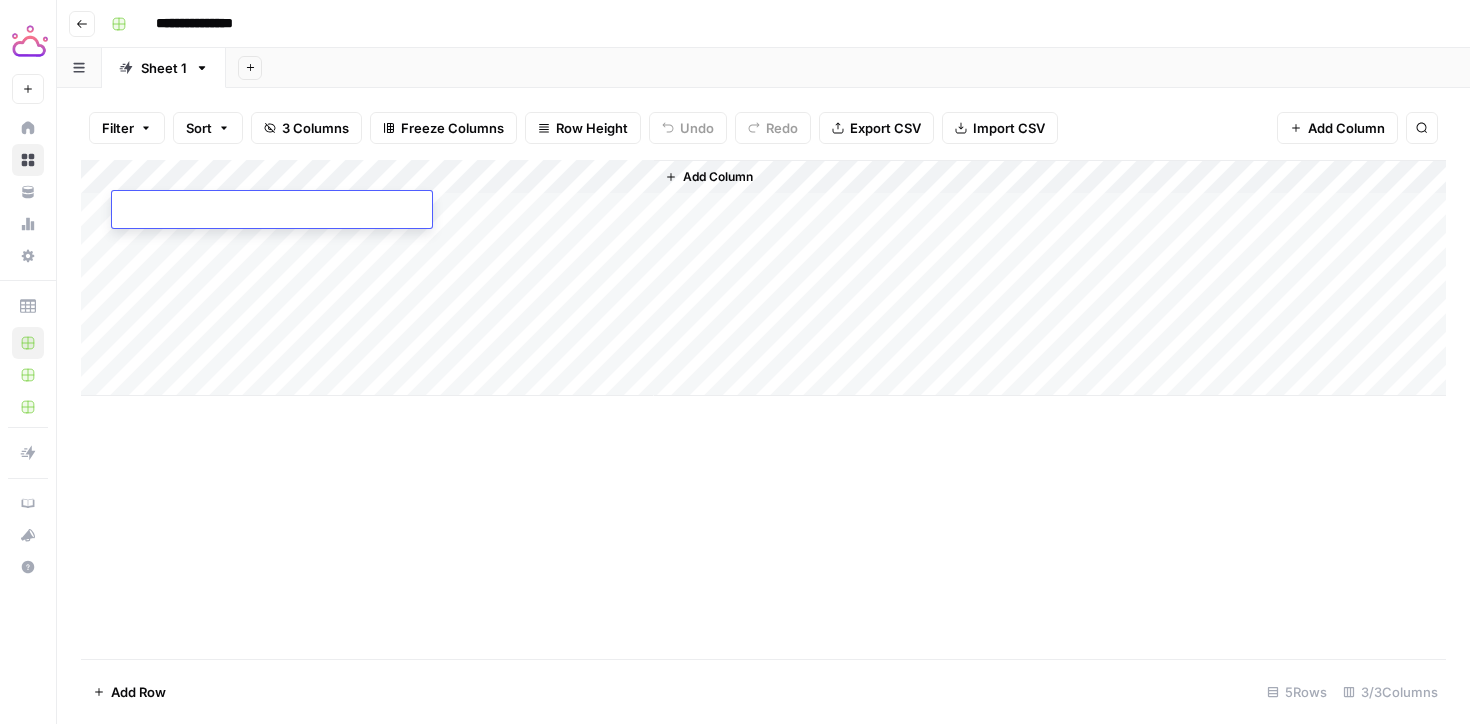 type on "**********" 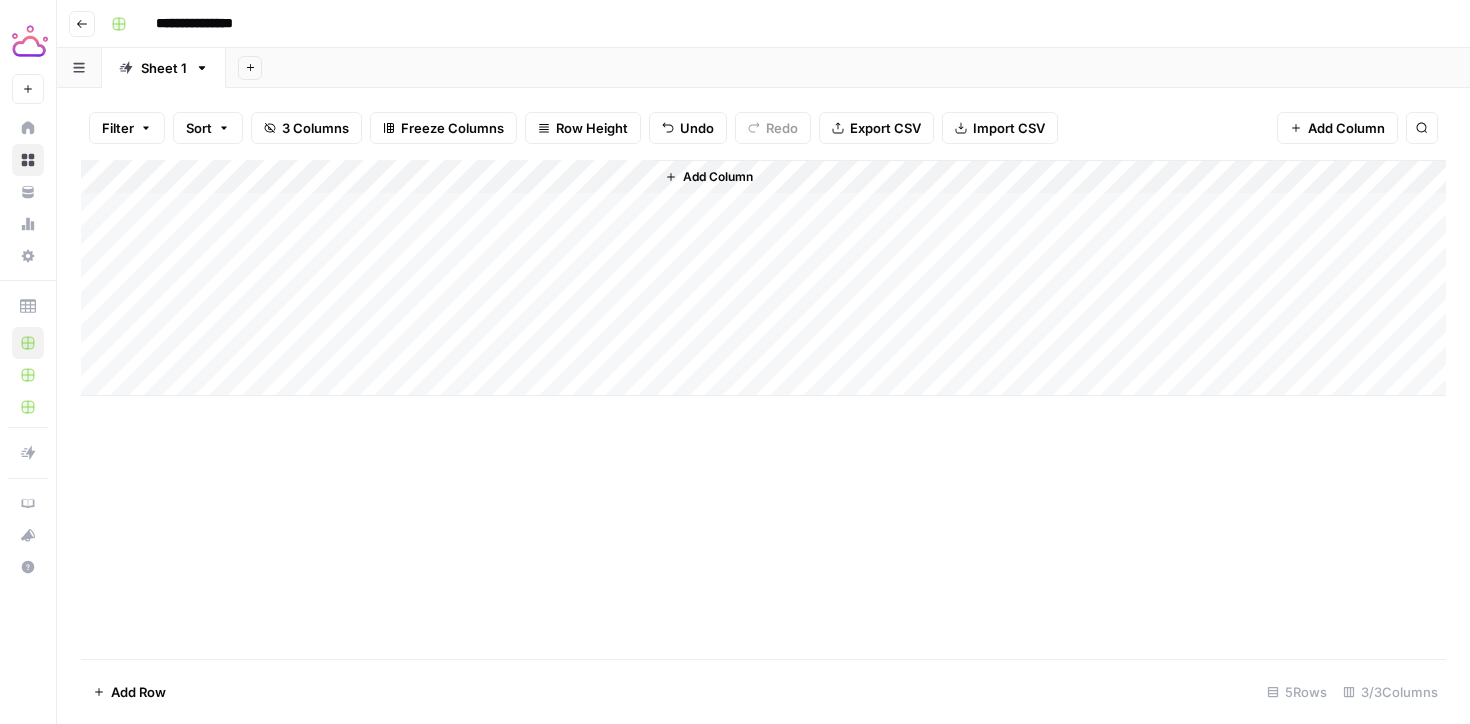 click on "Add Column" at bounding box center (763, 278) 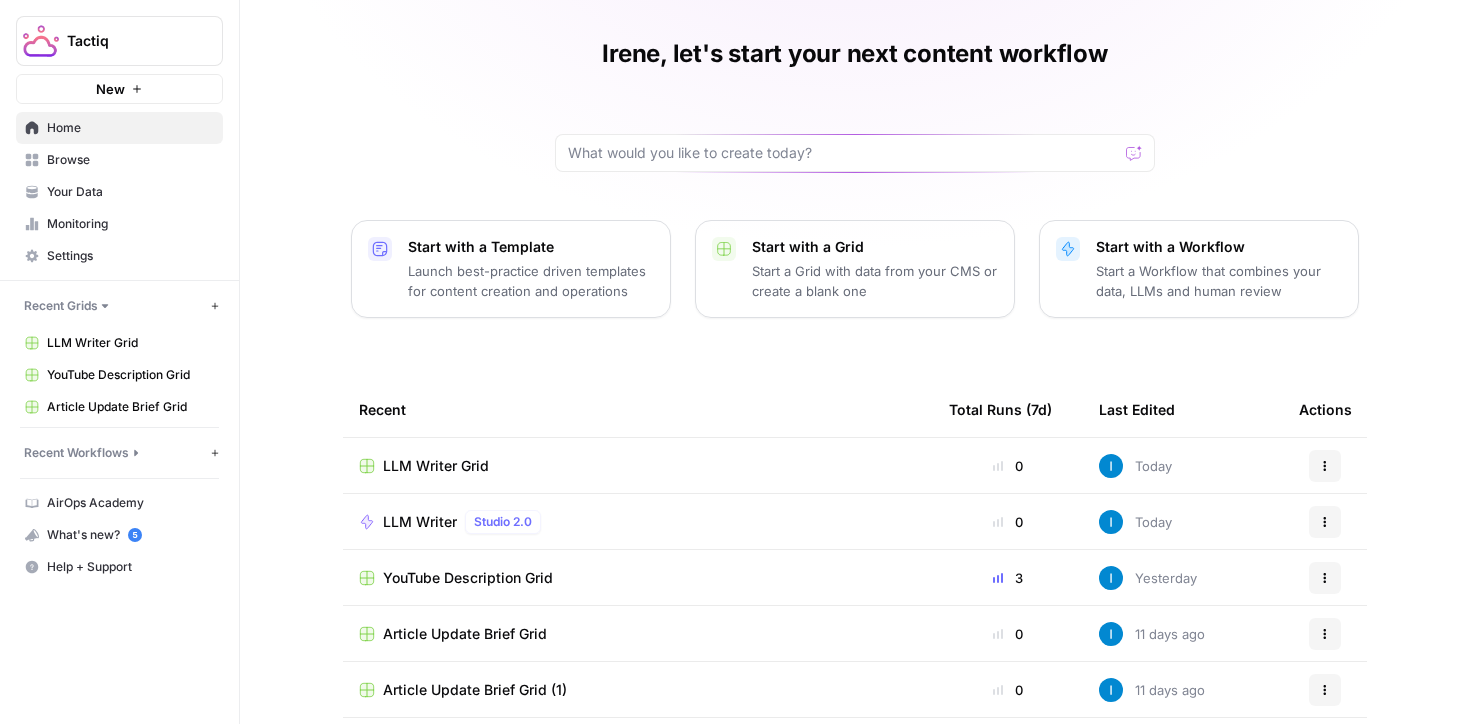scroll, scrollTop: 107, scrollLeft: 0, axis: vertical 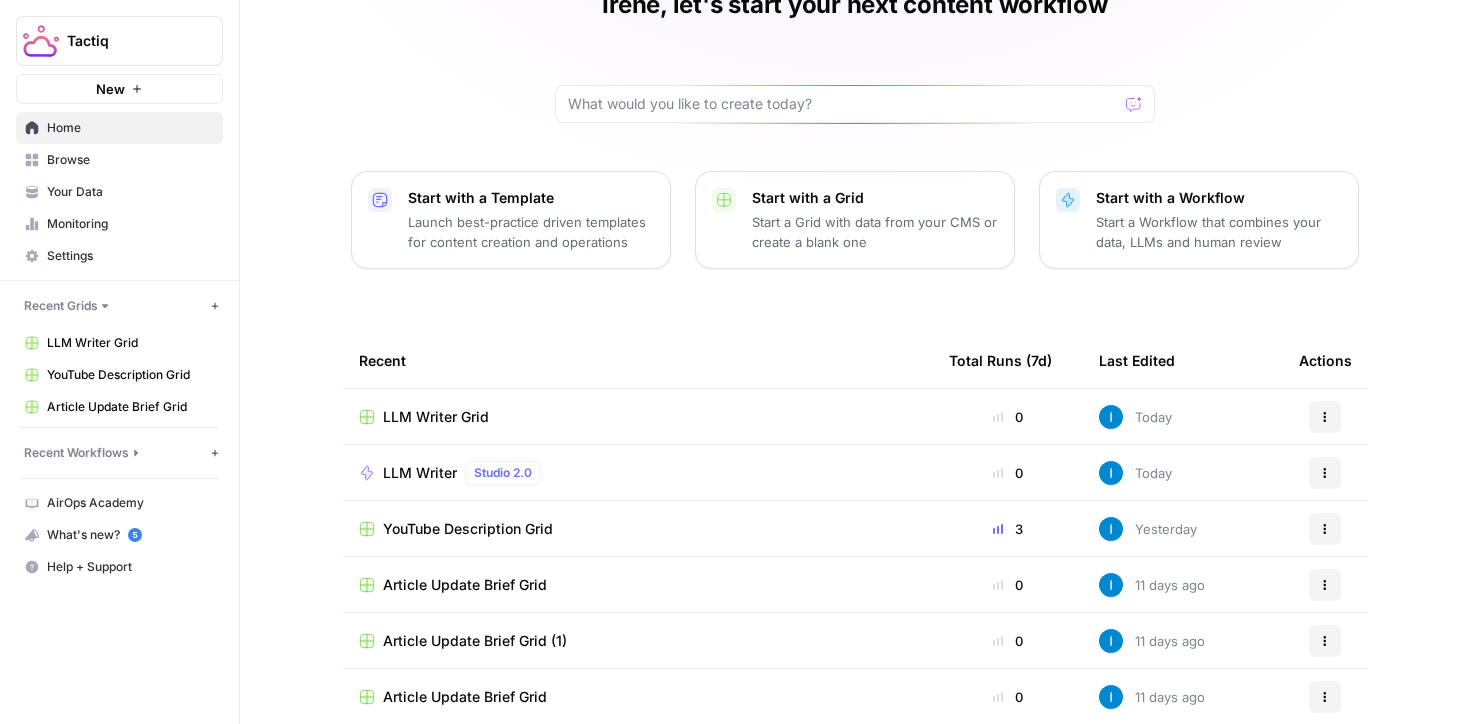 click on "LLM Writer" at bounding box center (420, 473) 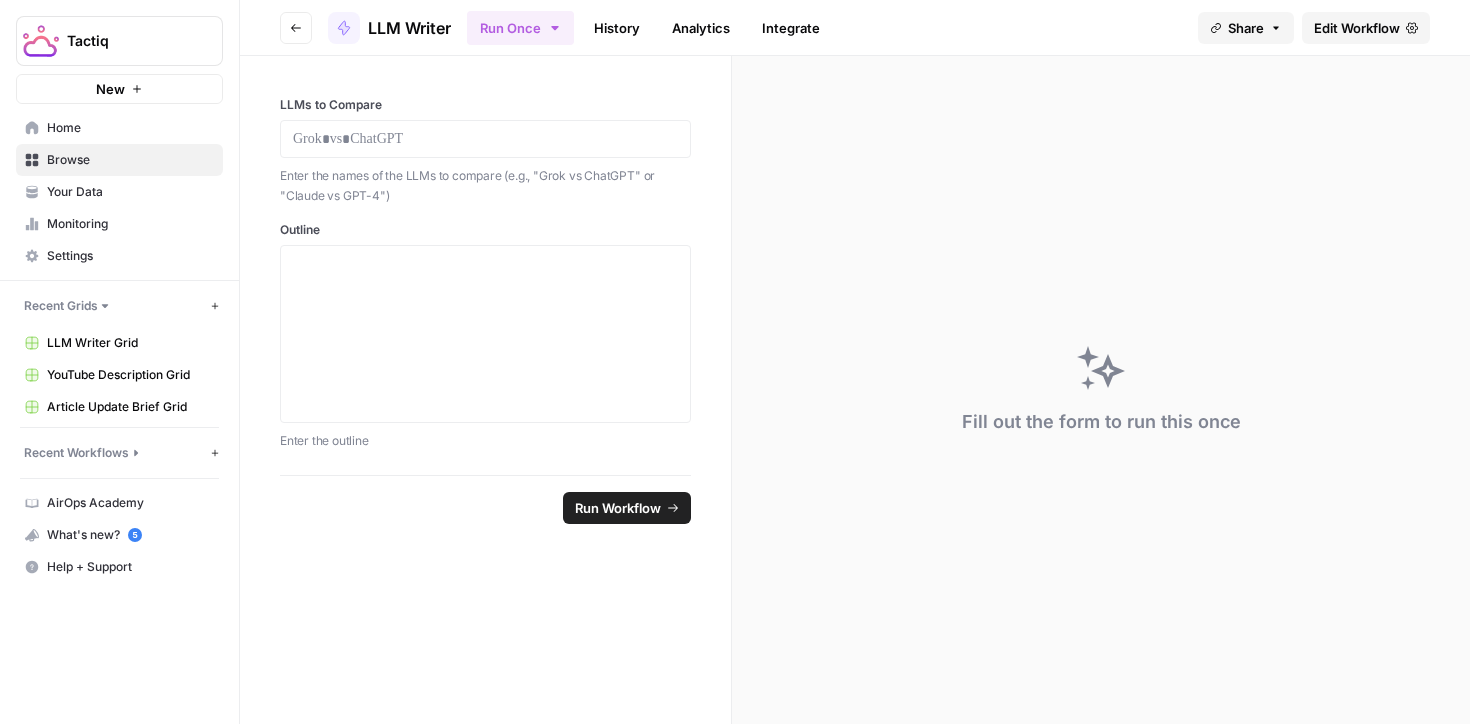 click on "Edit Workflow" at bounding box center [1357, 28] 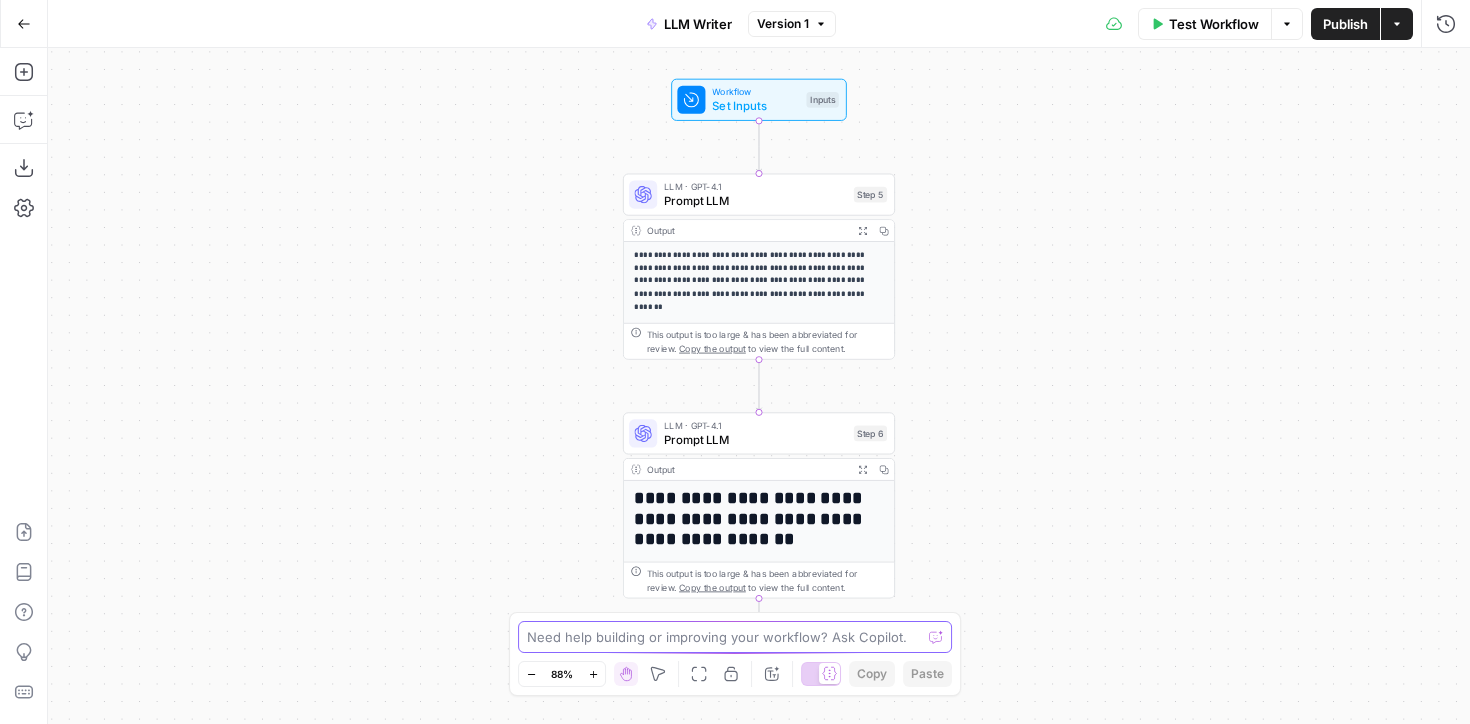 click at bounding box center [724, 637] 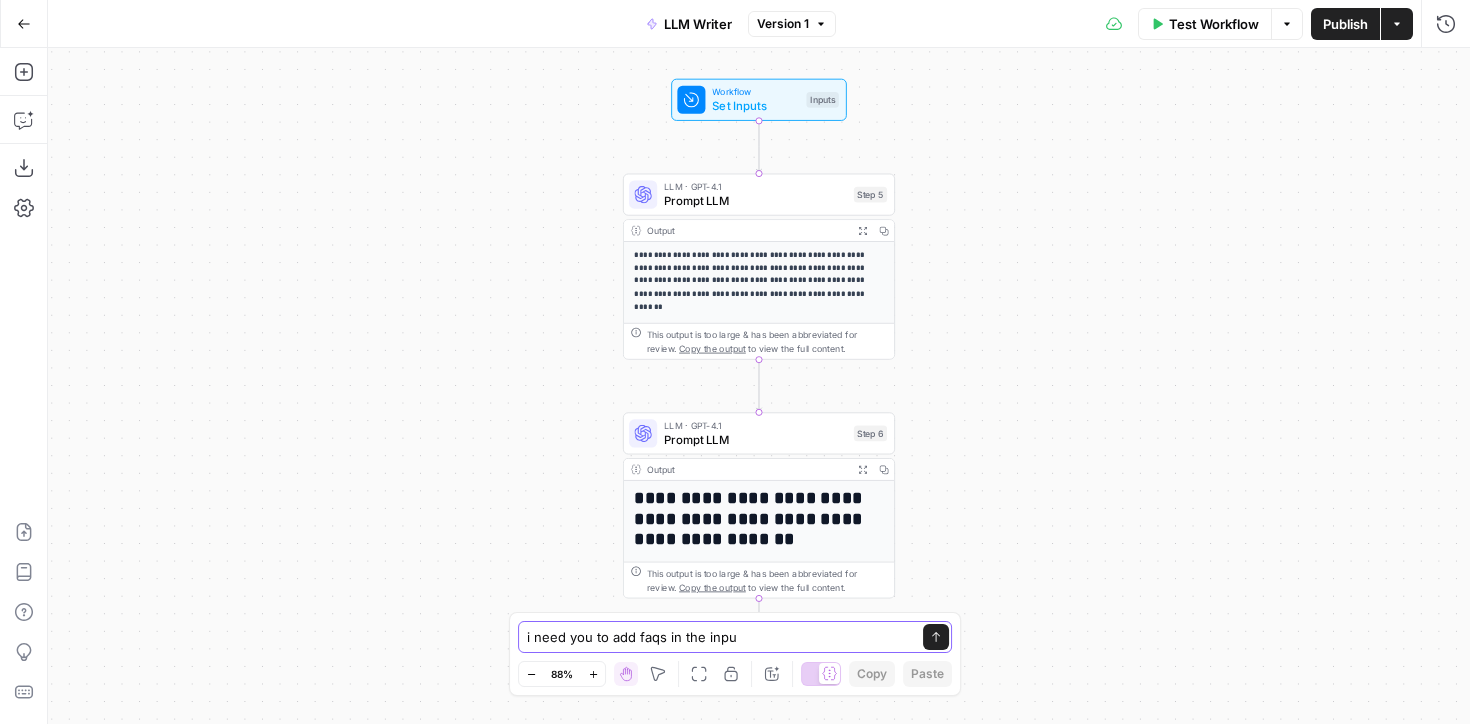 type on "i need you to add faqs in the input" 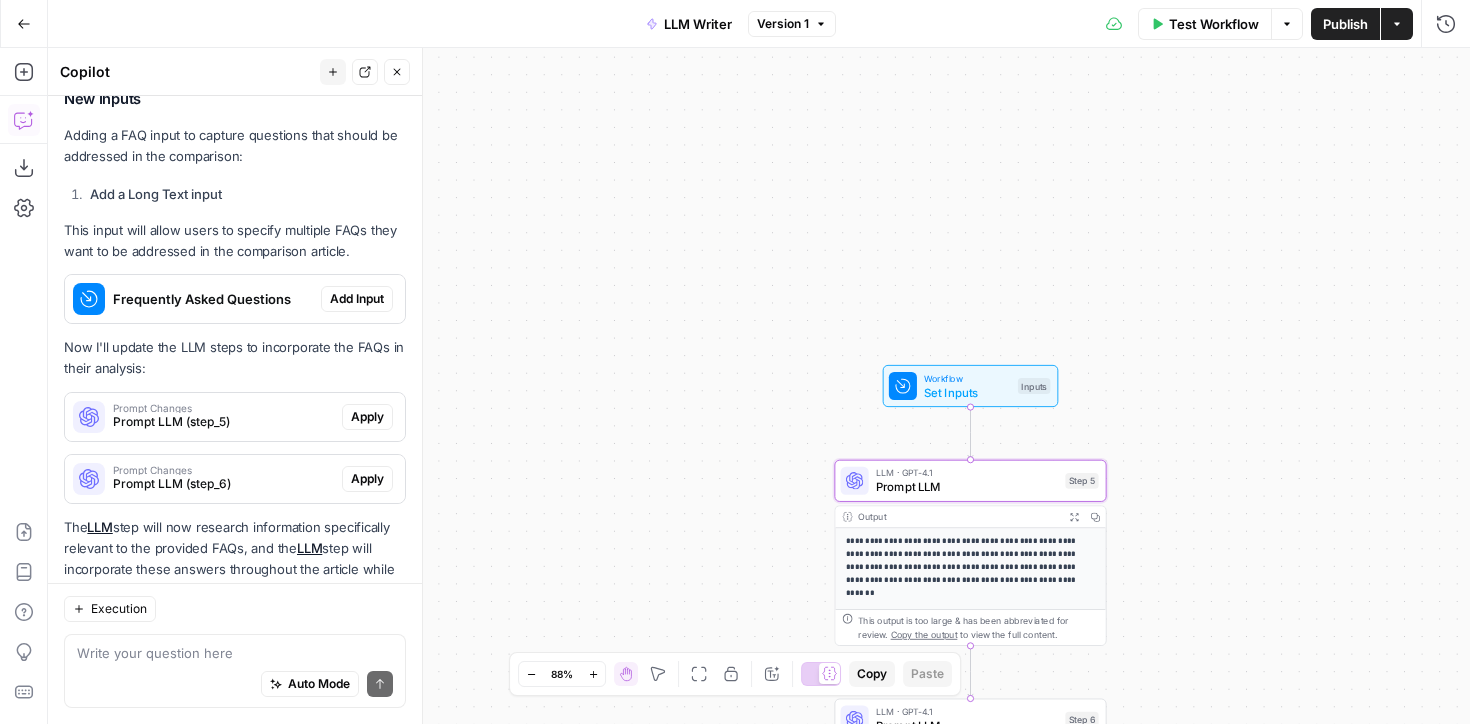 scroll, scrollTop: 385, scrollLeft: 0, axis: vertical 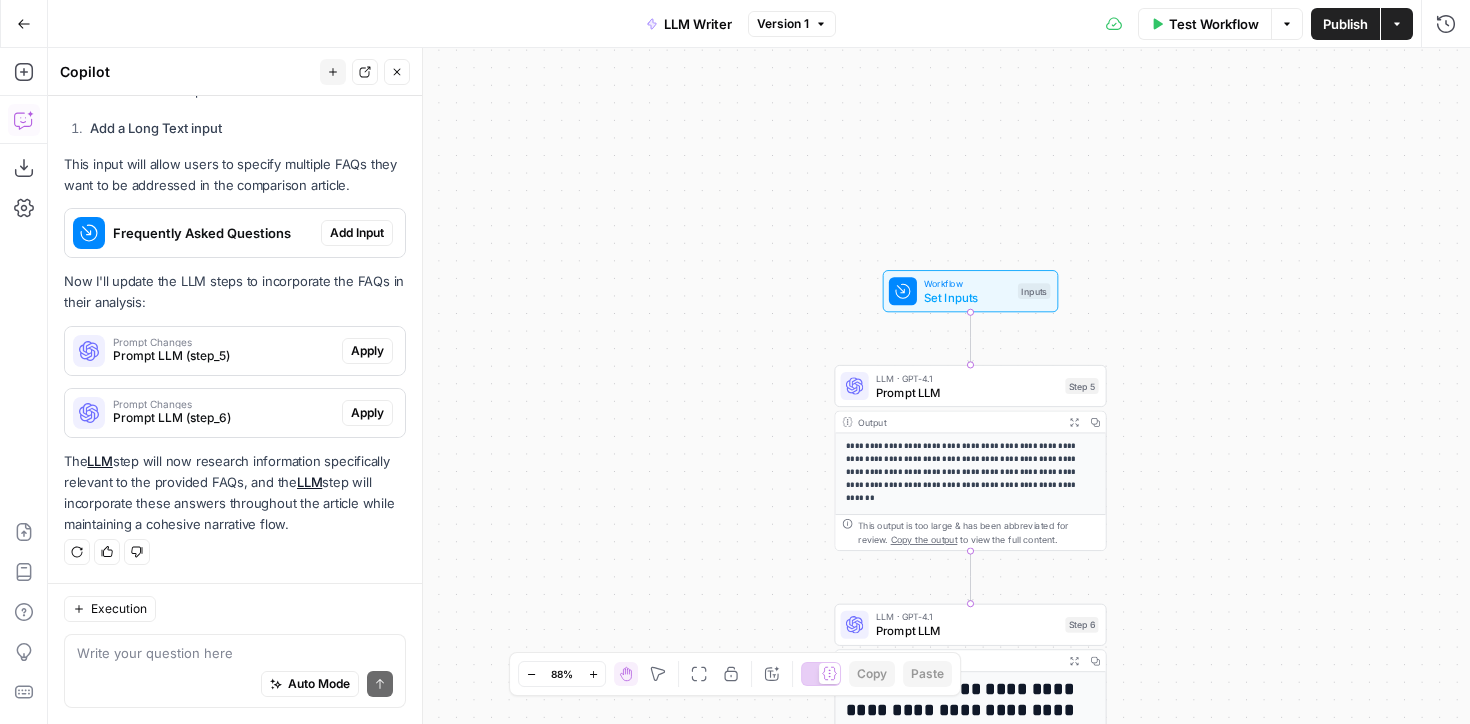 click at bounding box center [235, 653] 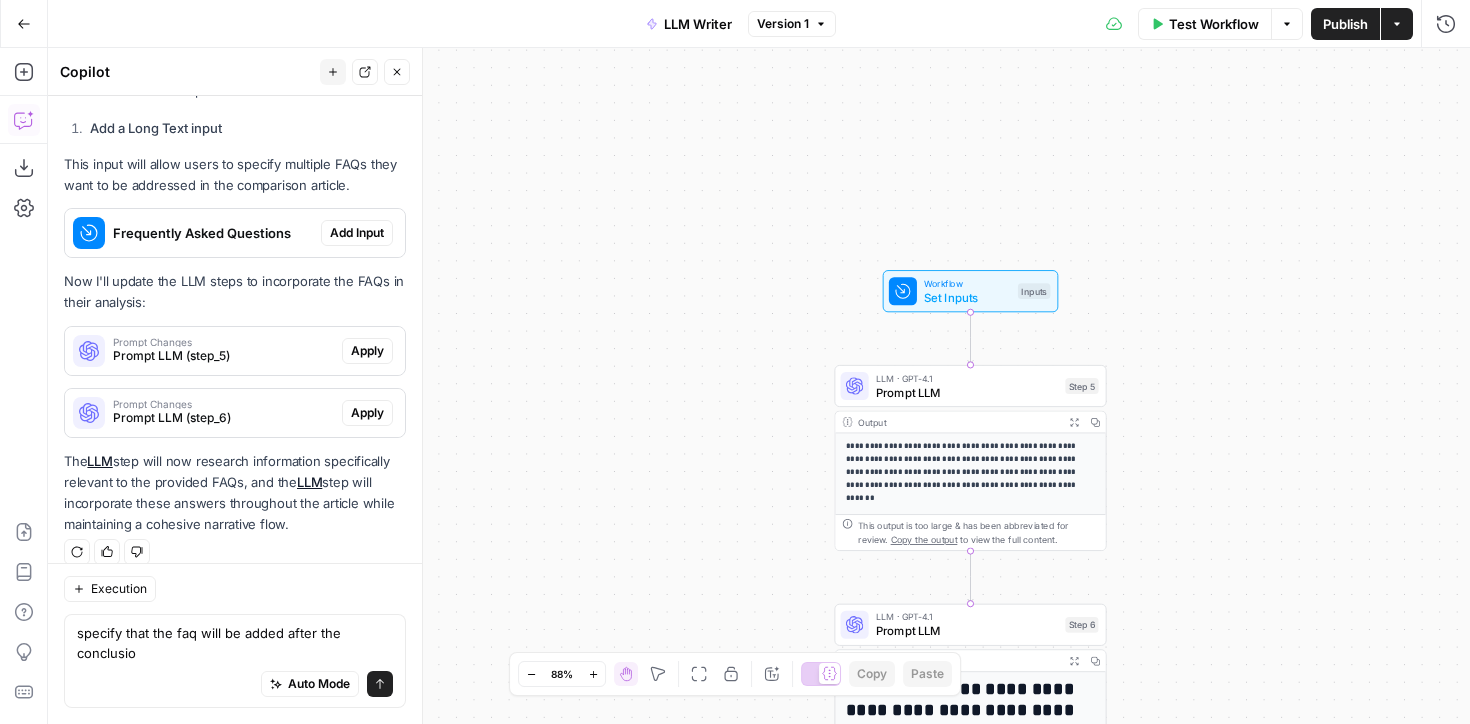 scroll, scrollTop: 405, scrollLeft: 0, axis: vertical 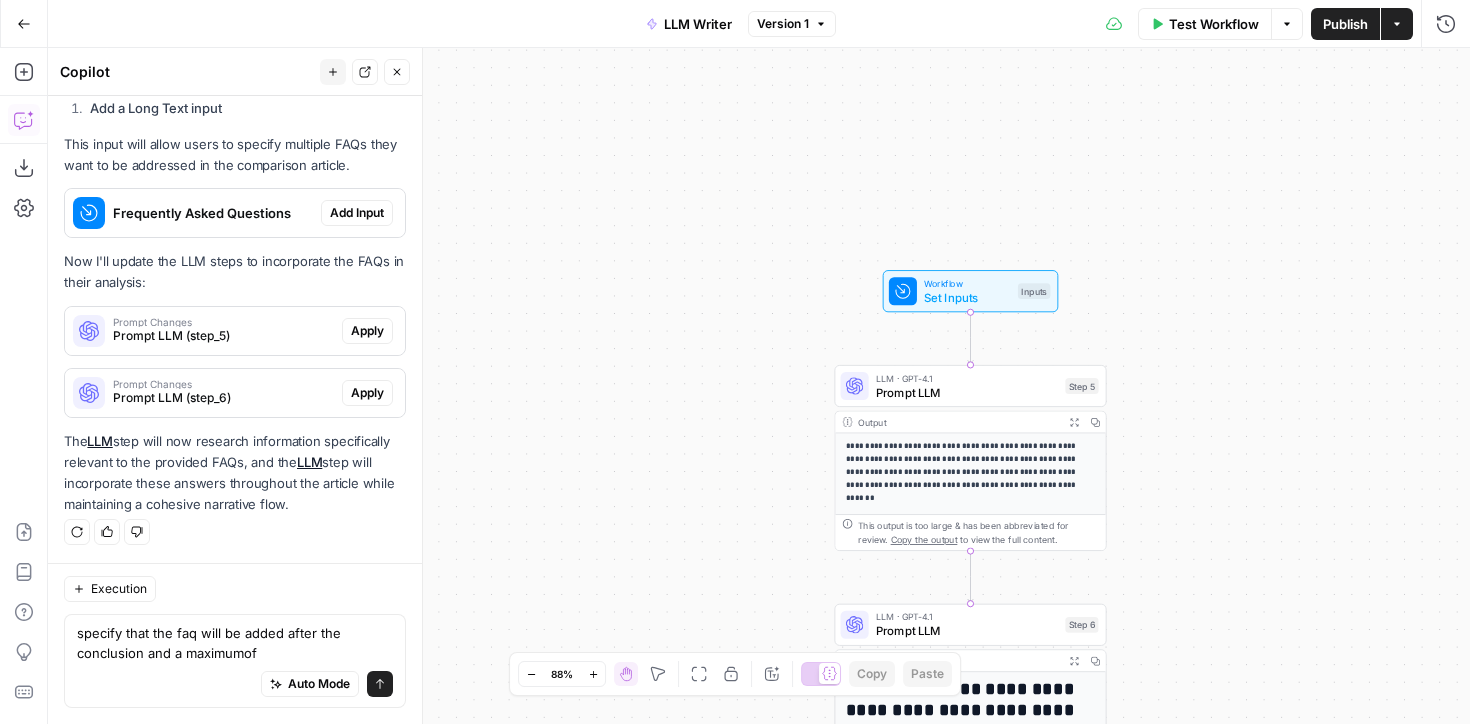 type on "specify that the faq will be added after the conclusion and a maximumof 5" 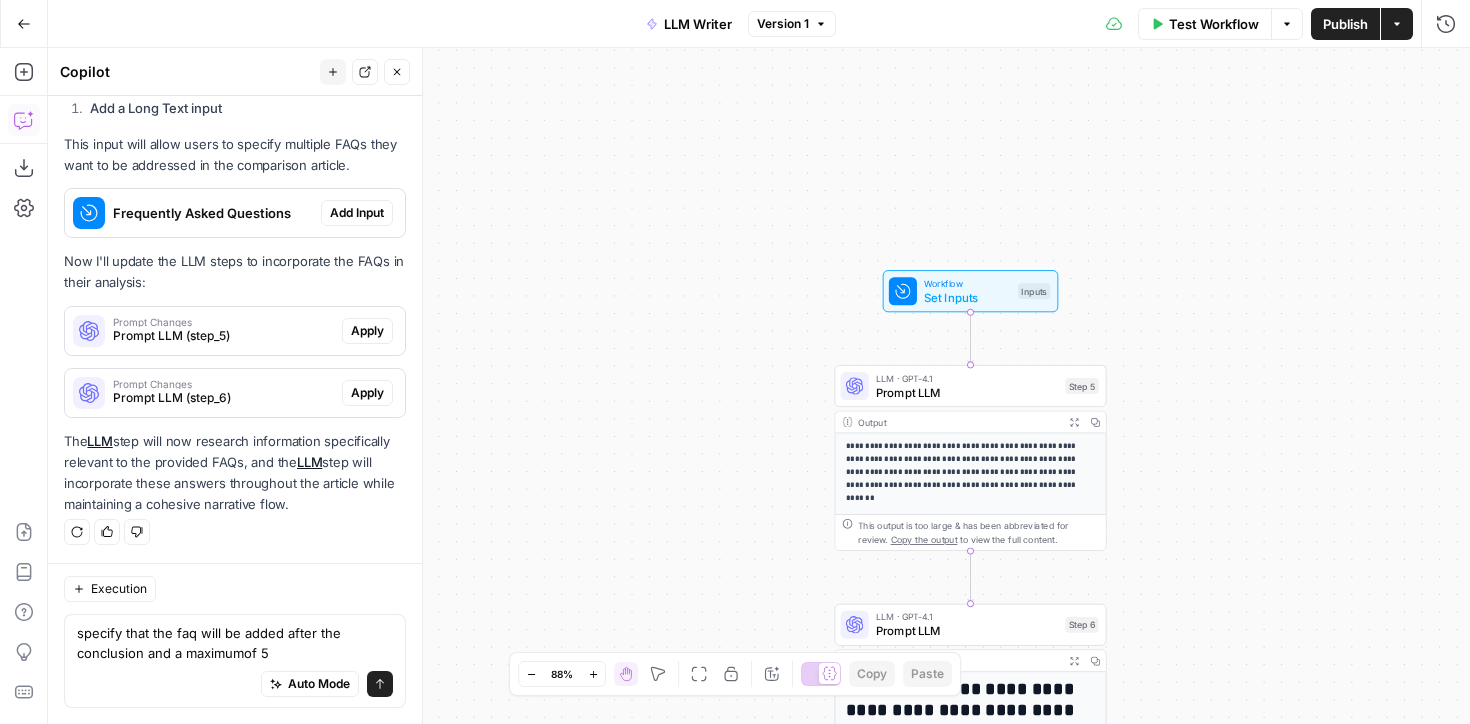 type 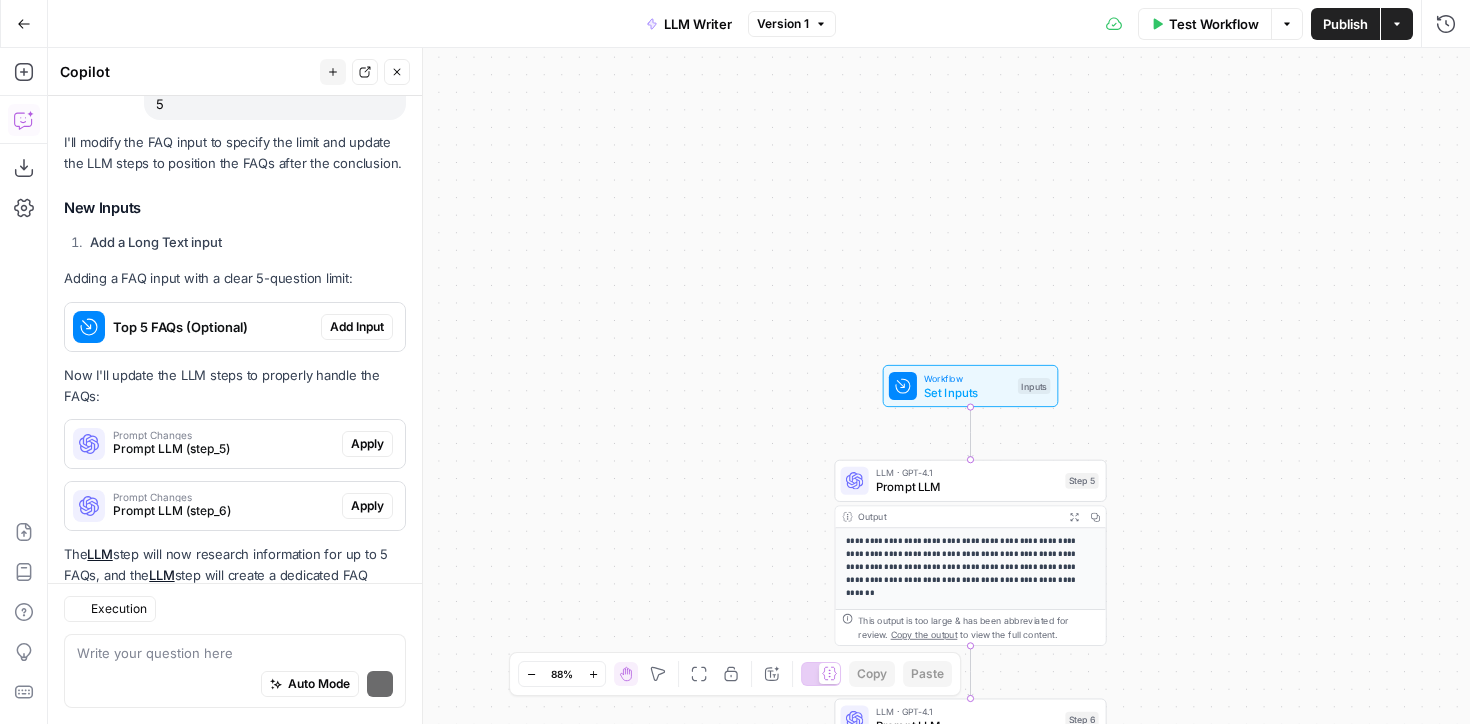 scroll, scrollTop: 957, scrollLeft: 0, axis: vertical 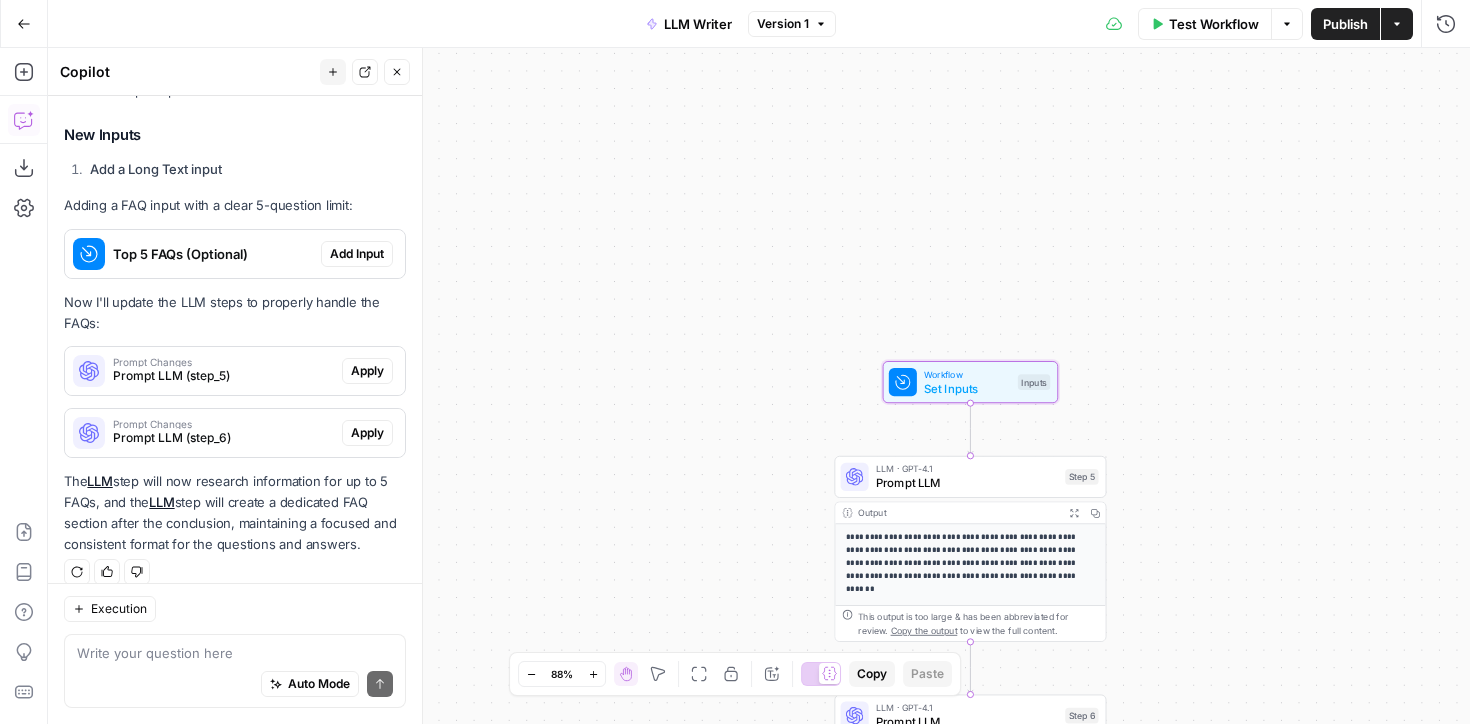 click on "Add Input" at bounding box center [357, 254] 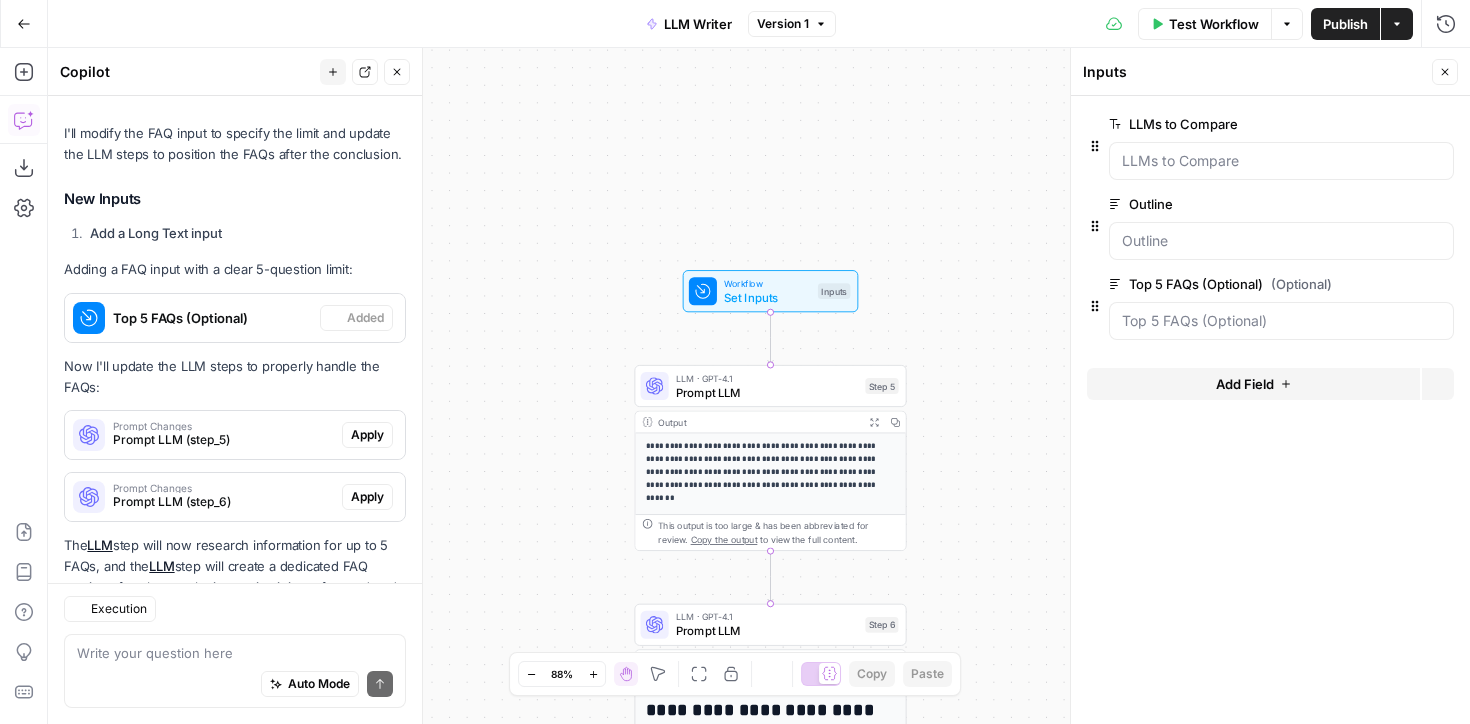 scroll, scrollTop: 1021, scrollLeft: 0, axis: vertical 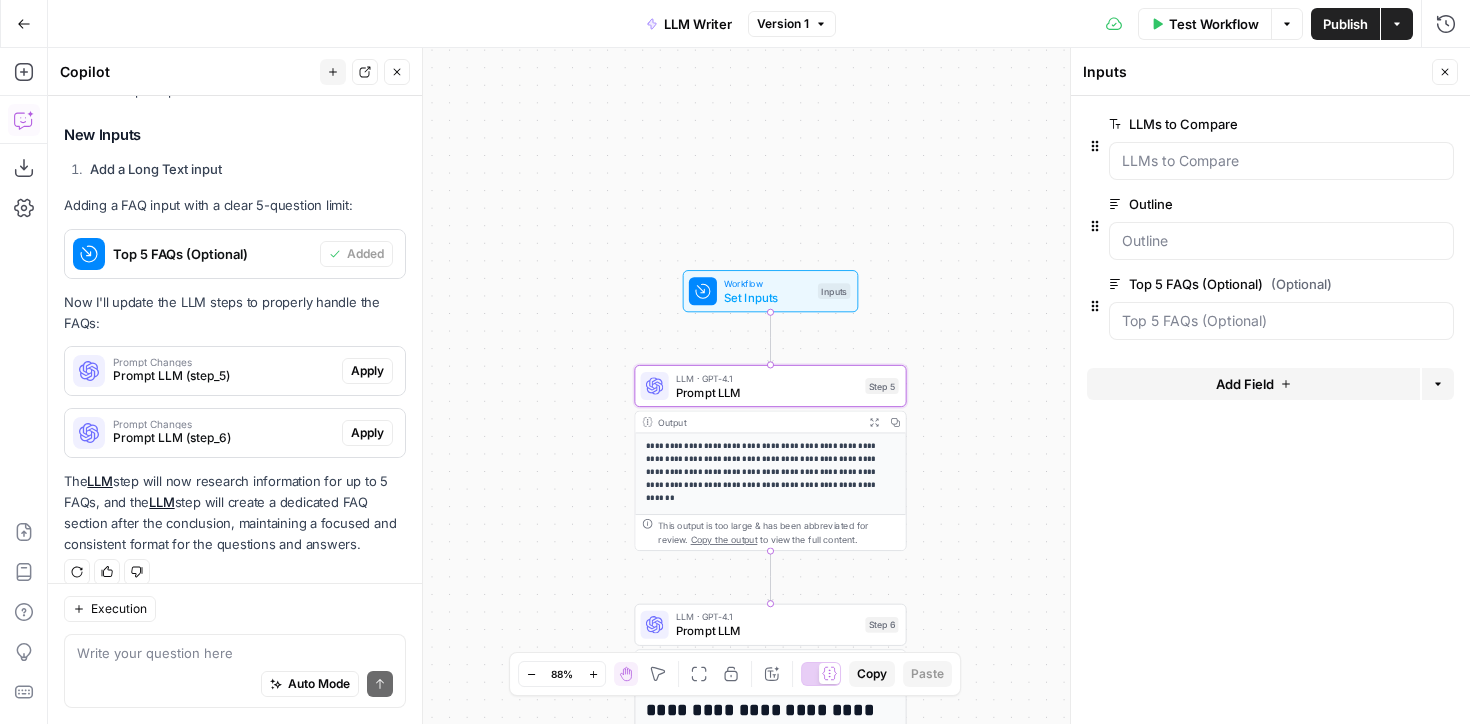click on "Apply" at bounding box center [367, 371] 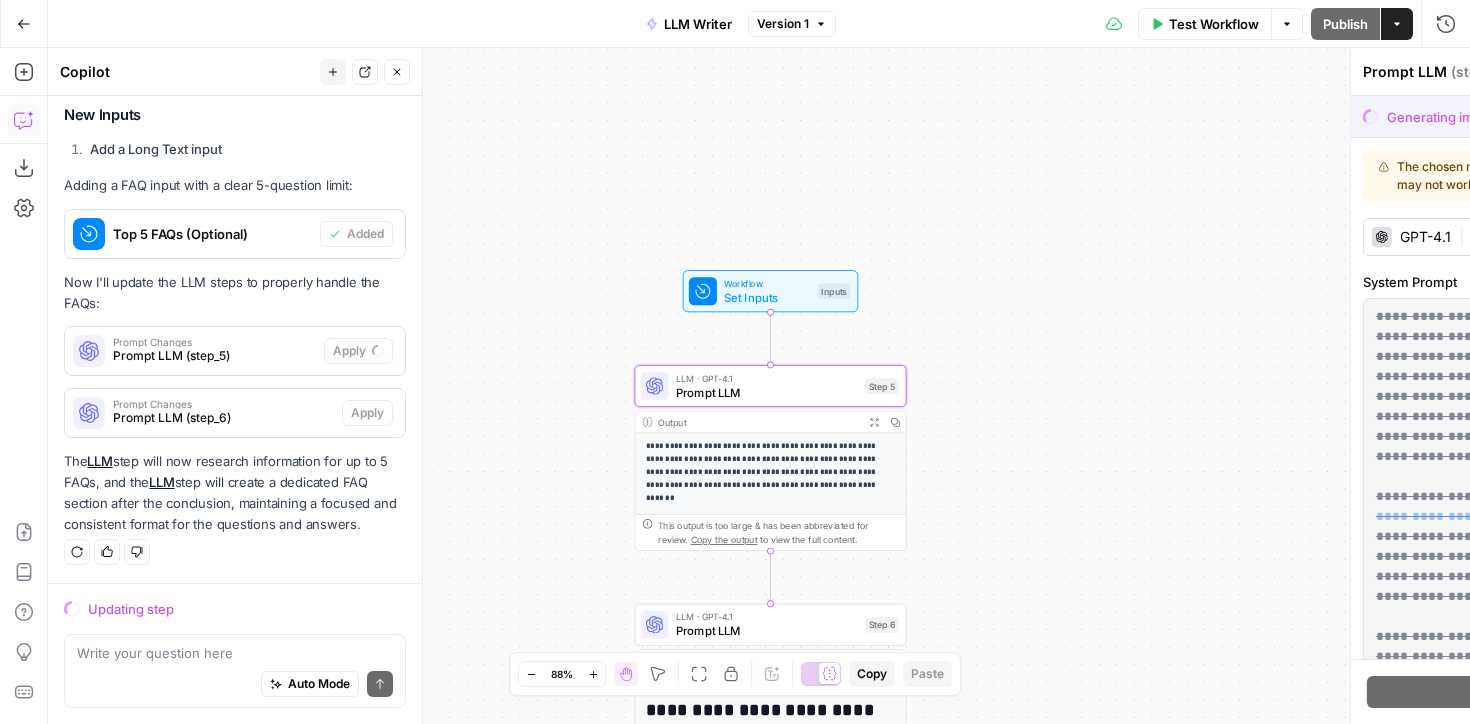 scroll, scrollTop: 957, scrollLeft: 0, axis: vertical 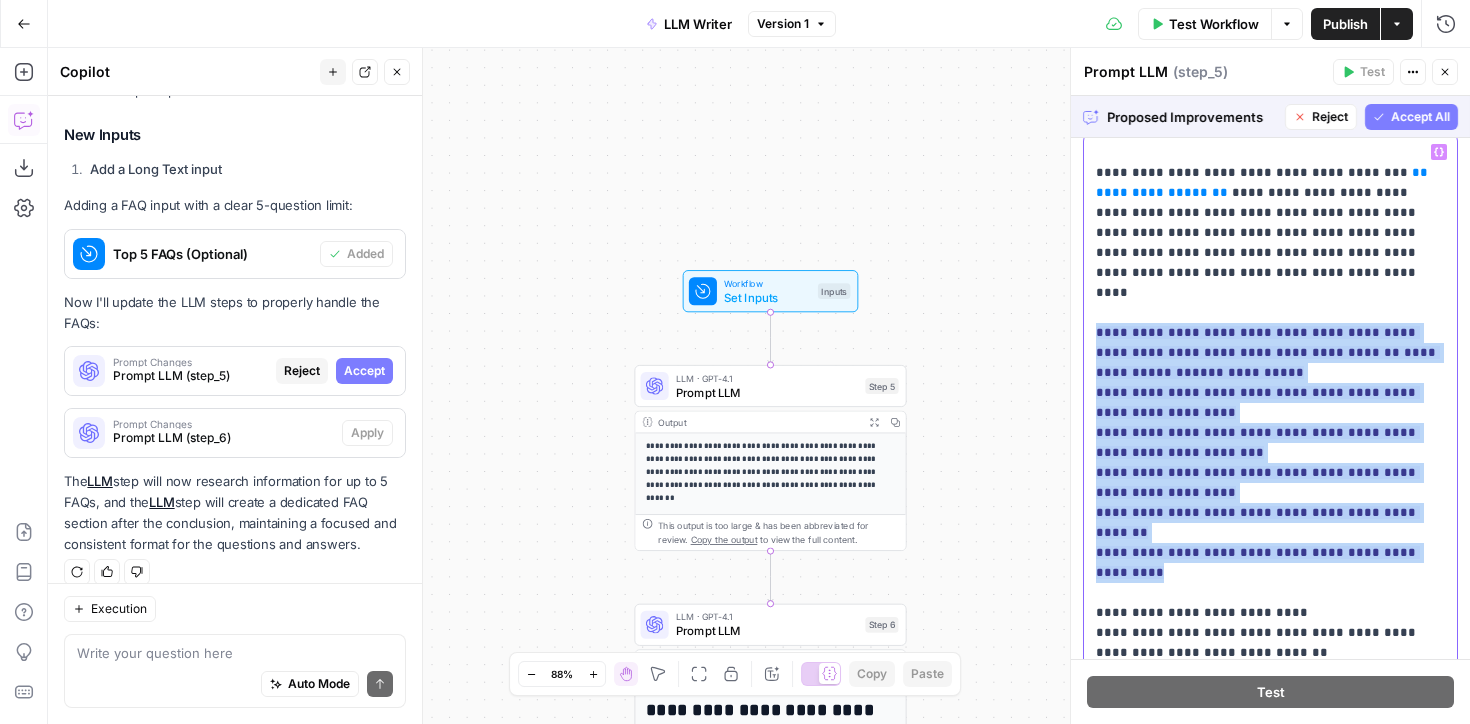 drag, startPoint x: 1422, startPoint y: 493, endPoint x: 1100, endPoint y: 292, distance: 379.5853 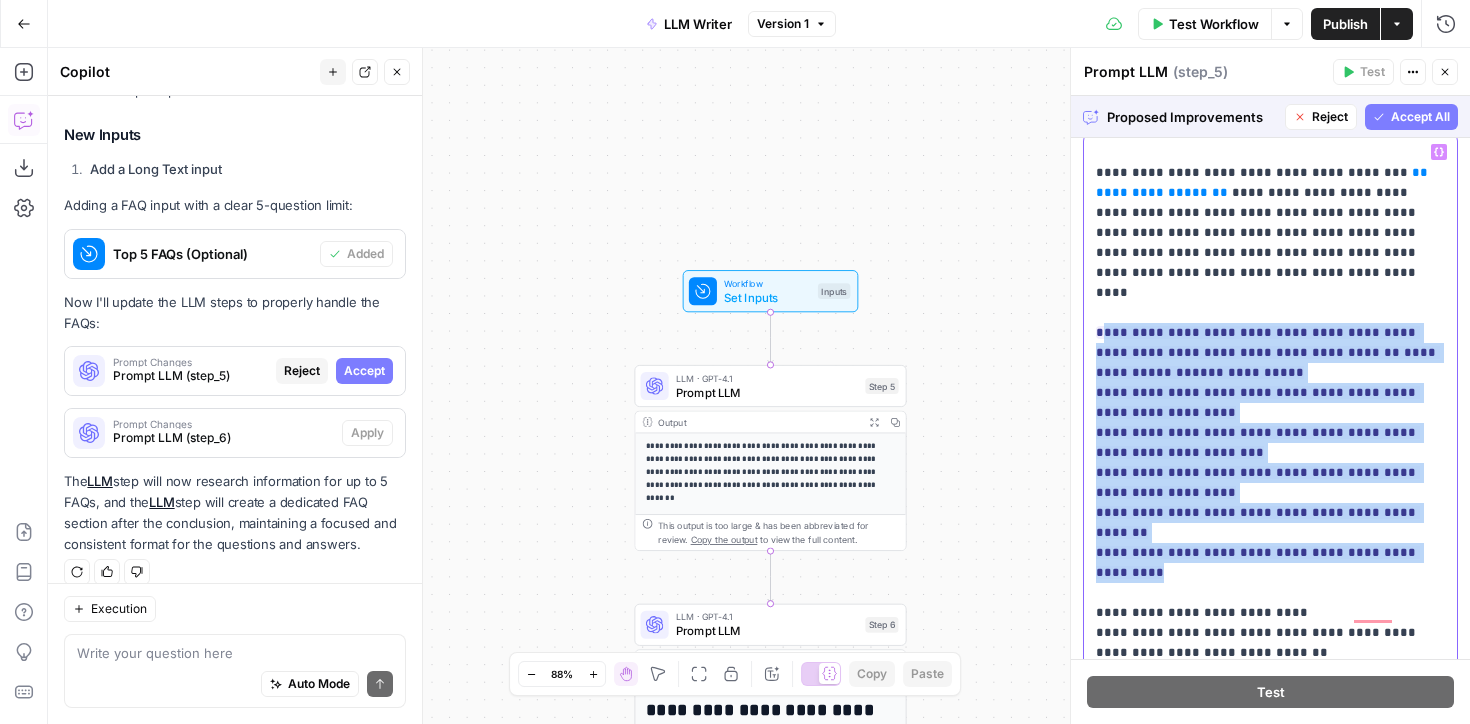 click on "**********" at bounding box center (1268, 452) 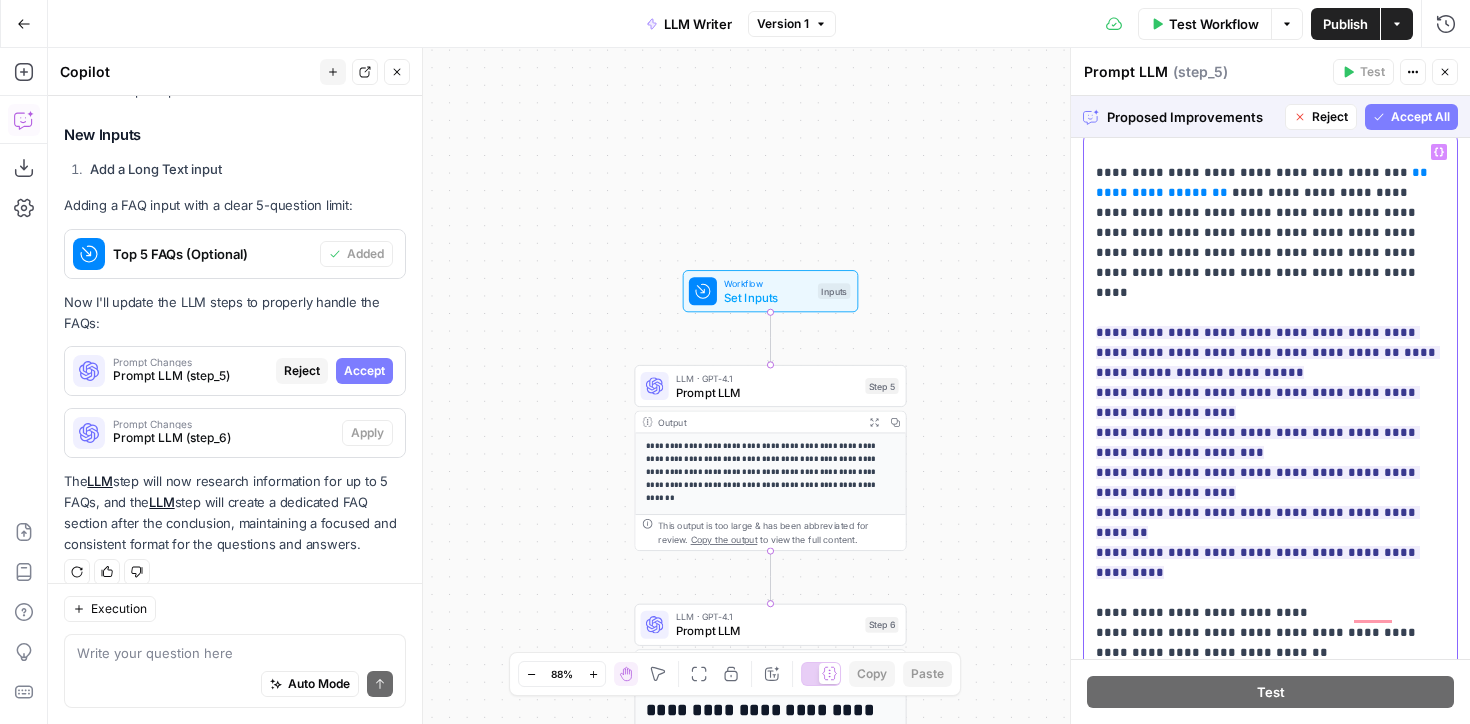 scroll, scrollTop: 97, scrollLeft: 0, axis: vertical 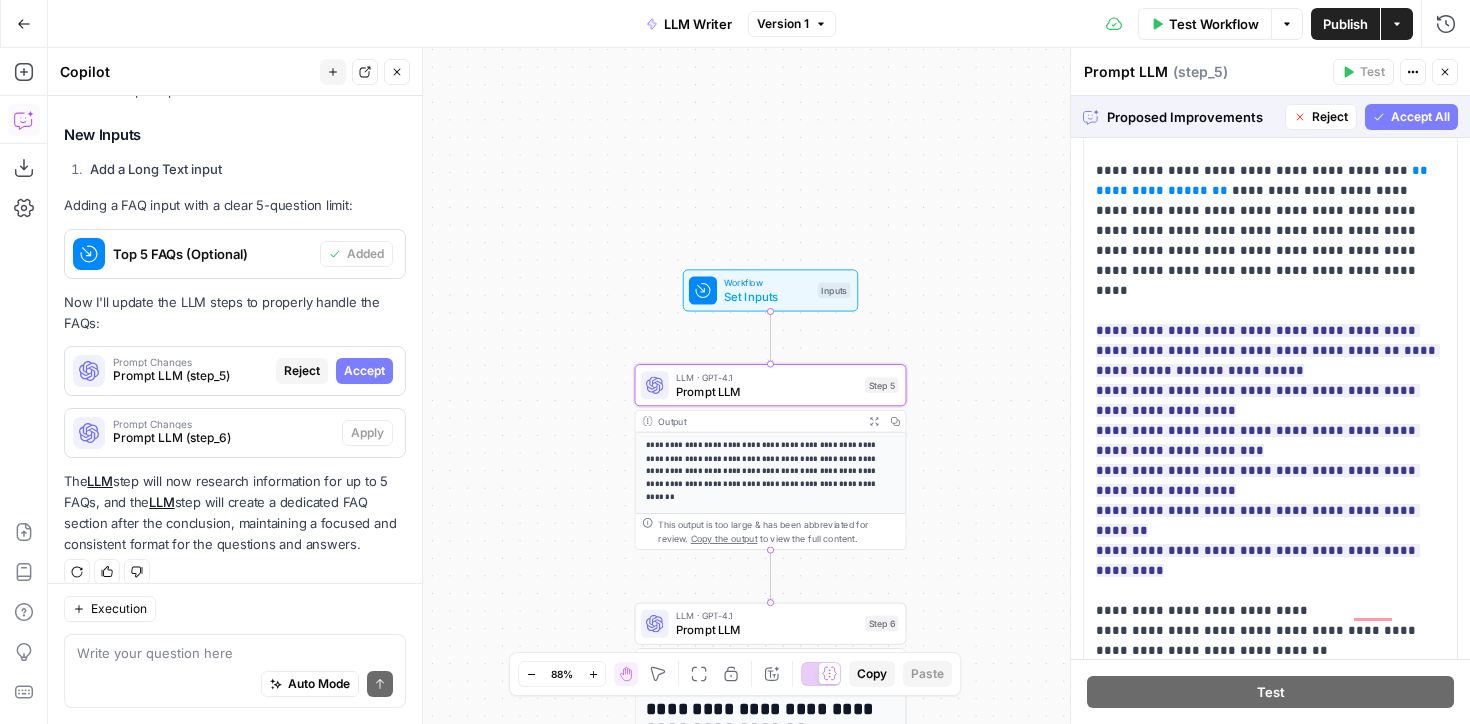 click on "Accept" at bounding box center [364, 371] 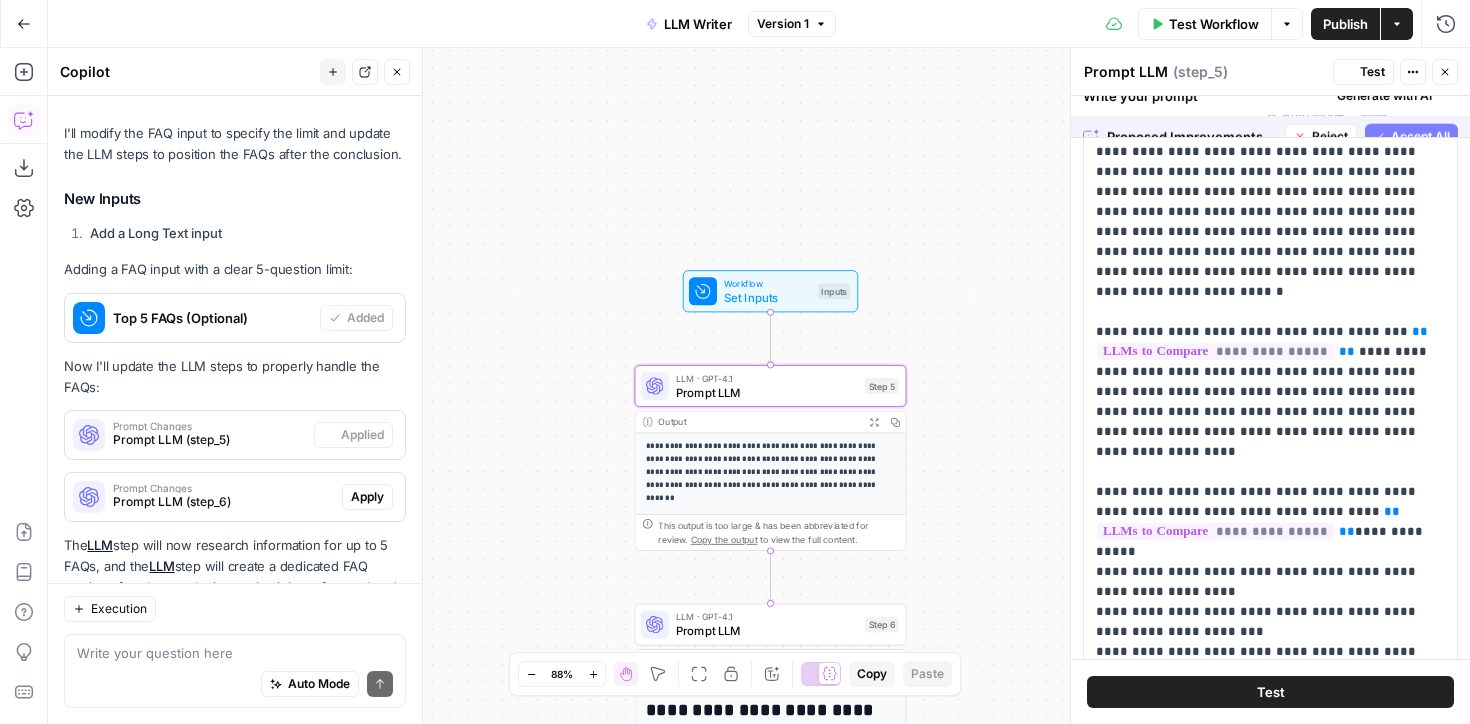 scroll, scrollTop: 1021, scrollLeft: 0, axis: vertical 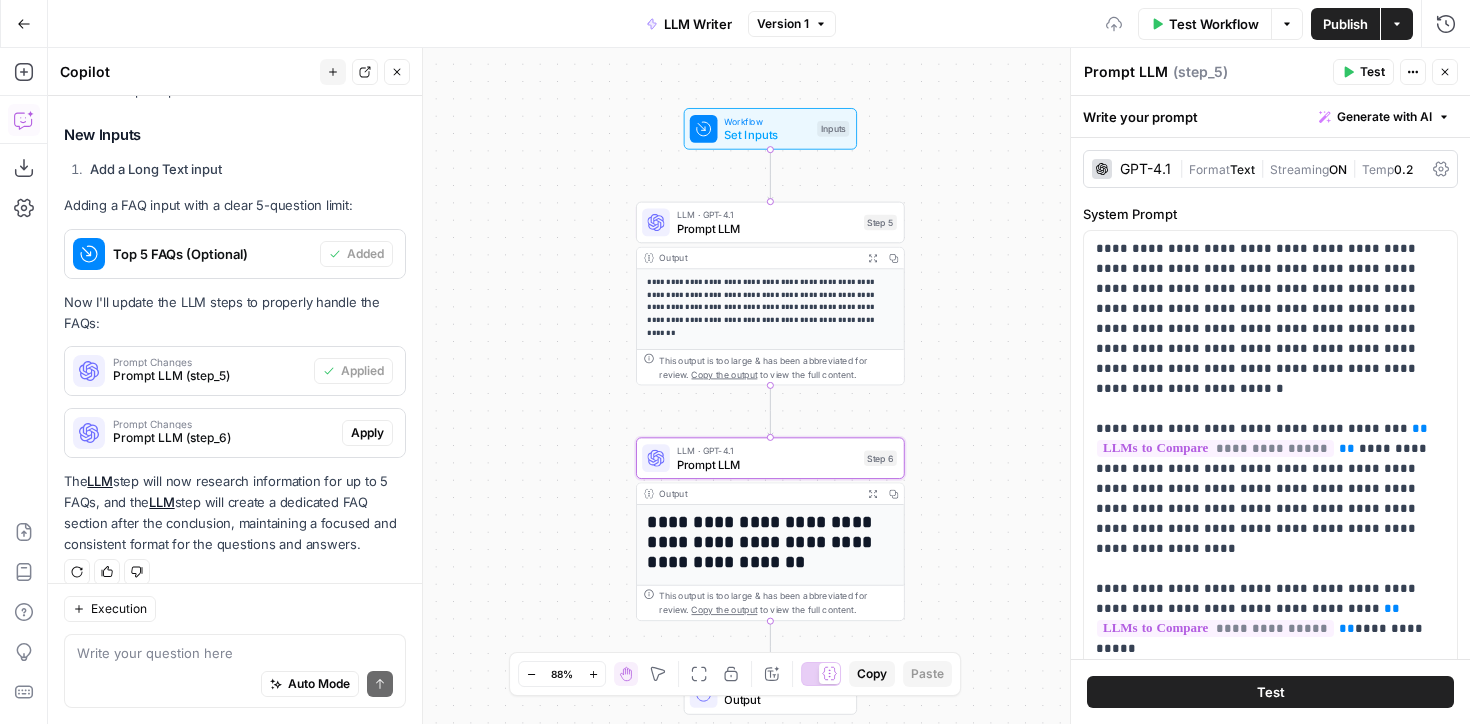 click on "Prompt LLM (step_6)" at bounding box center [223, 438] 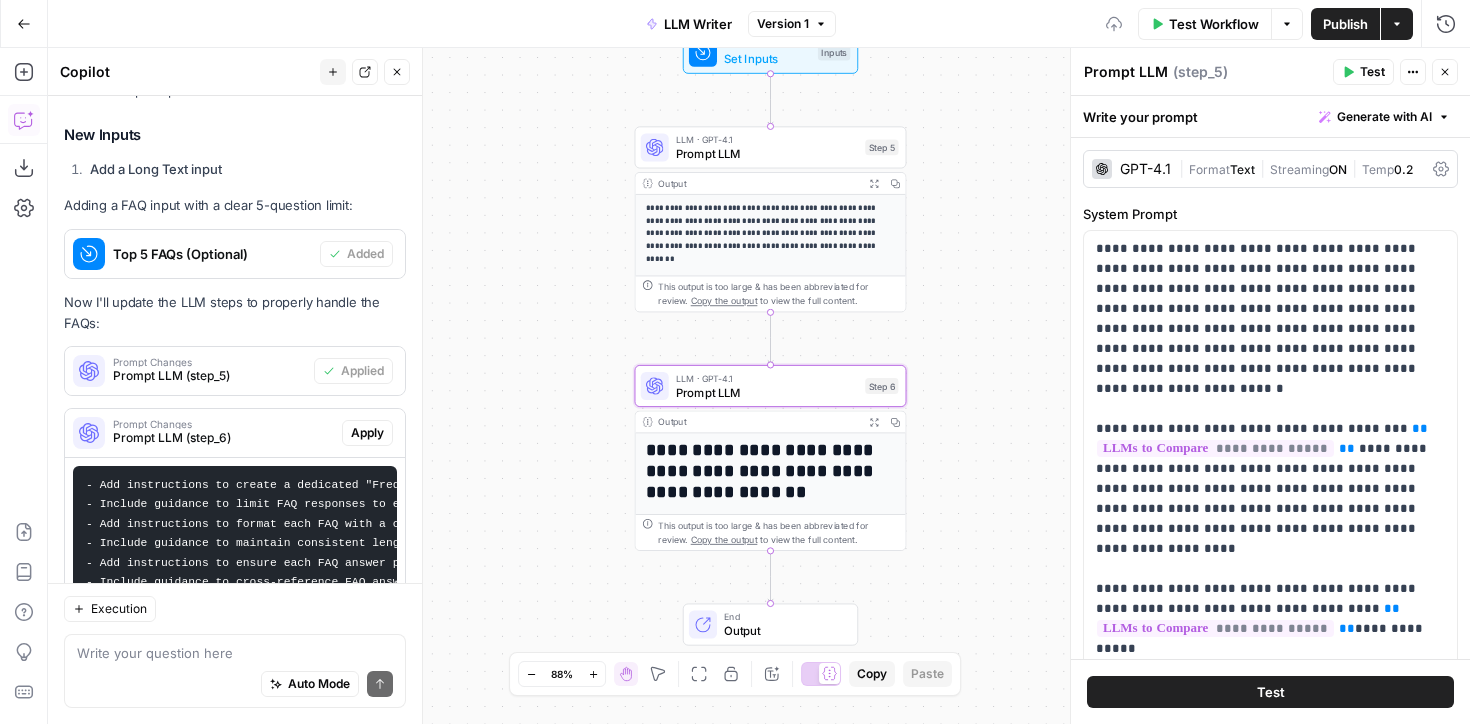 scroll, scrollTop: 1214, scrollLeft: 0, axis: vertical 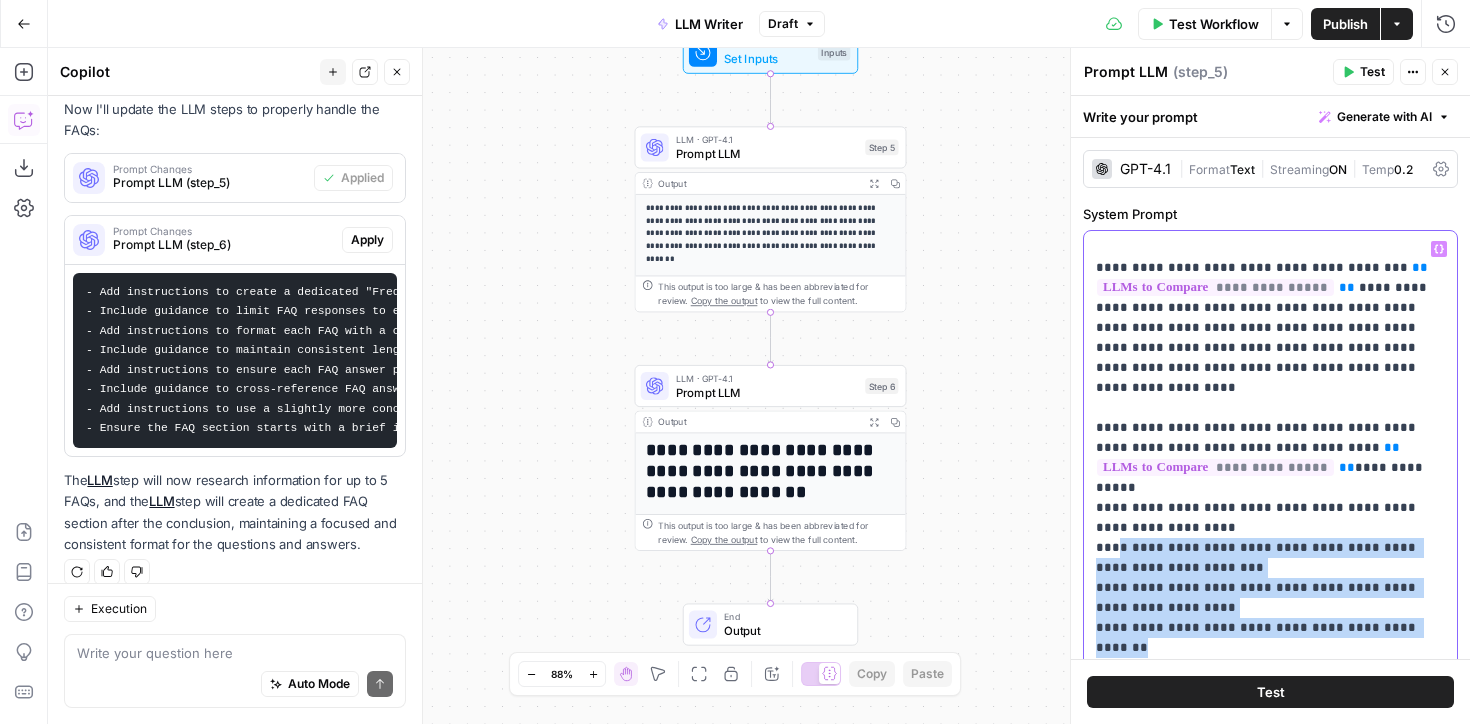 drag, startPoint x: 1423, startPoint y: 575, endPoint x: 1110, endPoint y: 487, distance: 325.13535 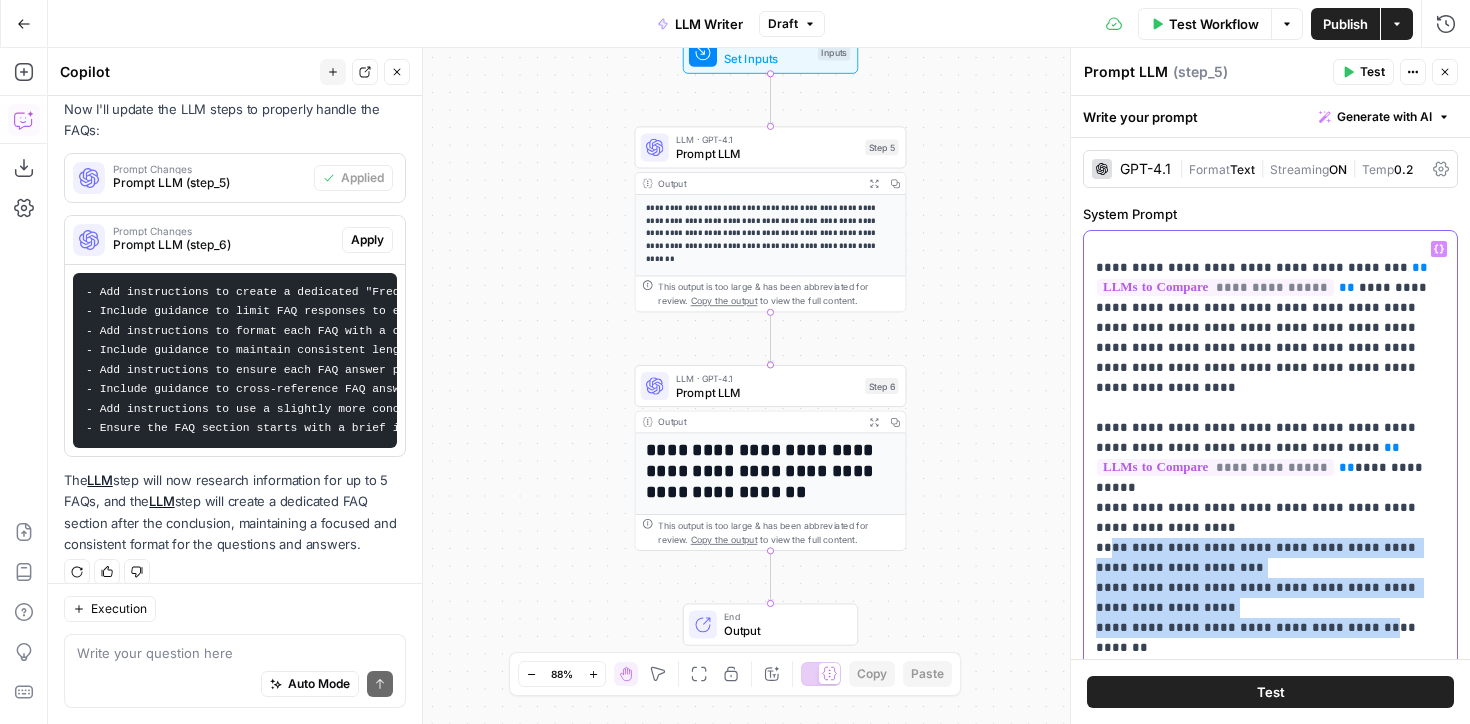 scroll, scrollTop: 161, scrollLeft: 0, axis: vertical 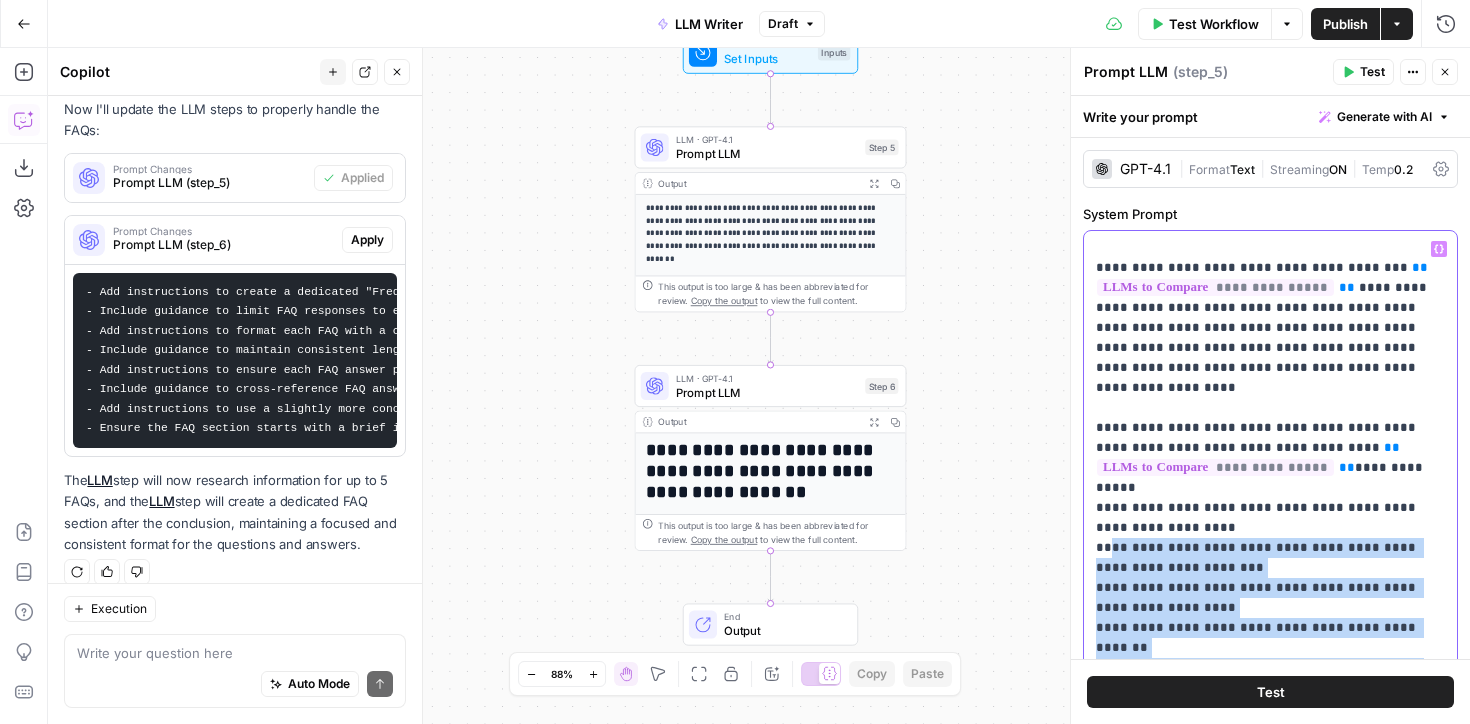 drag, startPoint x: 1107, startPoint y: 487, endPoint x: 1425, endPoint y: 584, distance: 332.46503 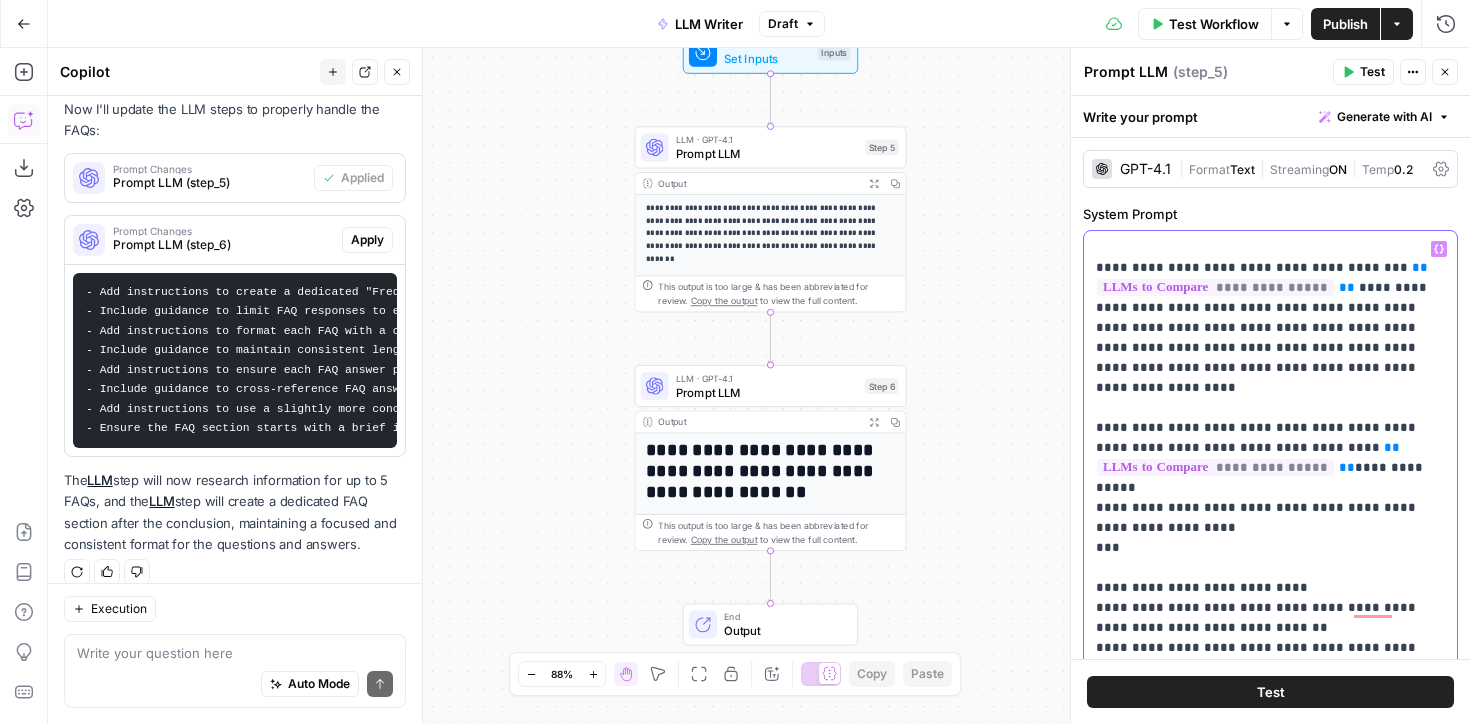 scroll, scrollTop: 61, scrollLeft: 0, axis: vertical 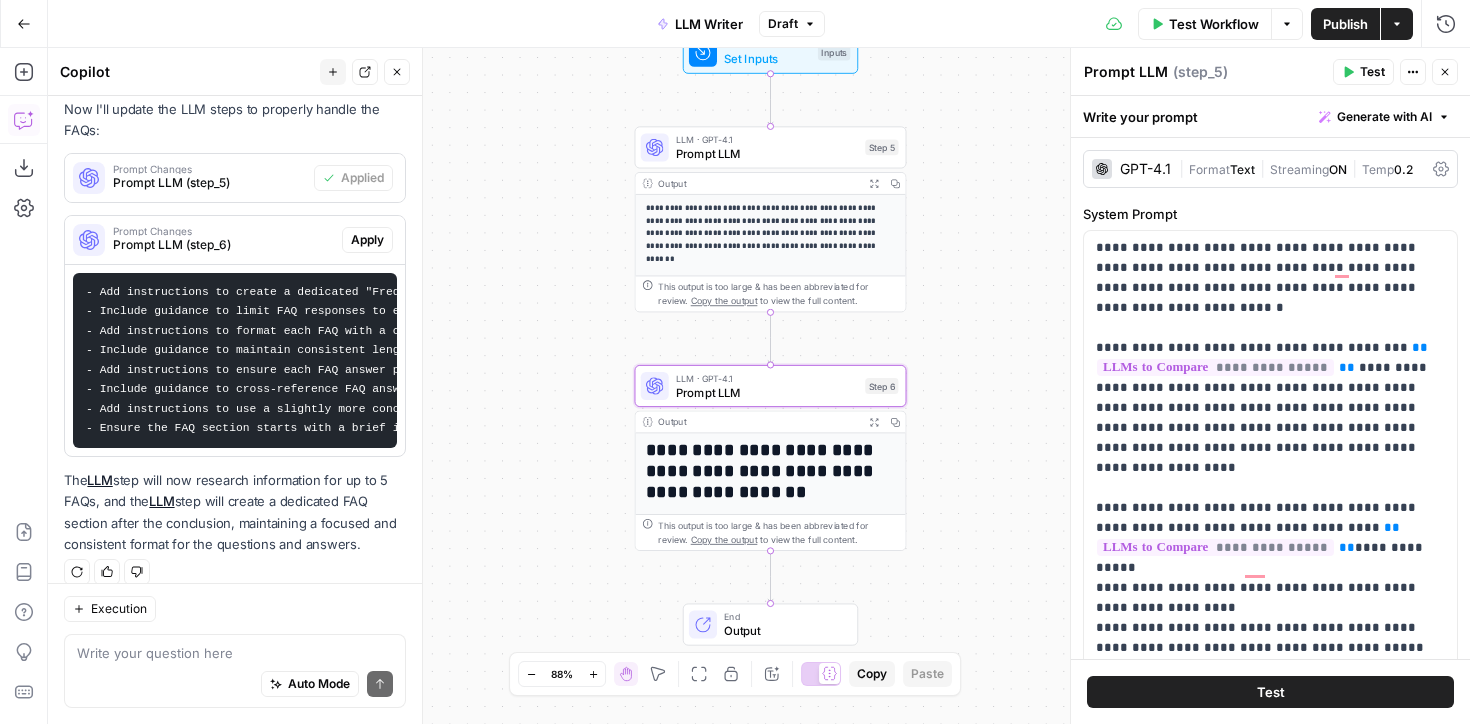 click on "Apply" at bounding box center (367, 240) 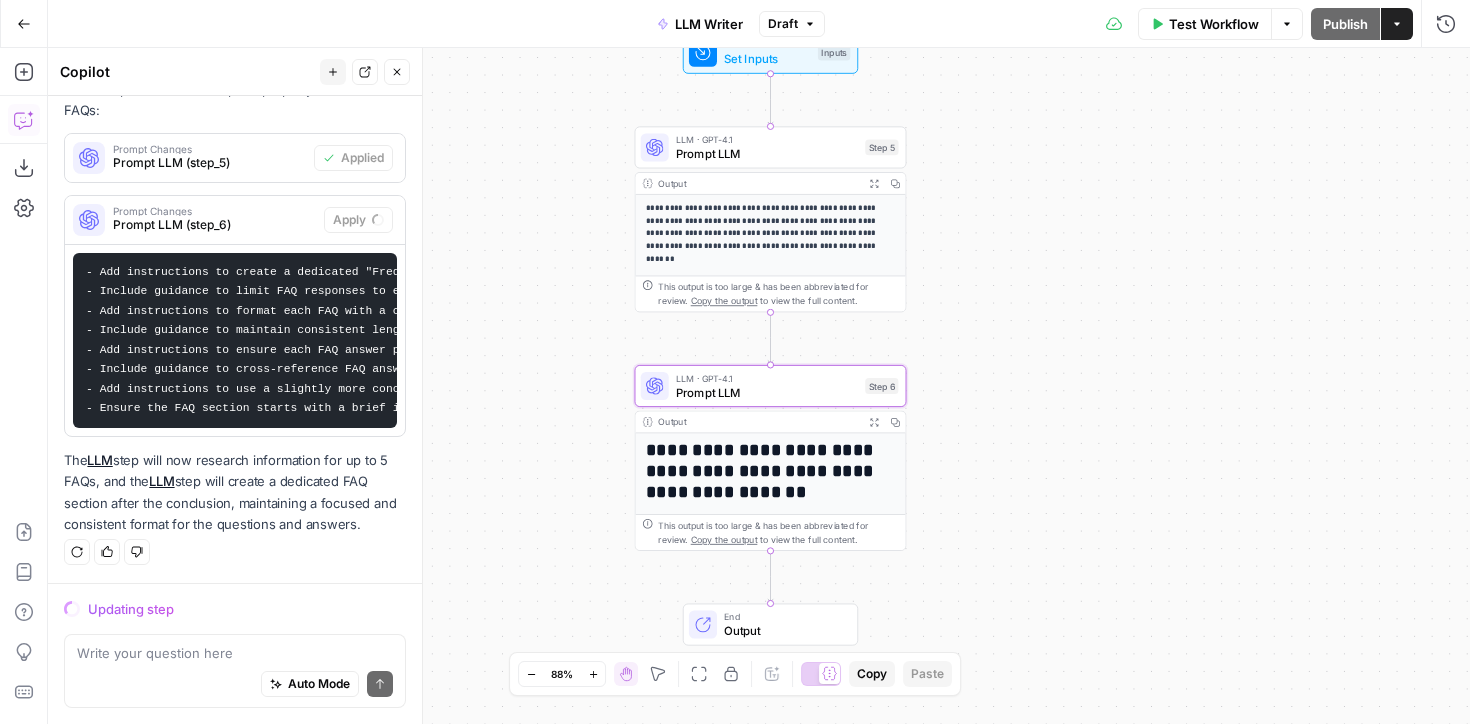 scroll, scrollTop: 1150, scrollLeft: 0, axis: vertical 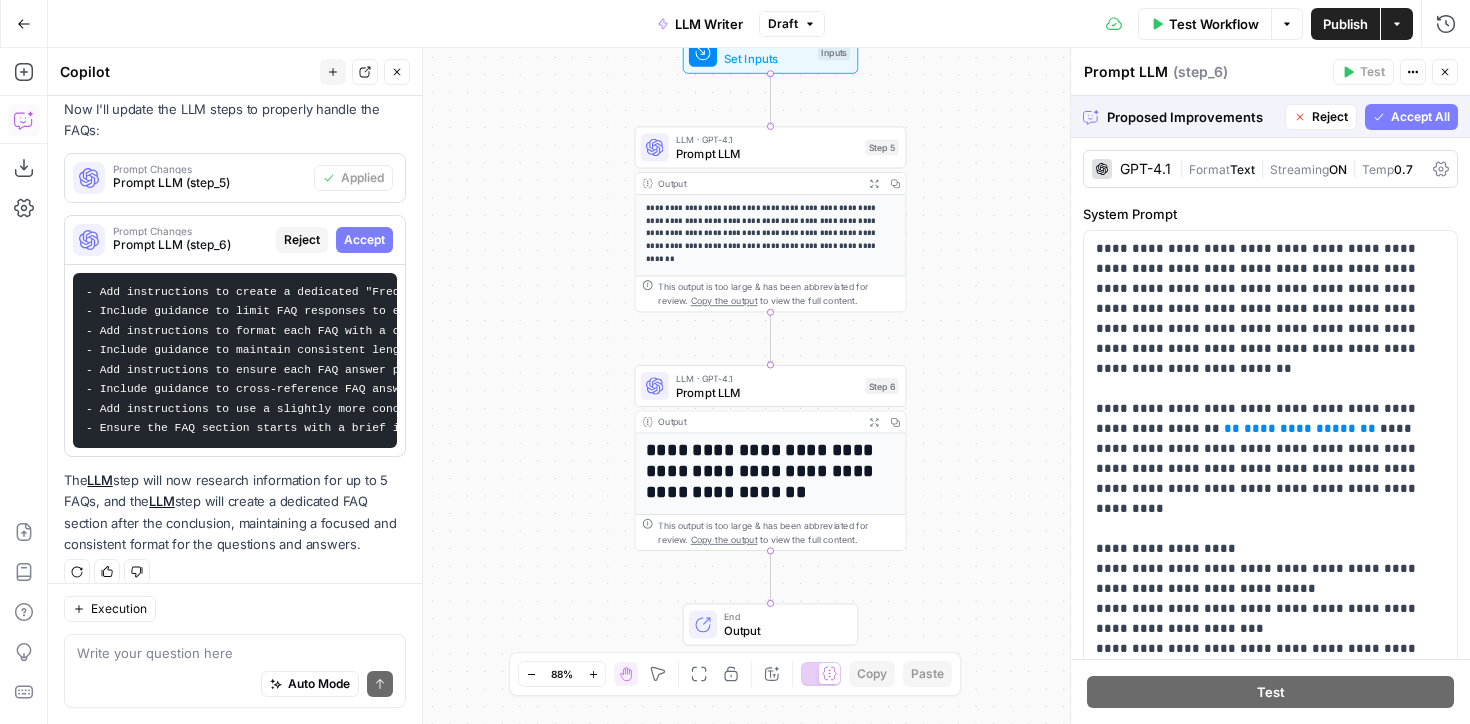 click on "Accept All" at bounding box center (1411, 117) 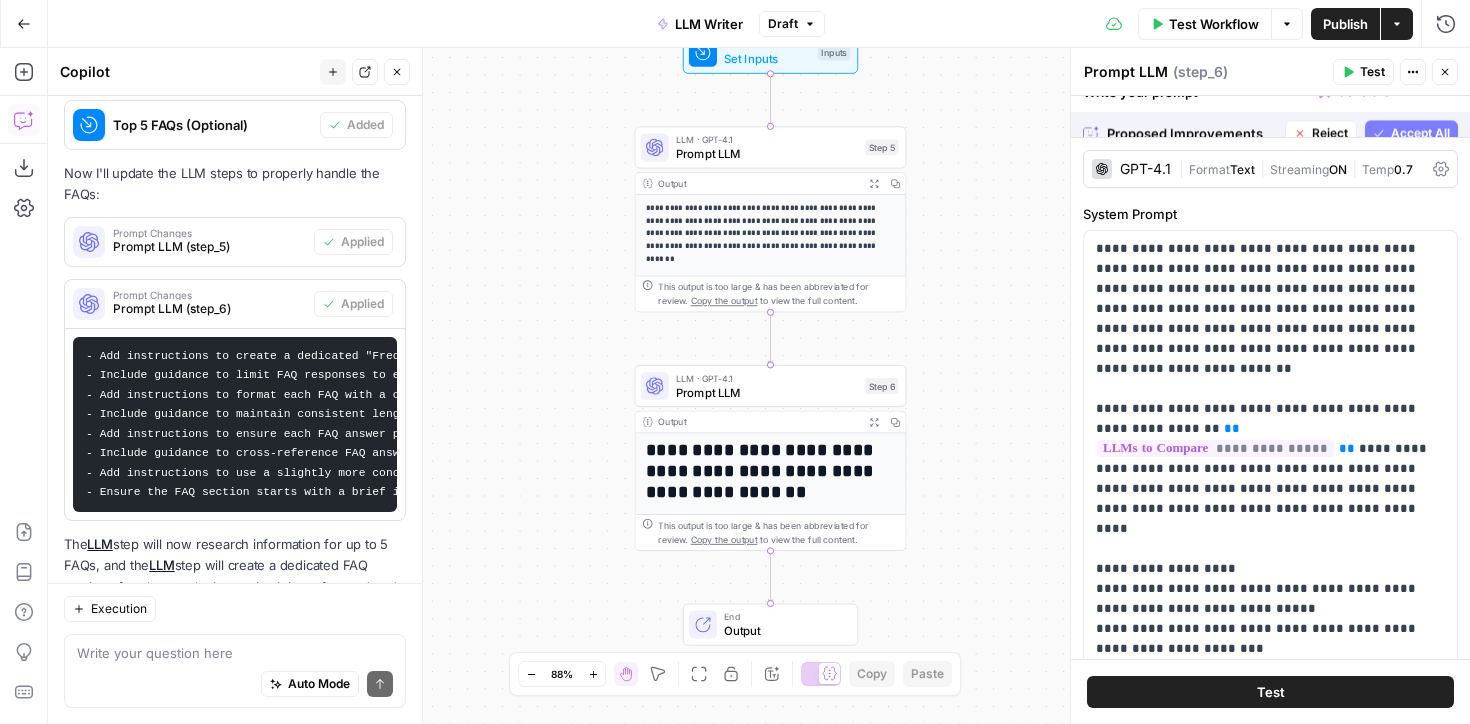 scroll, scrollTop: 1214, scrollLeft: 0, axis: vertical 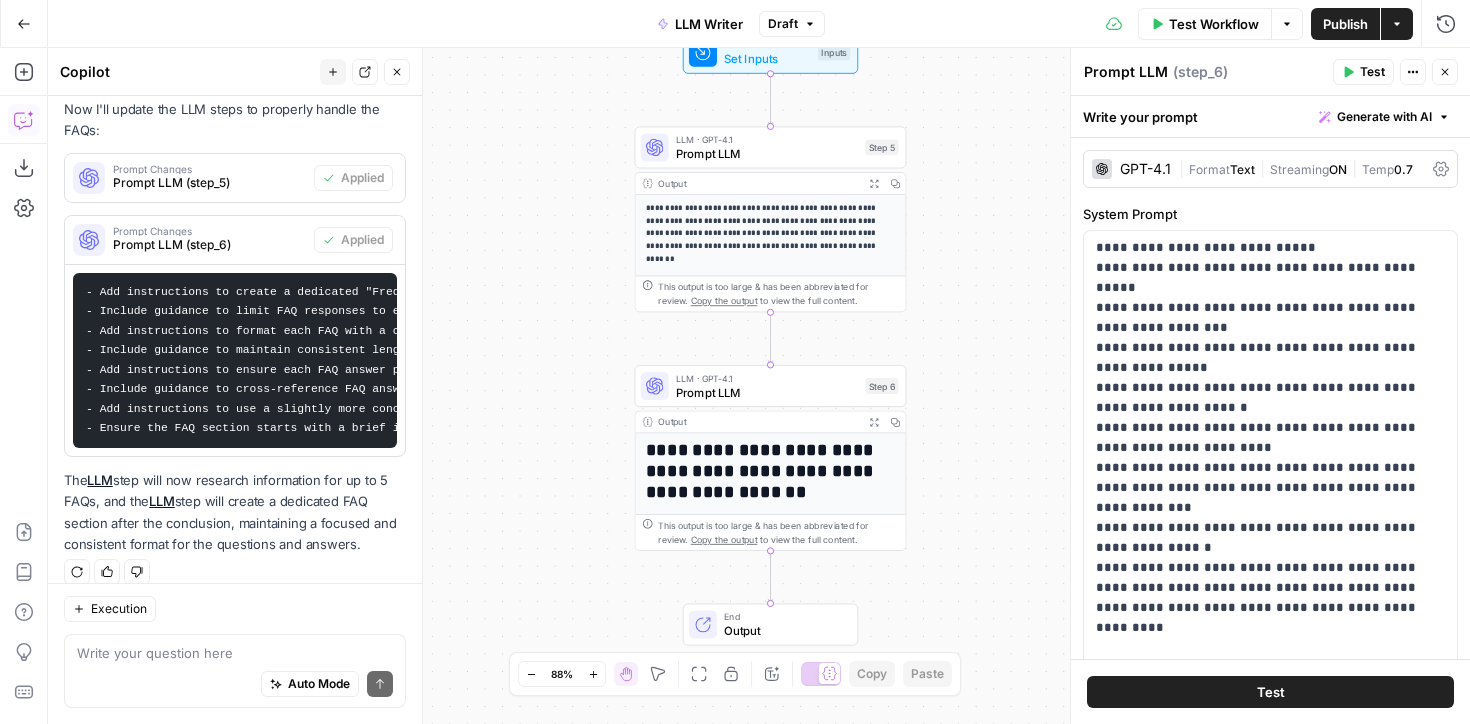 click on "Publish" at bounding box center [1345, 24] 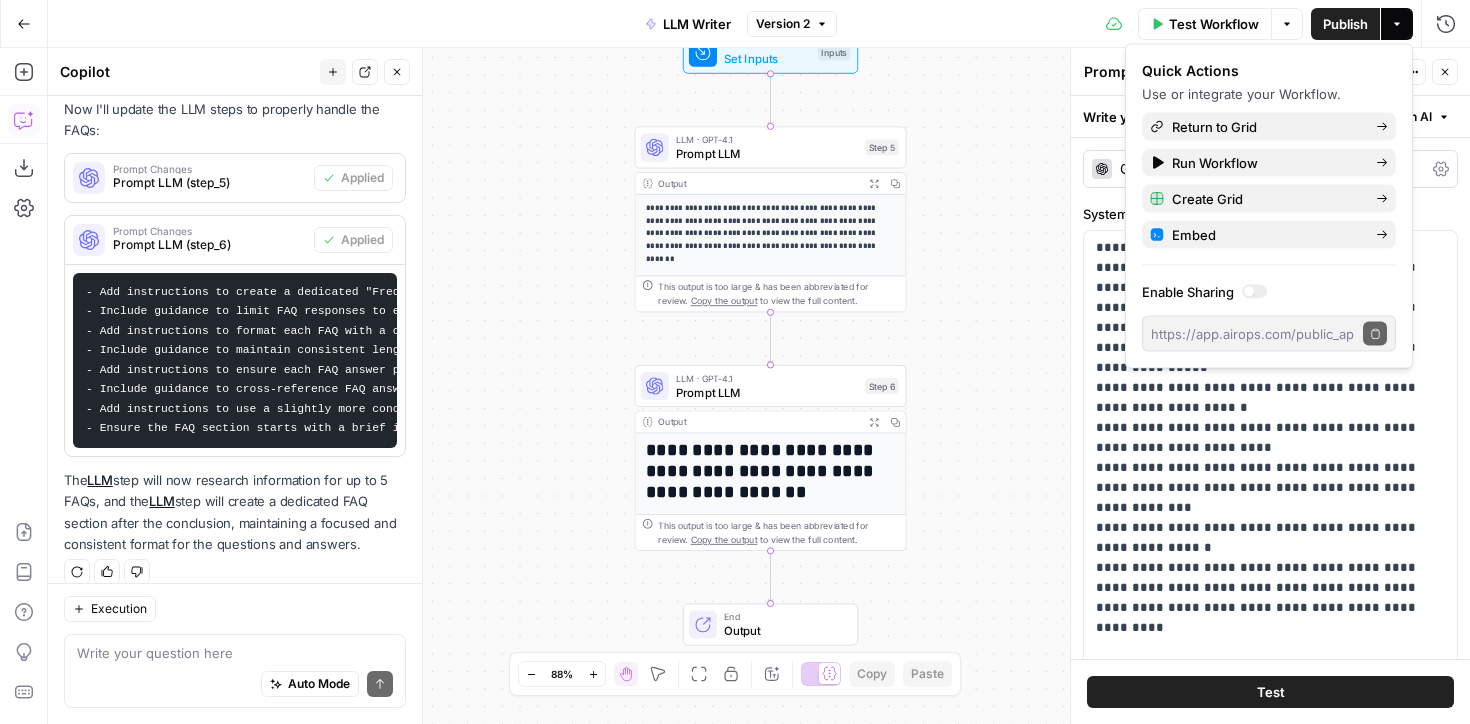 click 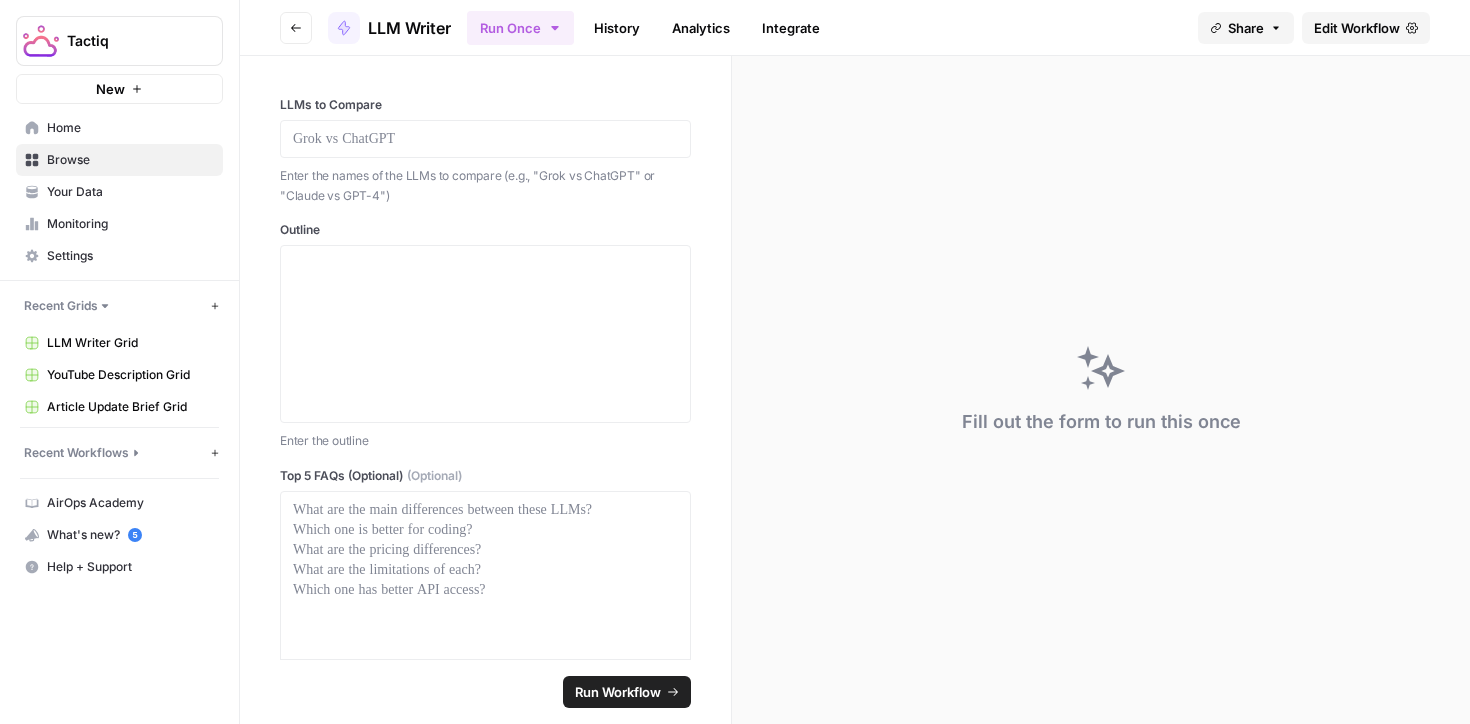click on "LLM Writer Grid" at bounding box center [130, 343] 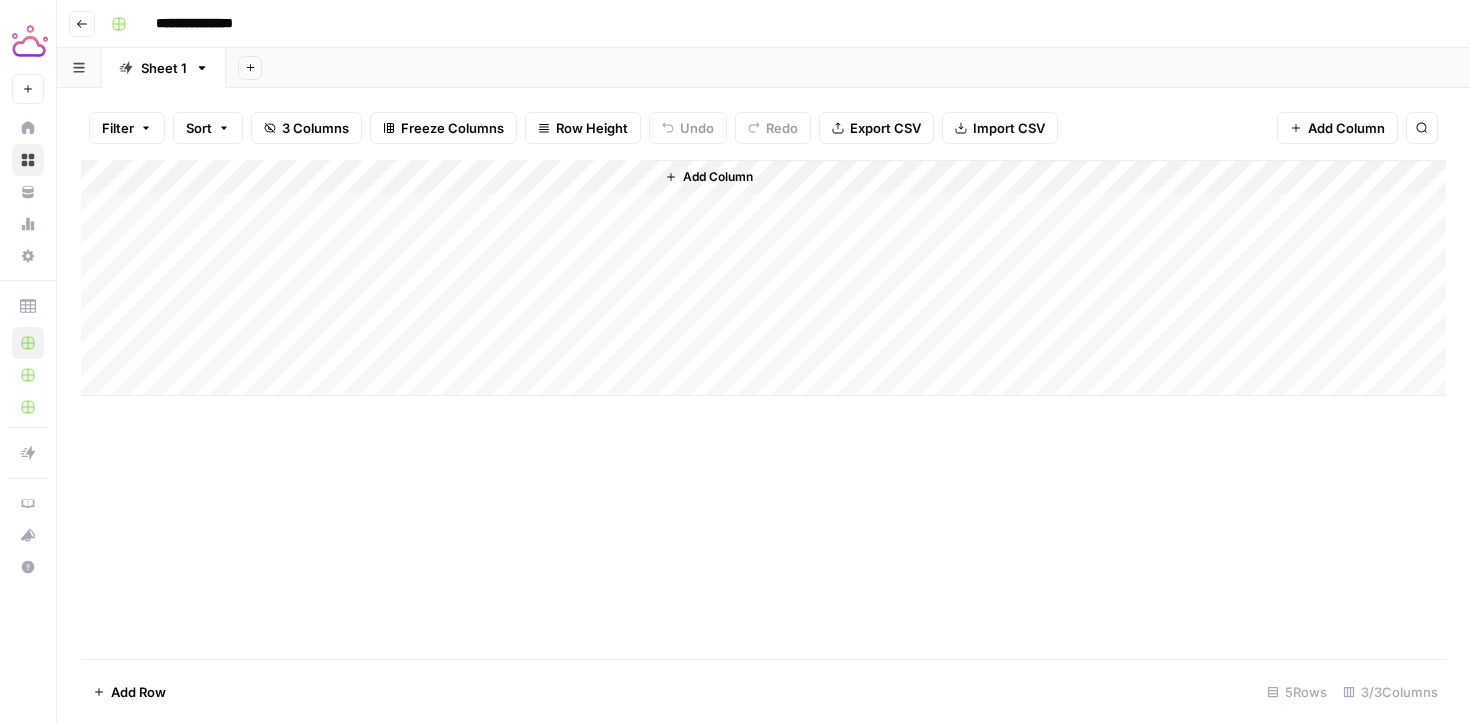 scroll, scrollTop: 0, scrollLeft: 0, axis: both 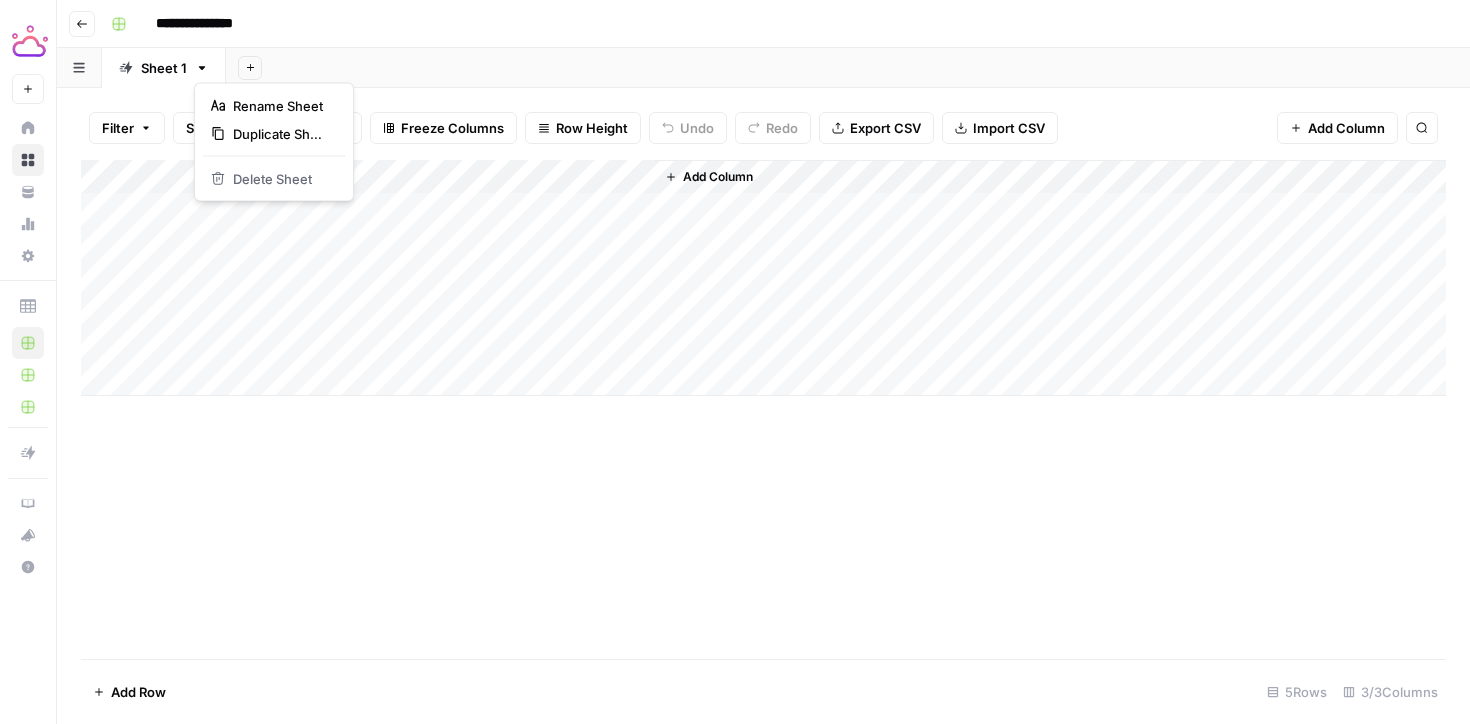 click 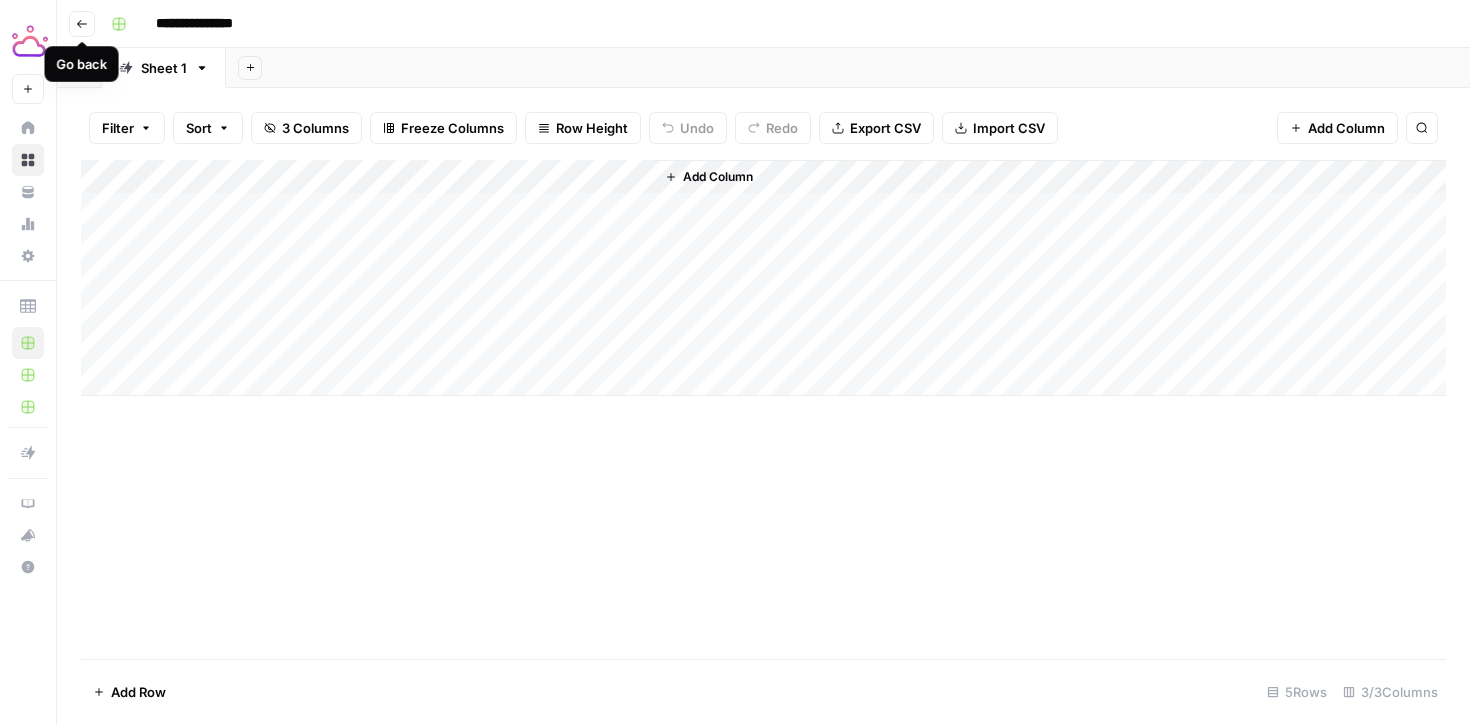 click on "Go back" at bounding box center (82, 24) 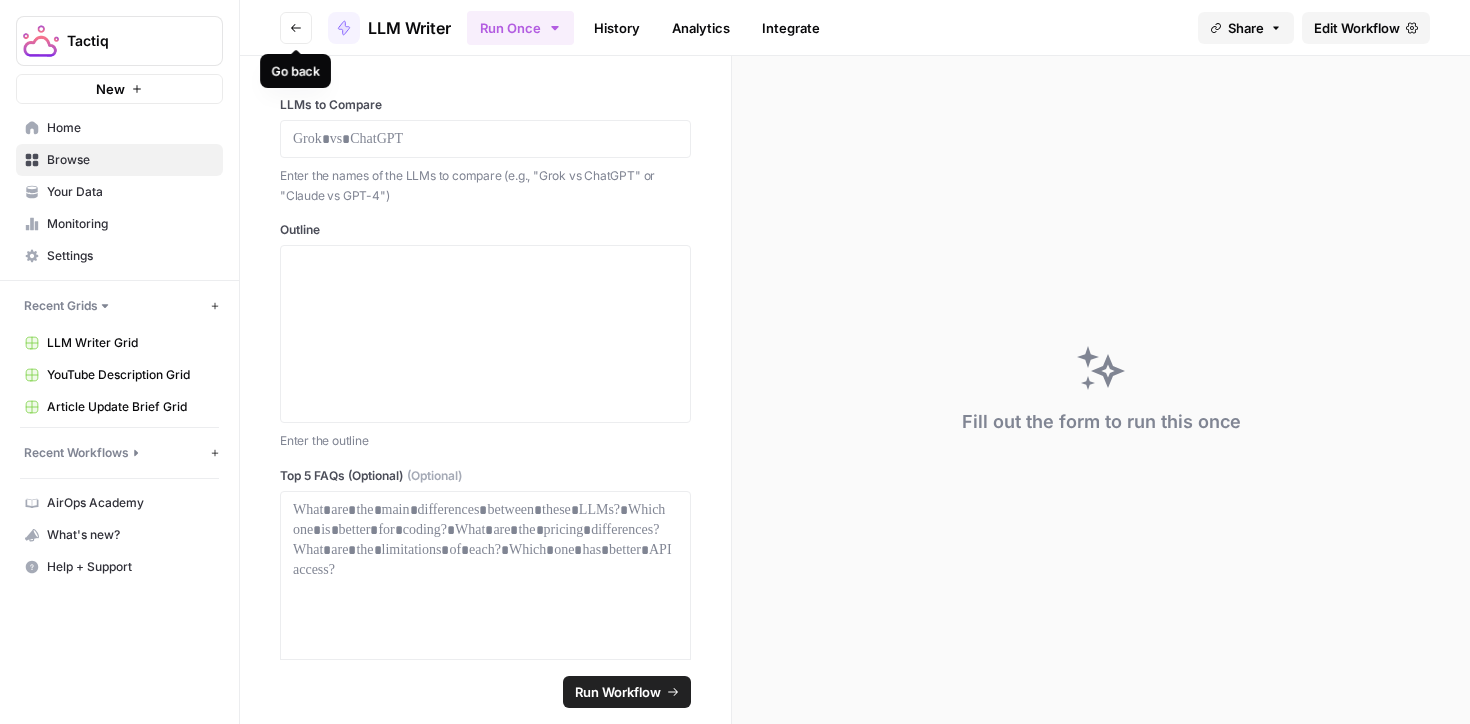 click 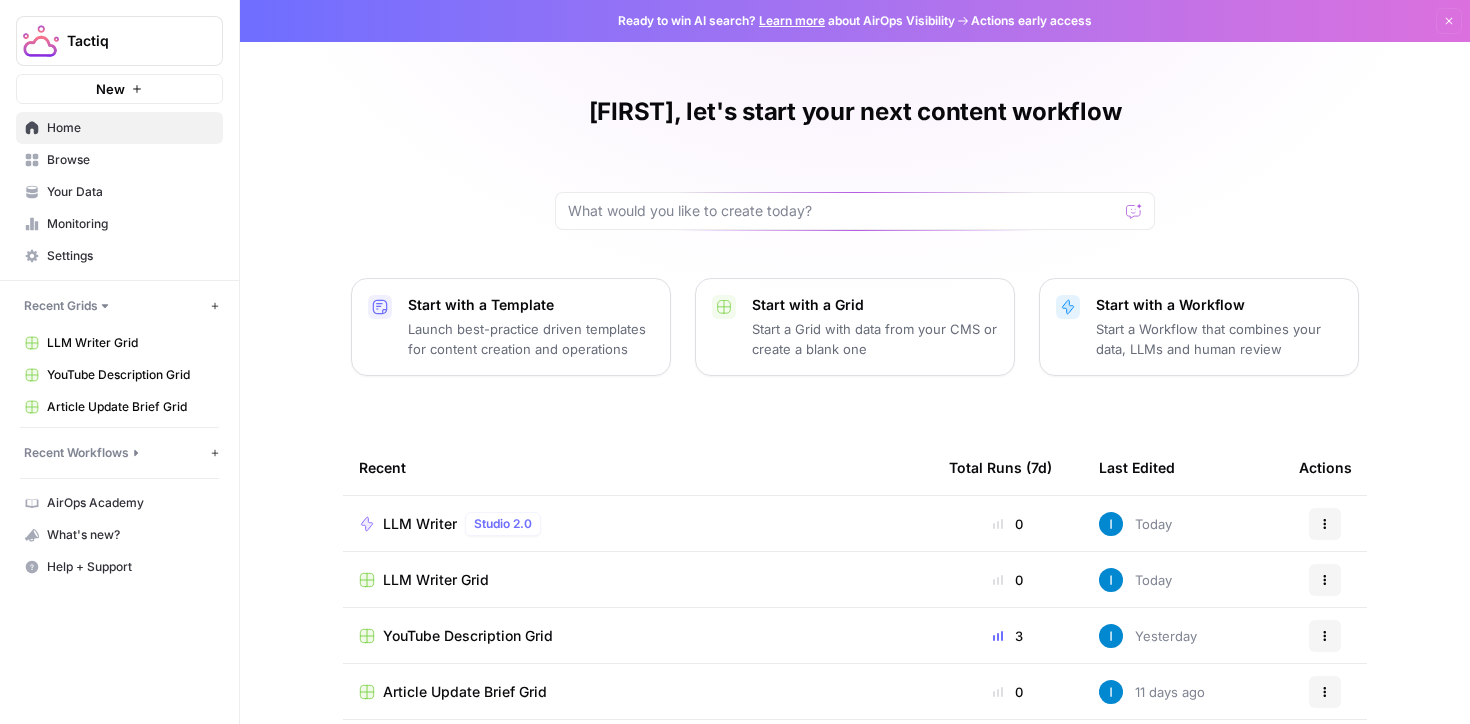 click on "Actions" at bounding box center (1325, 580) 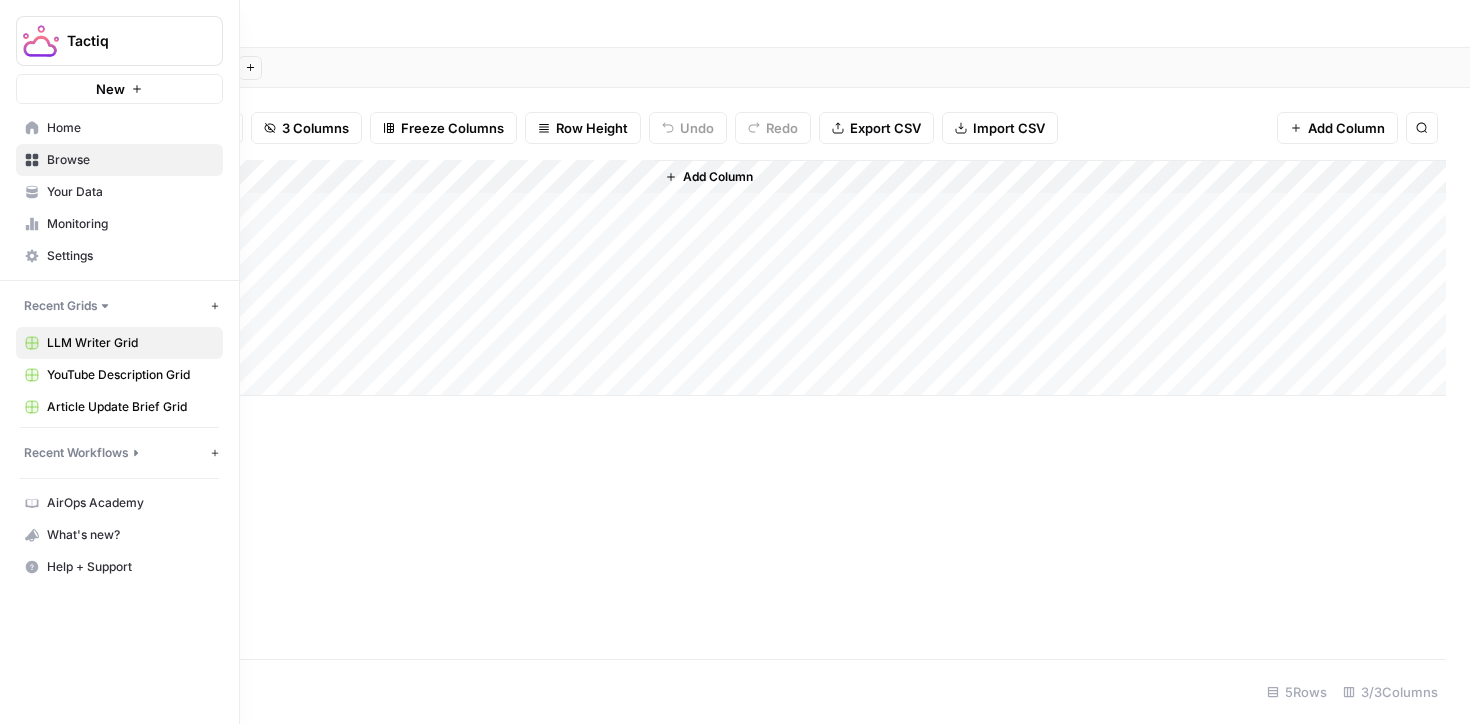 click on "Recent Workflows" at bounding box center (115, 453) 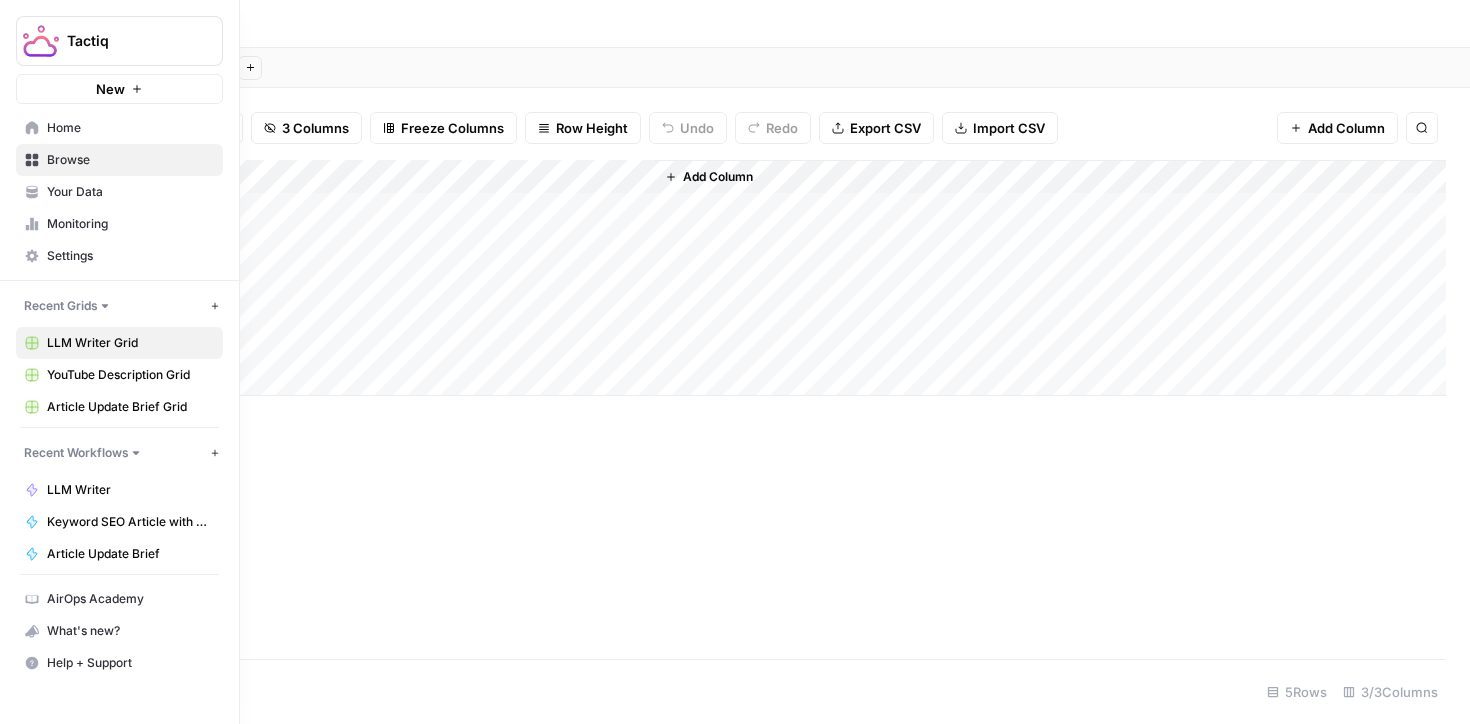 click on "LLM Writer" at bounding box center (130, 490) 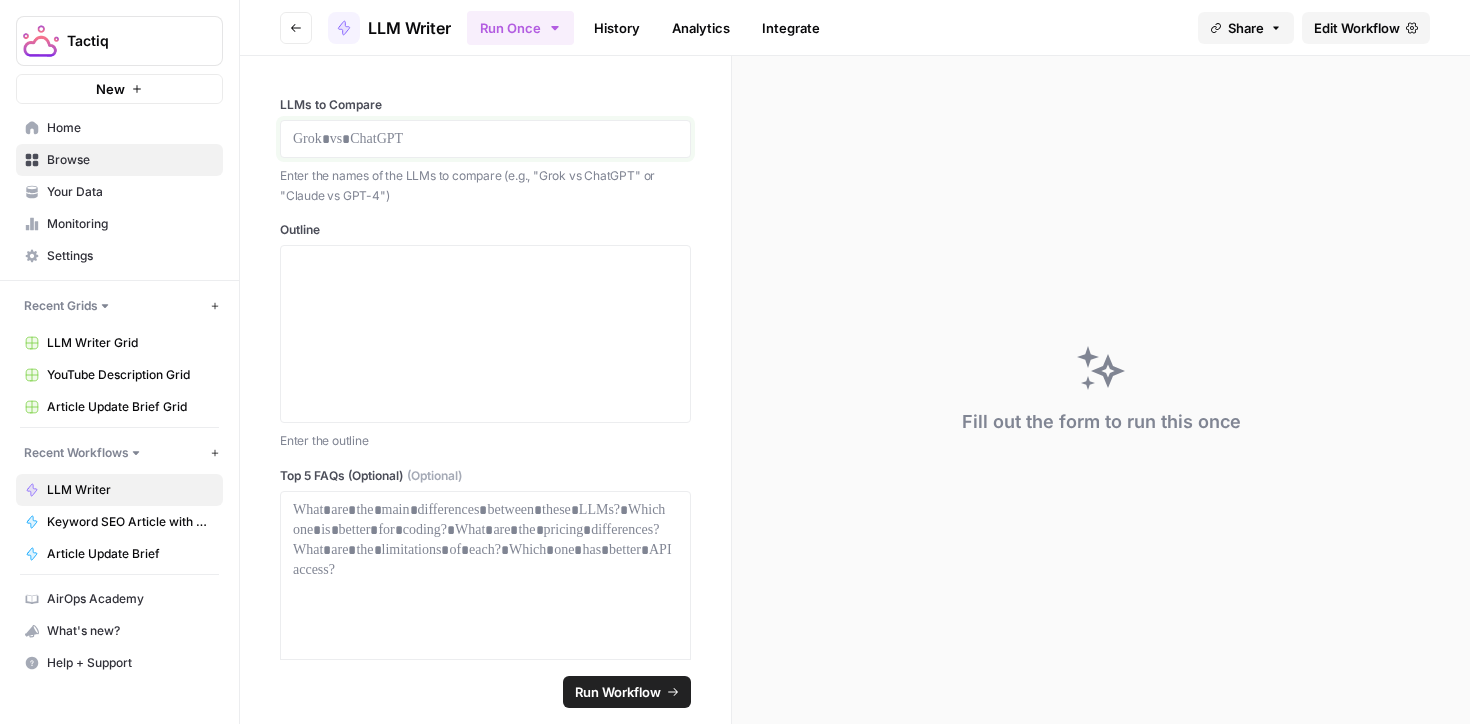 click at bounding box center (485, 139) 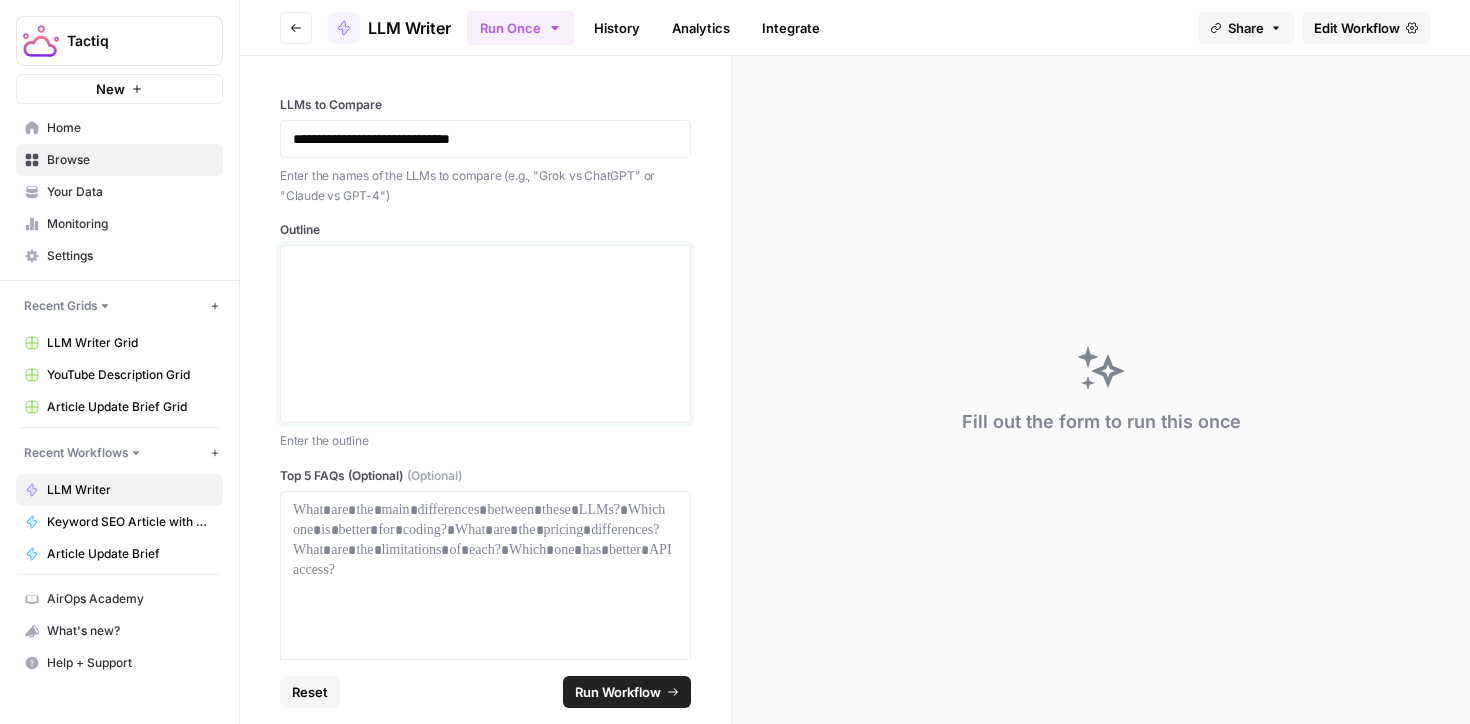 click at bounding box center (485, 334) 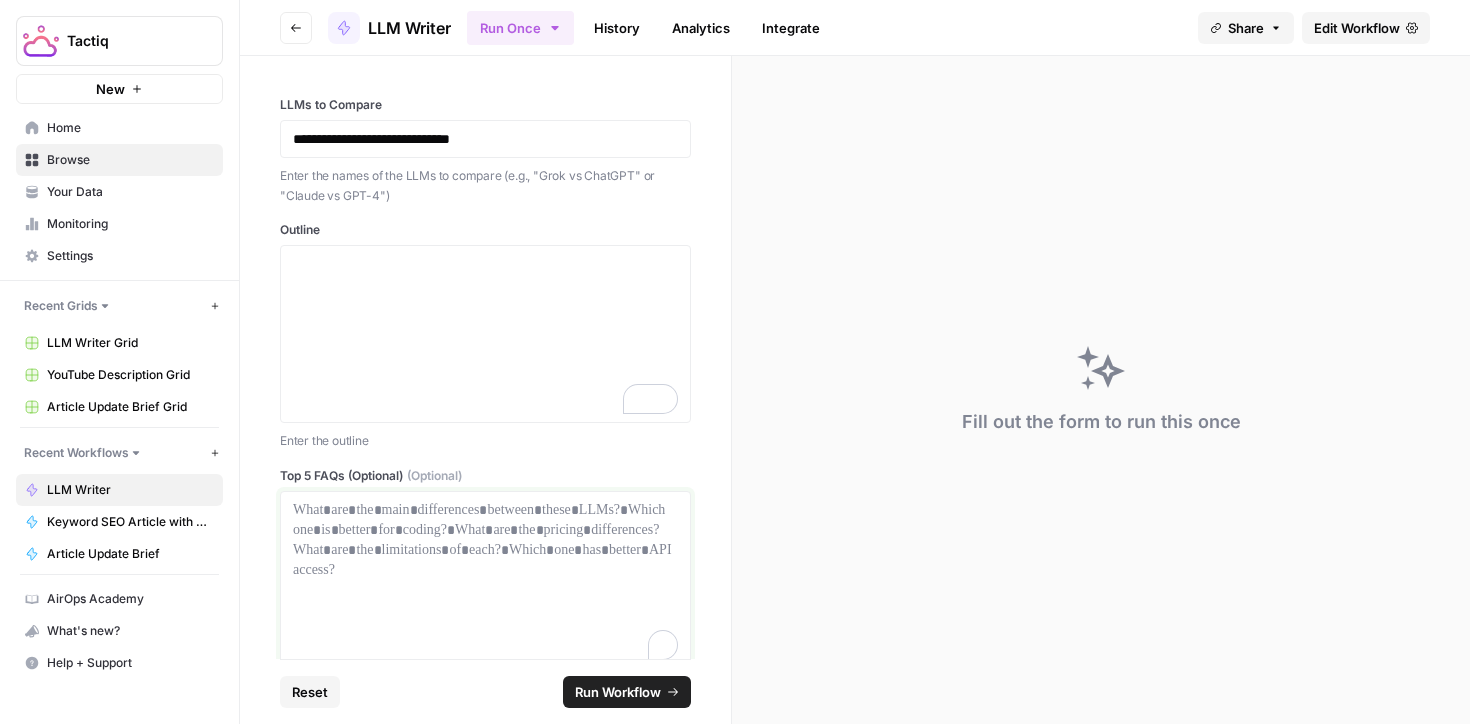 click at bounding box center (485, 580) 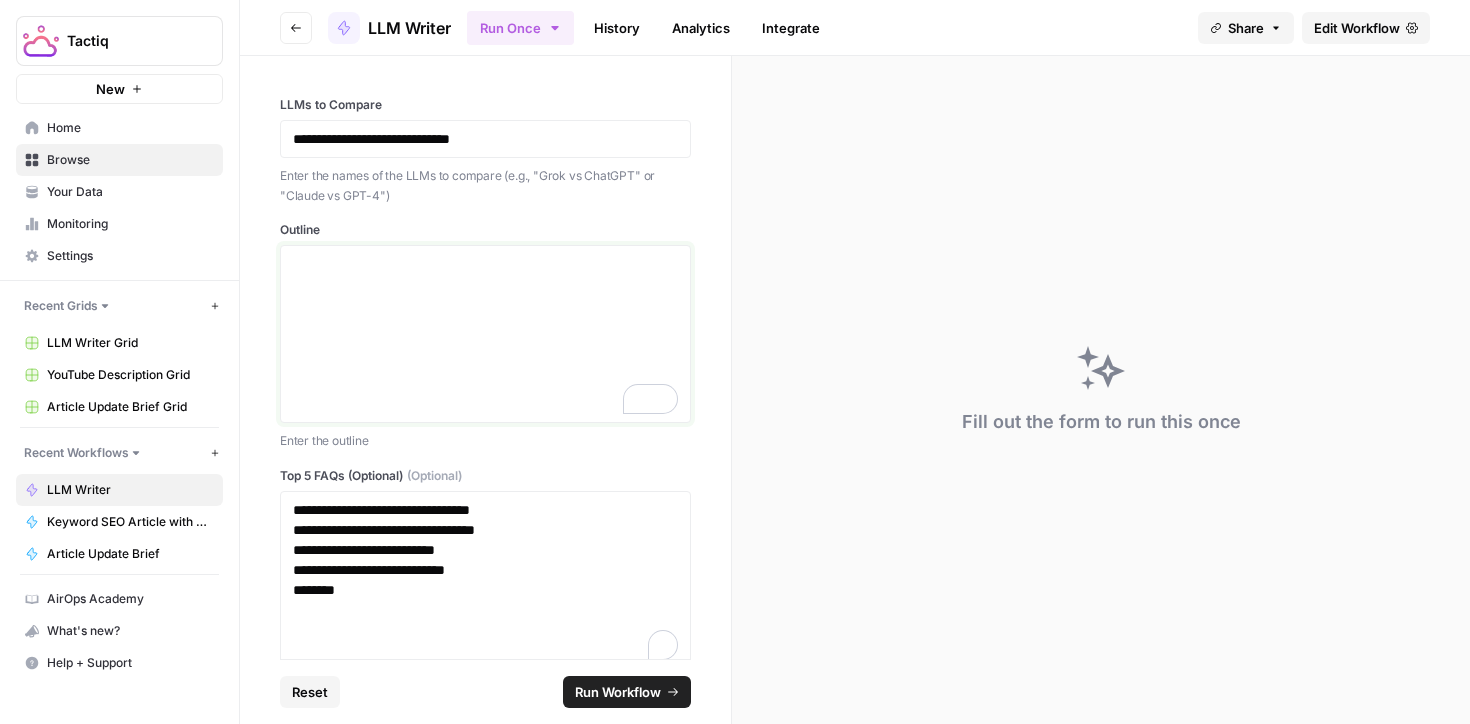 click at bounding box center [485, 264] 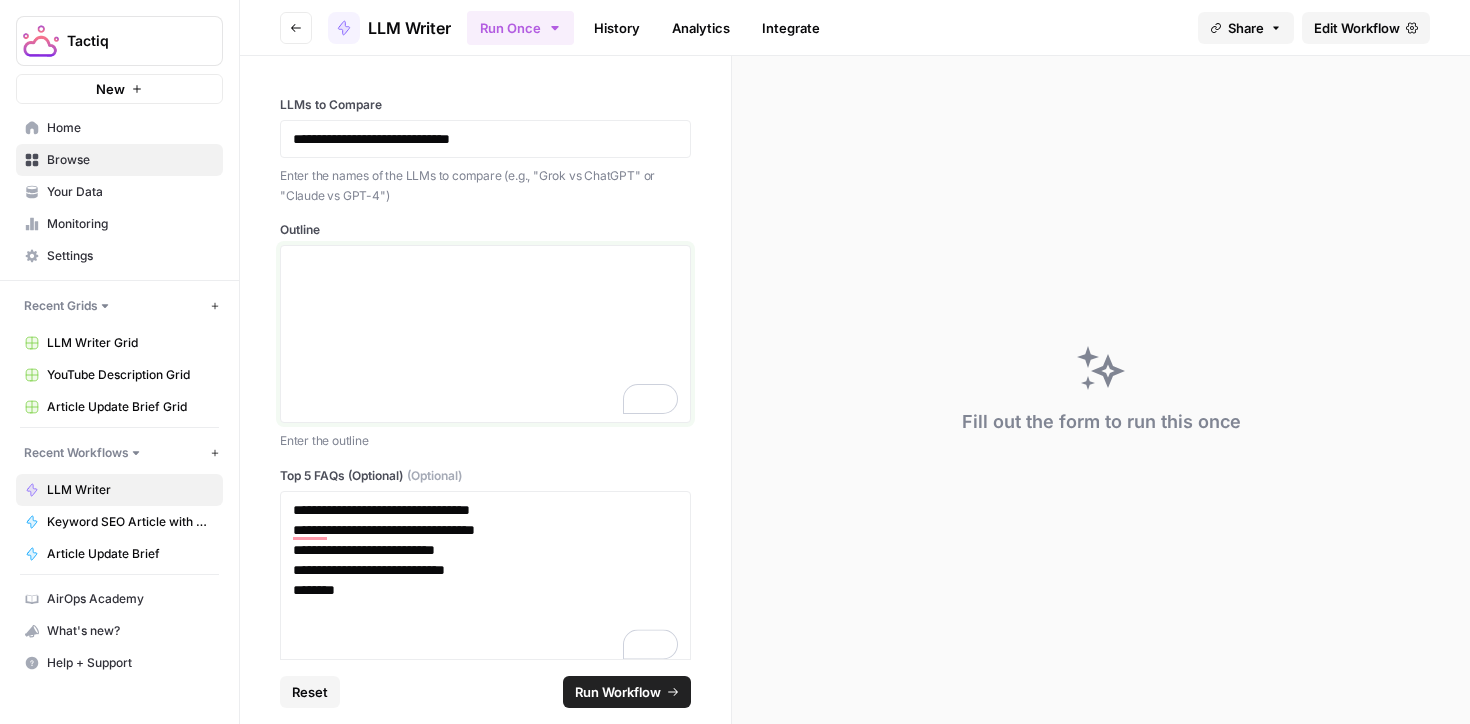 type 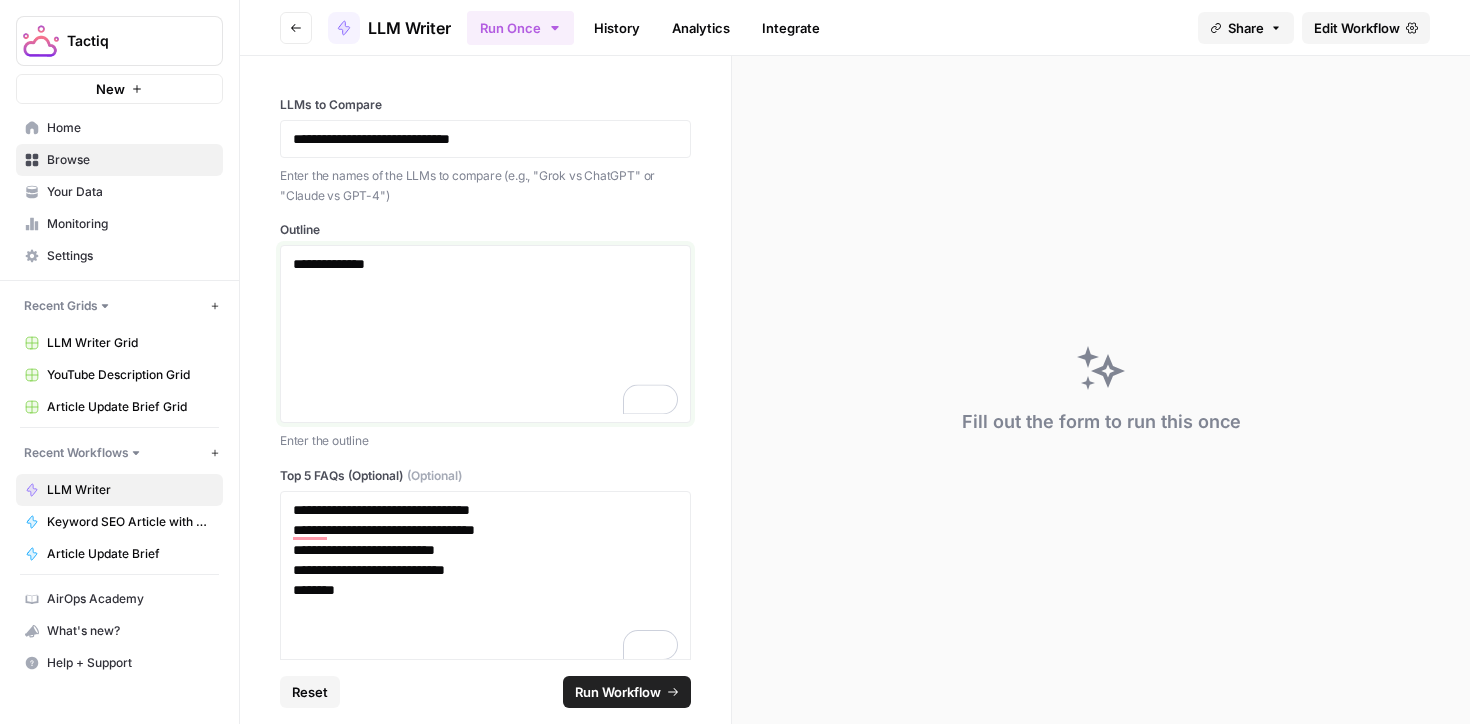 drag, startPoint x: 409, startPoint y: 262, endPoint x: 136, endPoint y: 262, distance: 273 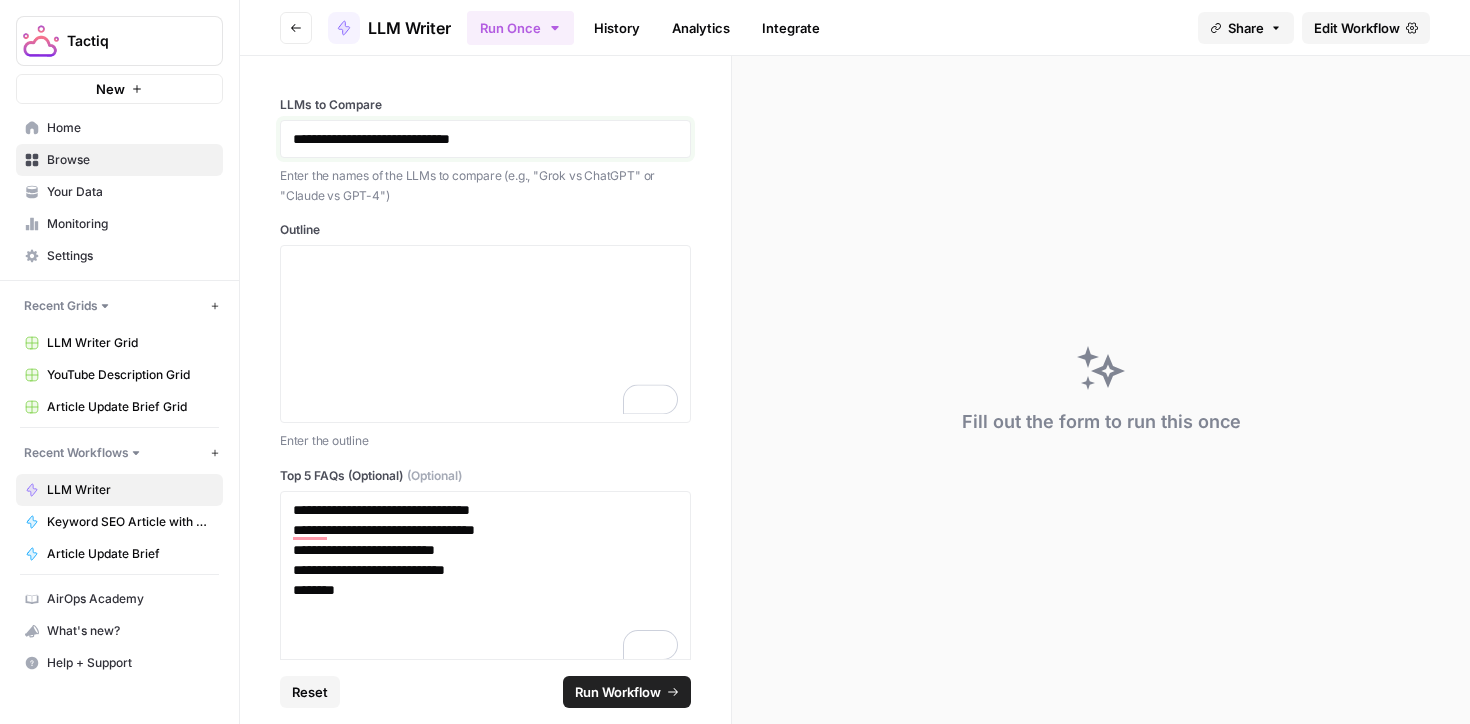 drag, startPoint x: 528, startPoint y: 135, endPoint x: 238, endPoint y: 134, distance: 290.0017 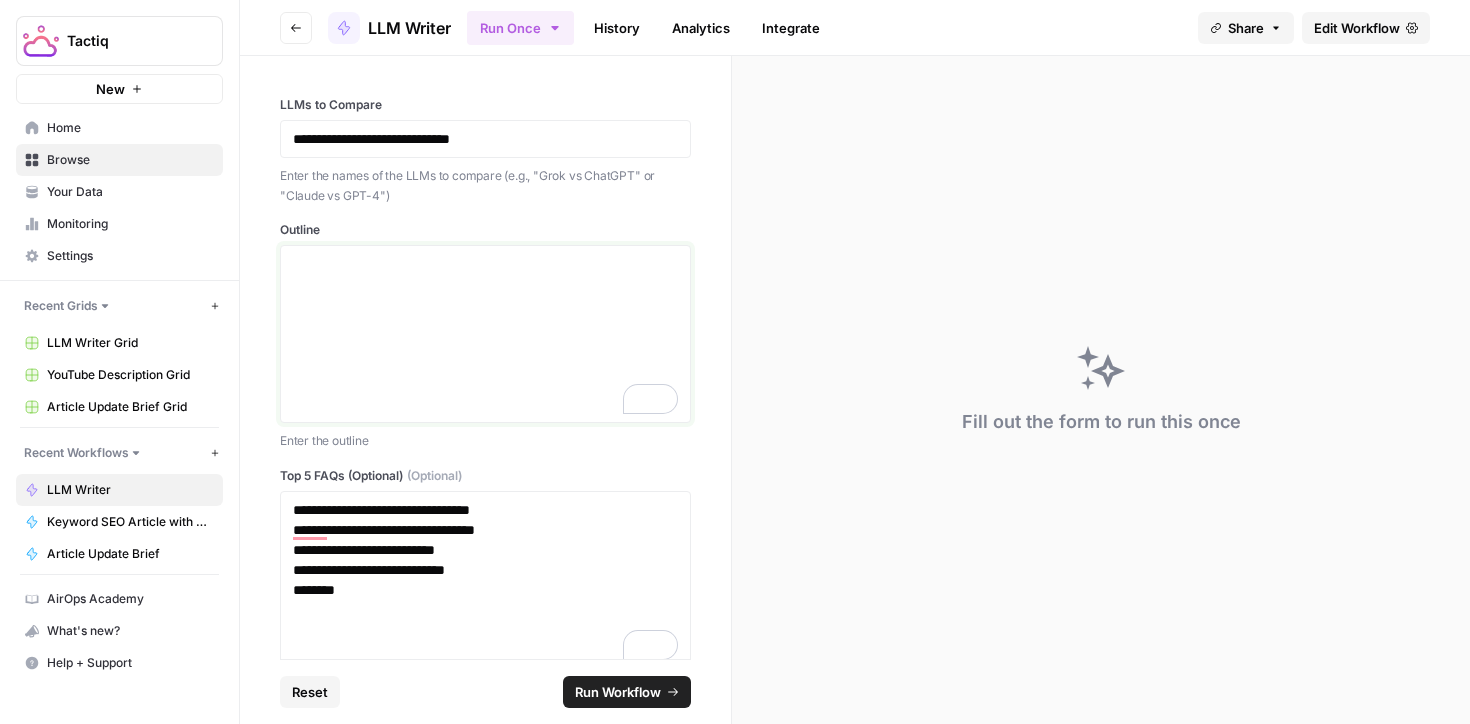 click at bounding box center (485, 334) 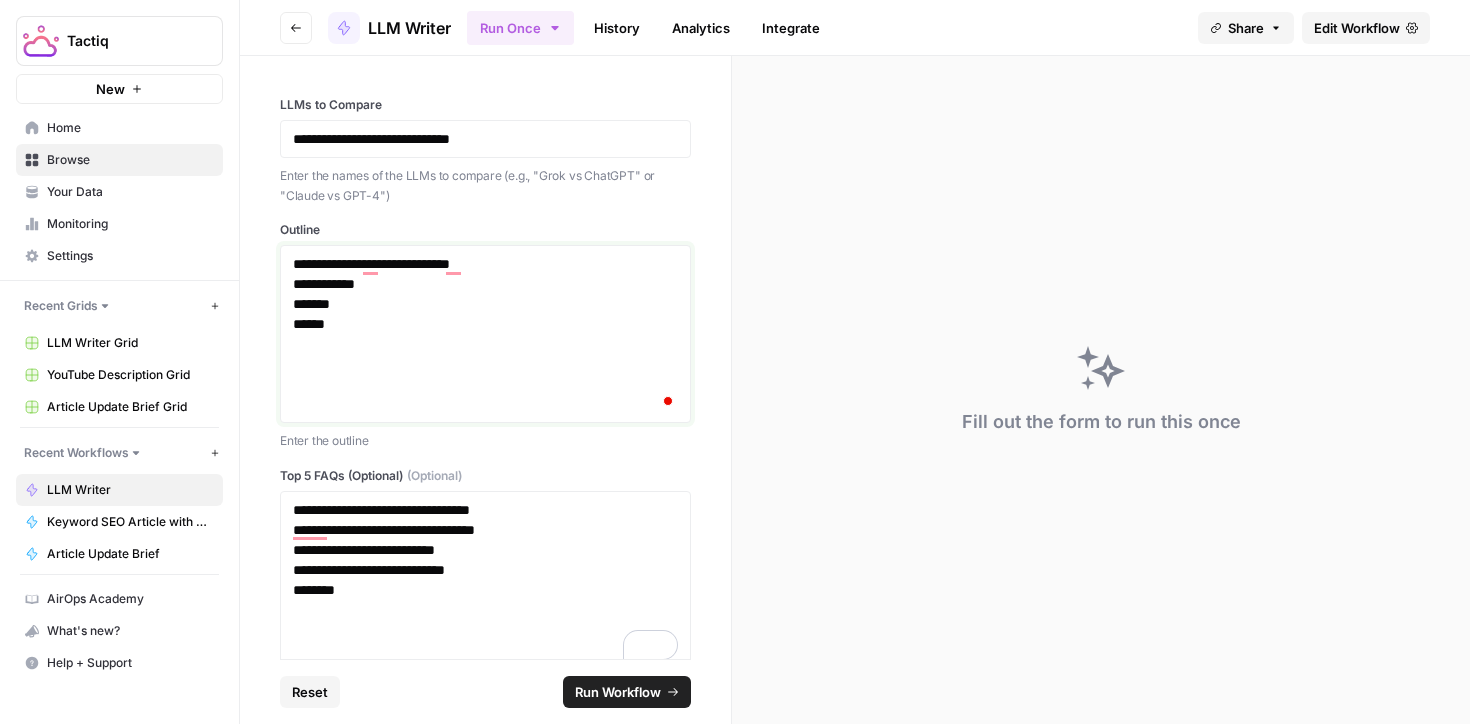 click on "**********" at bounding box center (485, 294) 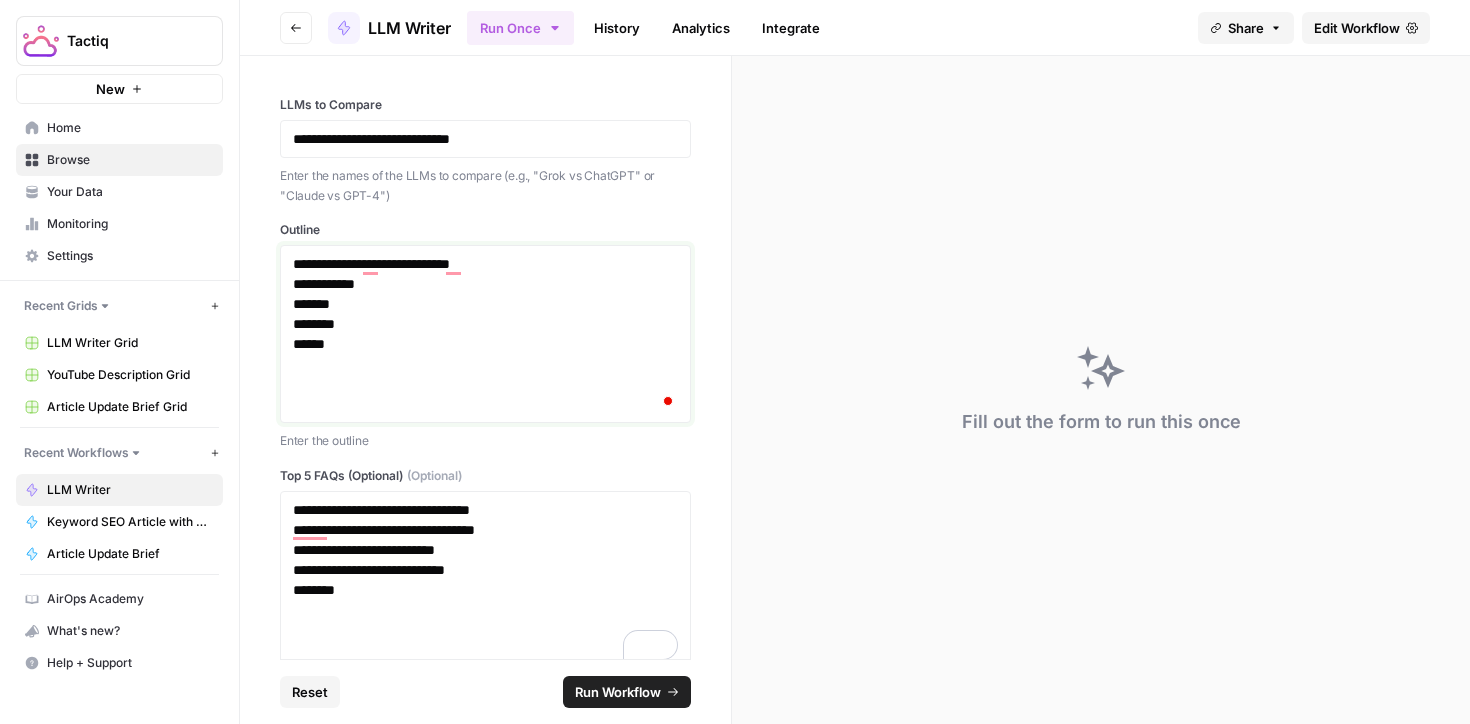 scroll, scrollTop: 80, scrollLeft: 0, axis: vertical 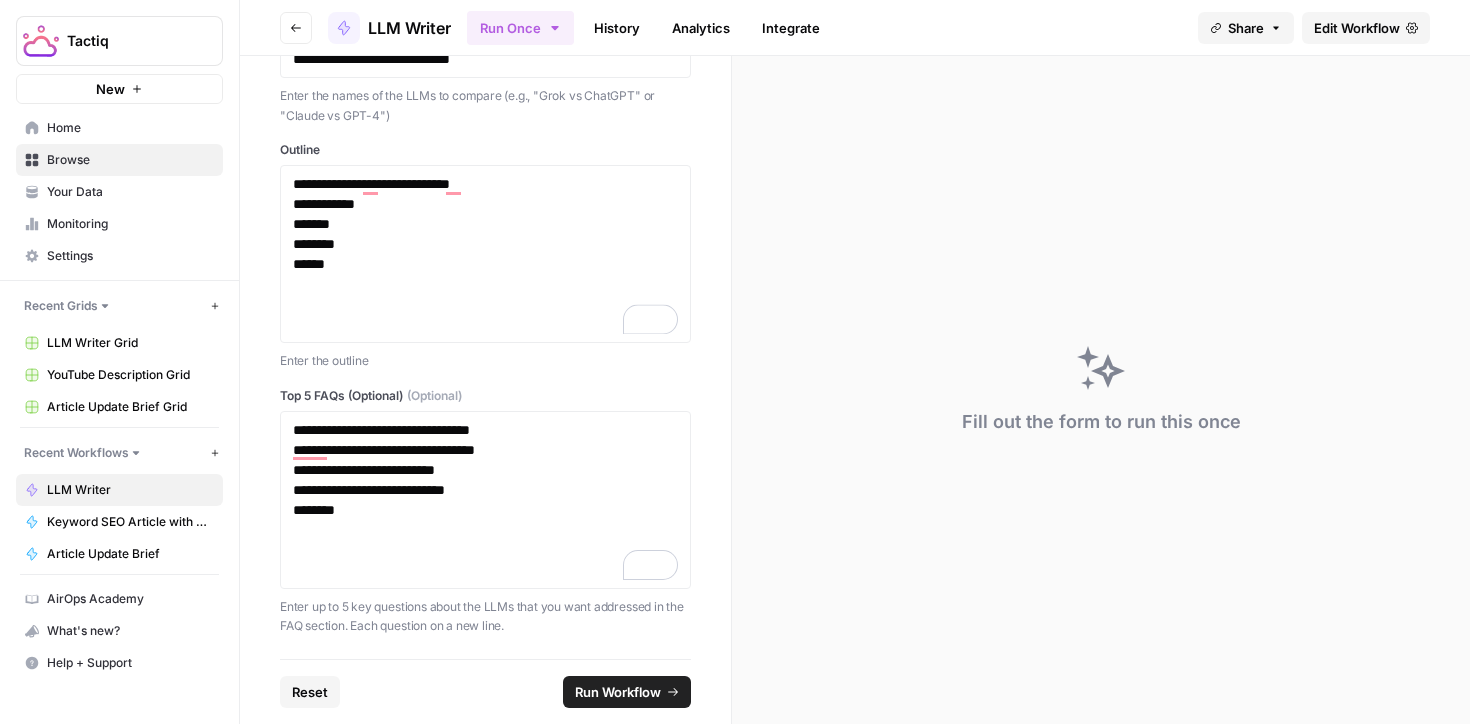 click on "Run Workflow" at bounding box center [618, 692] 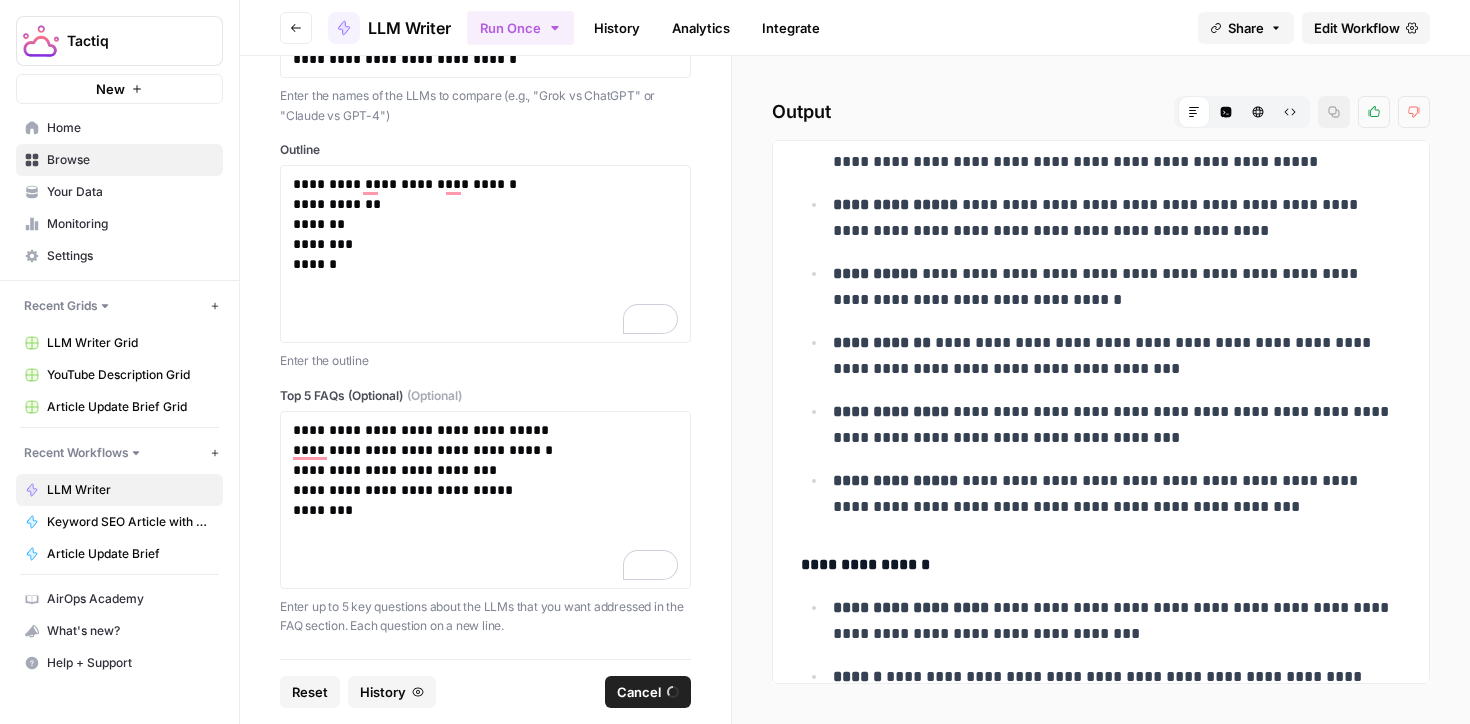 scroll, scrollTop: 0, scrollLeft: 0, axis: both 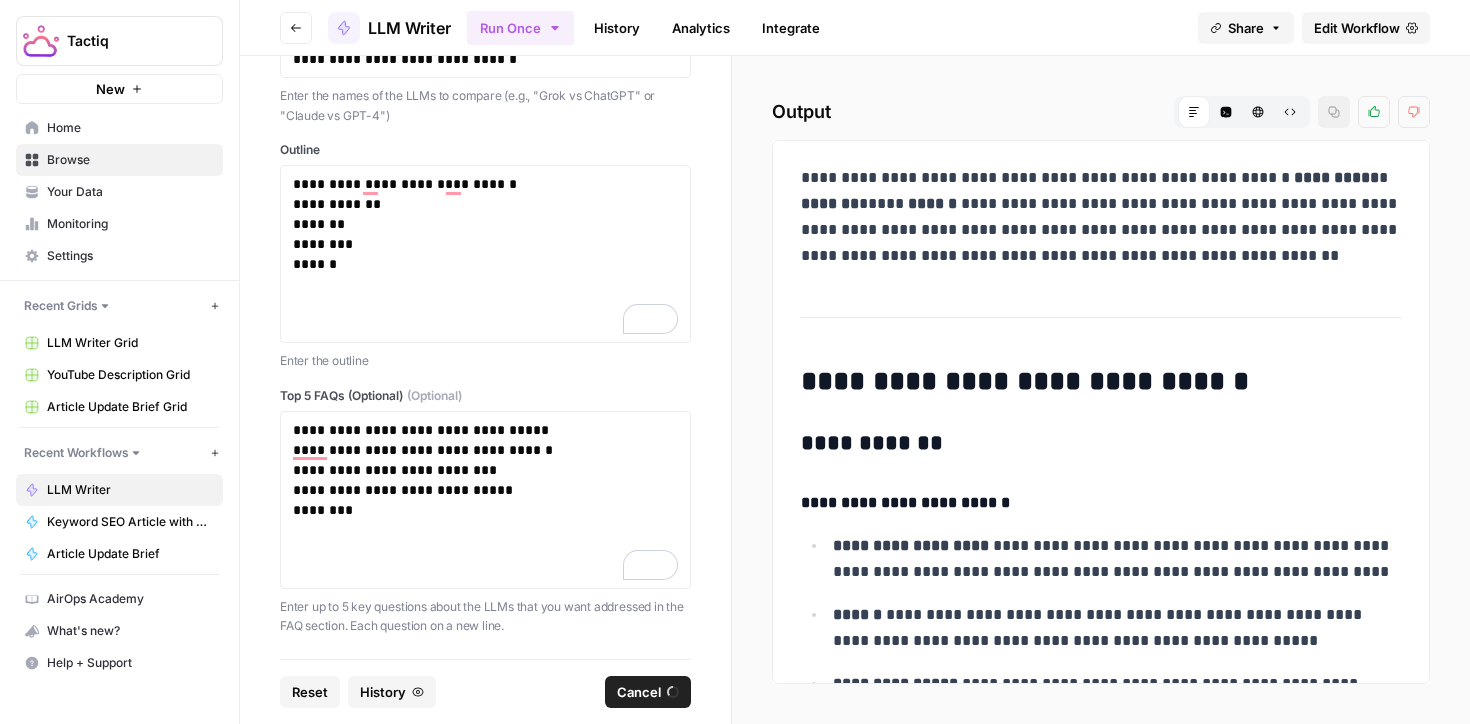 click on "Edit Workflow" at bounding box center [1357, 28] 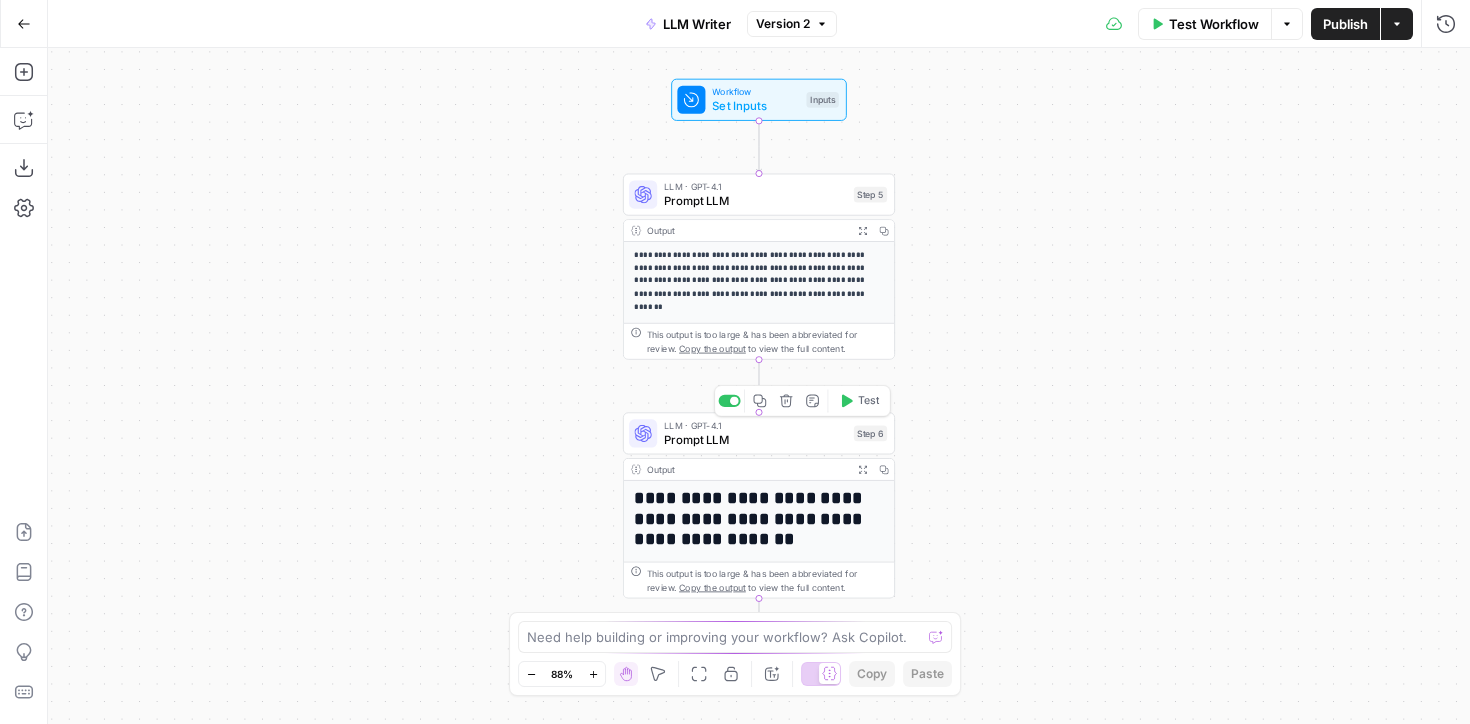click on "Prompt LLM" at bounding box center [755, 440] 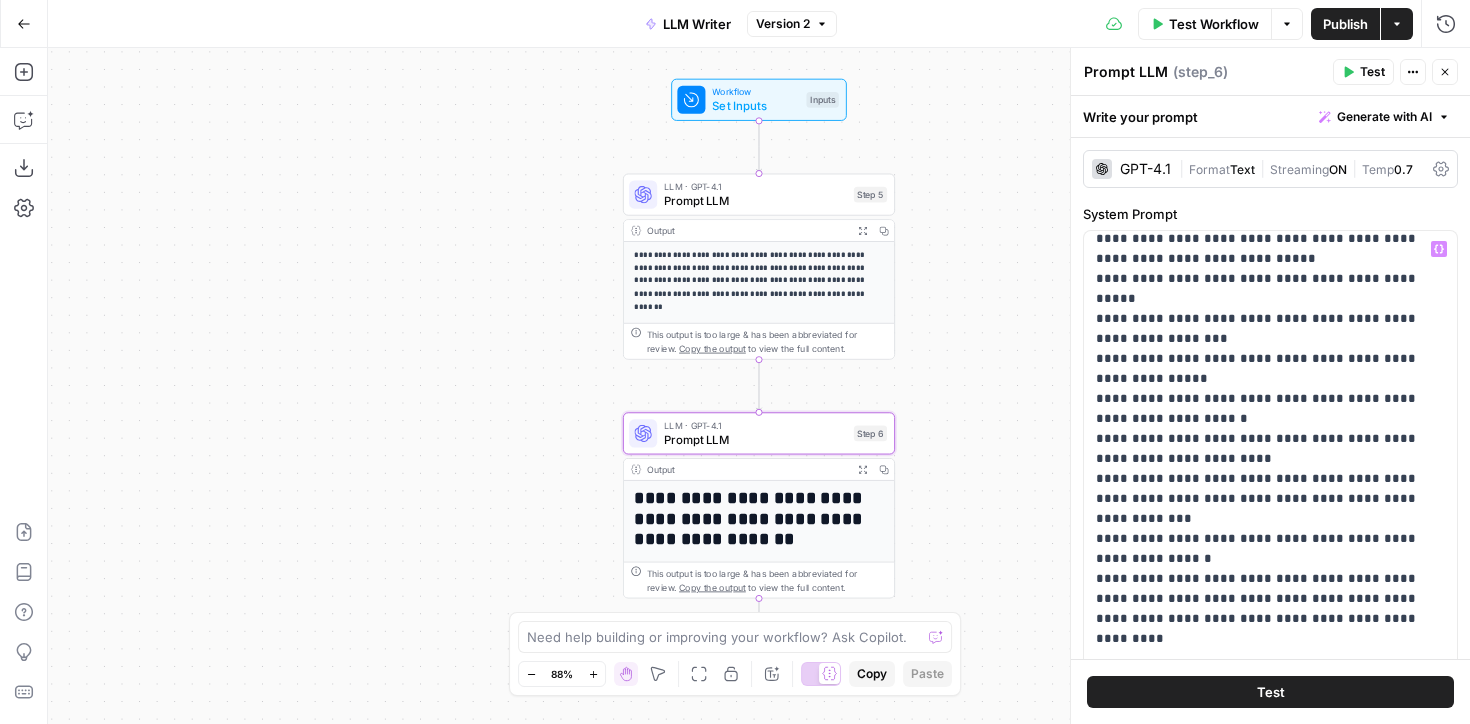 scroll, scrollTop: 441, scrollLeft: 0, axis: vertical 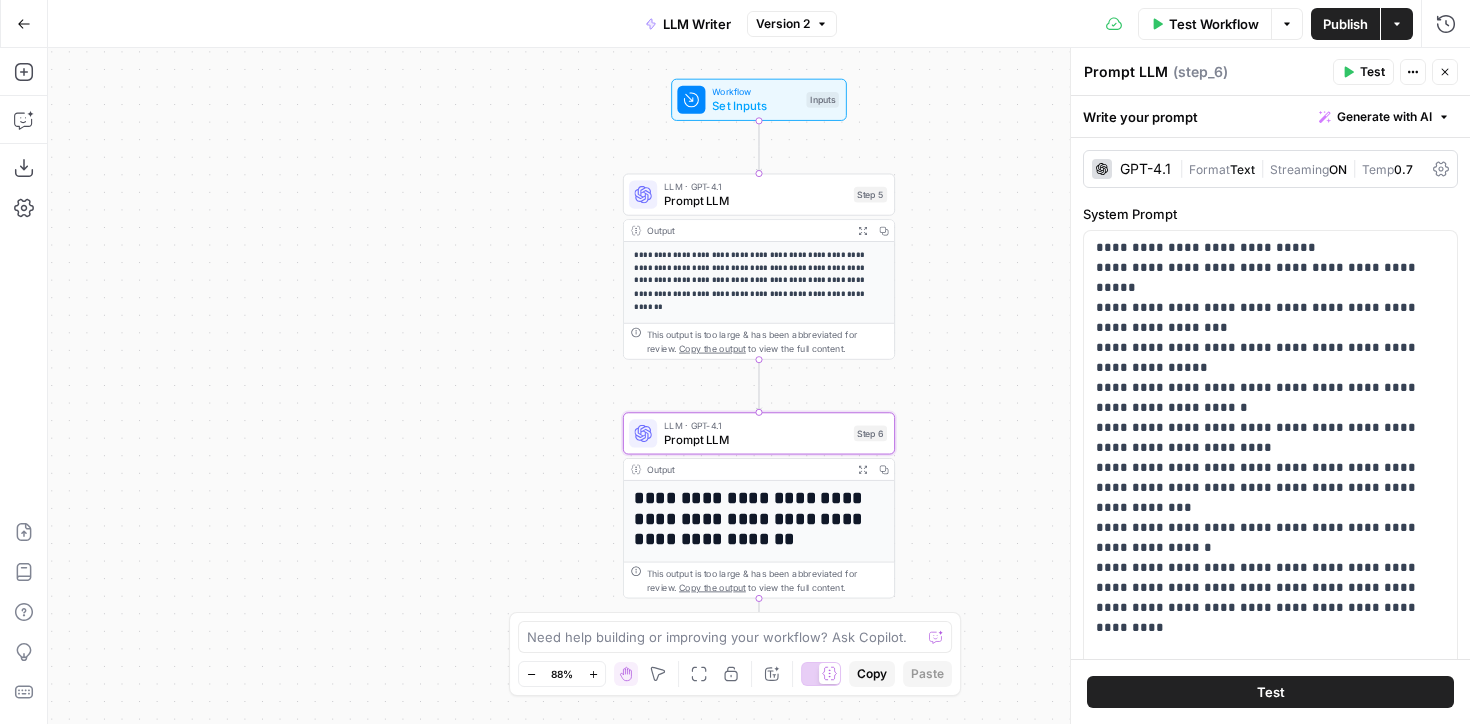 click on "Test Workflow" at bounding box center (1214, 24) 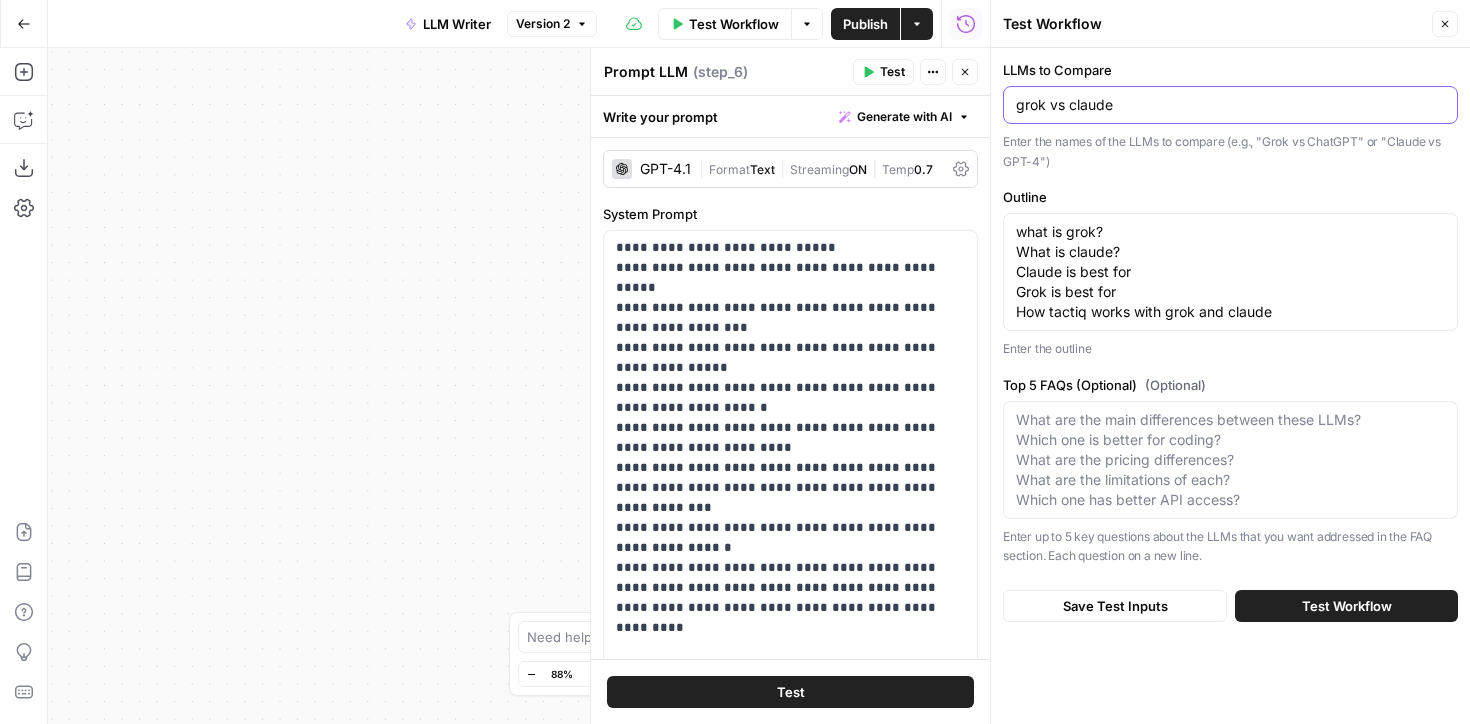 click on "grok vs claude" at bounding box center [1230, 105] 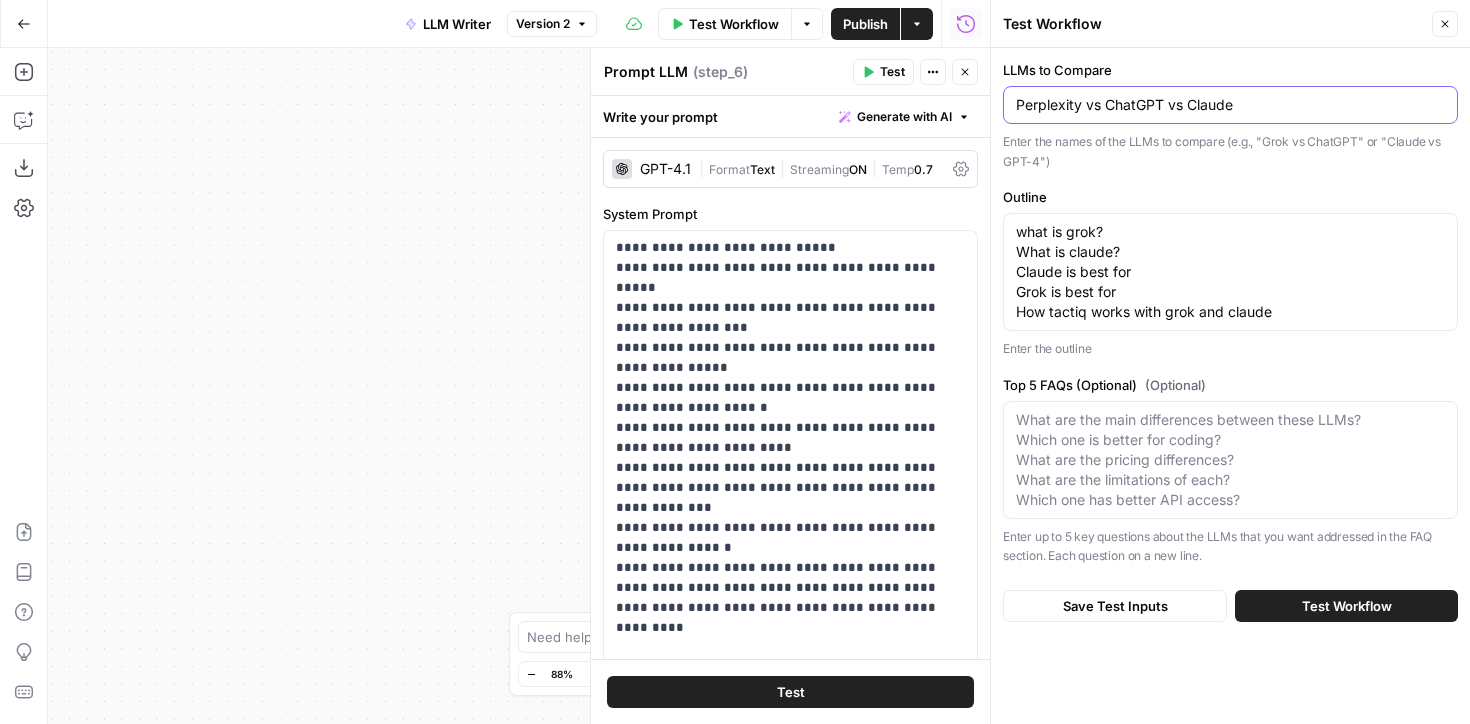 type on "Perplexity vs ChatGPT vs Claude" 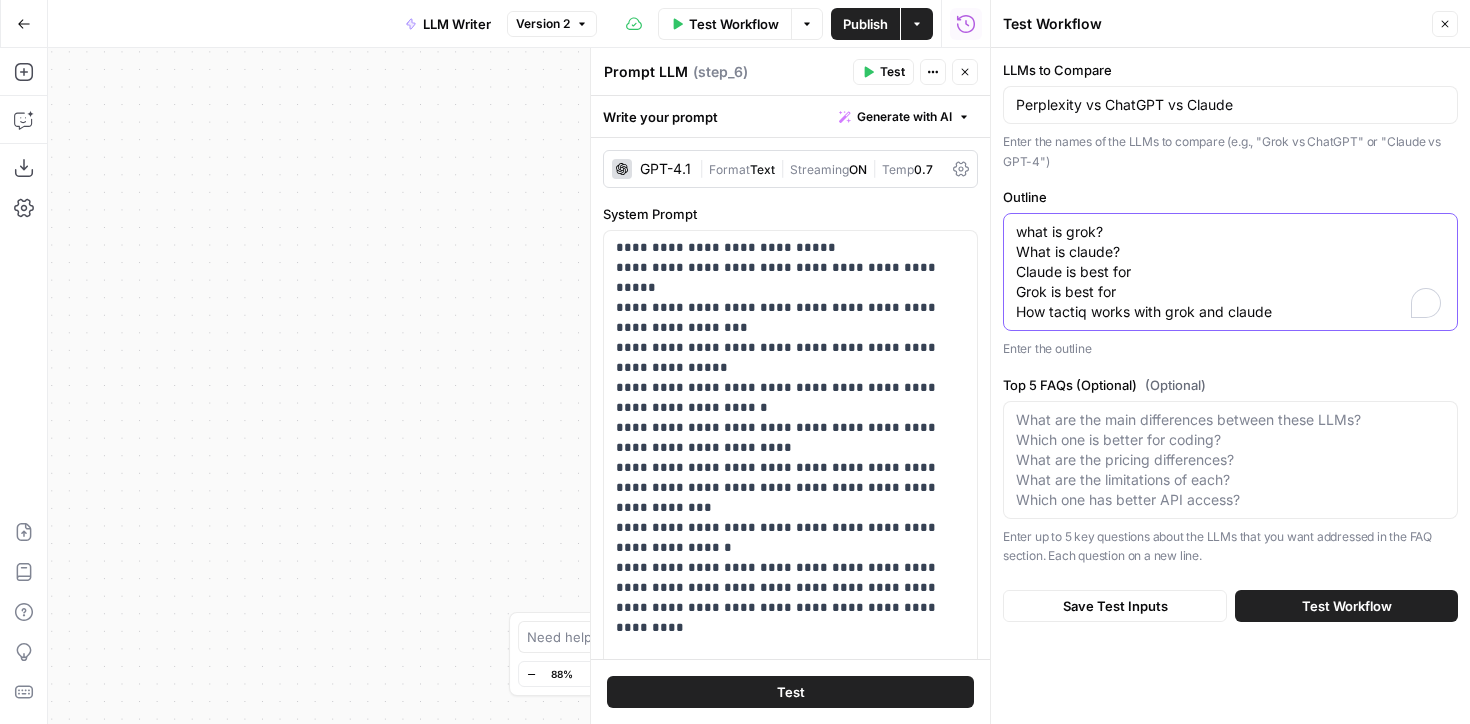 click on "what is grok?
What is claude?
Claude is best for
Grok is best for
How tactiq works with grok and claude" at bounding box center (1230, 272) 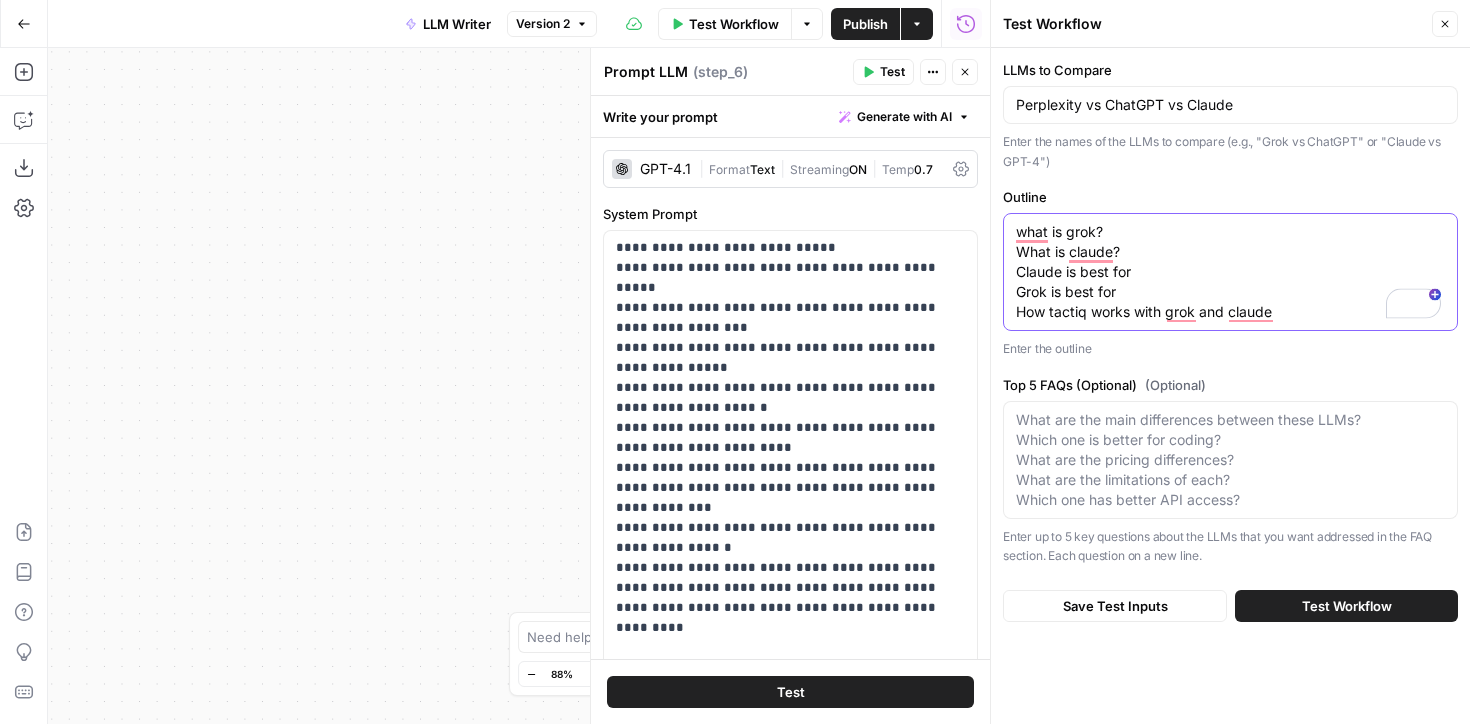 drag, startPoint x: 1309, startPoint y: 308, endPoint x: 1003, endPoint y: 234, distance: 314.8206 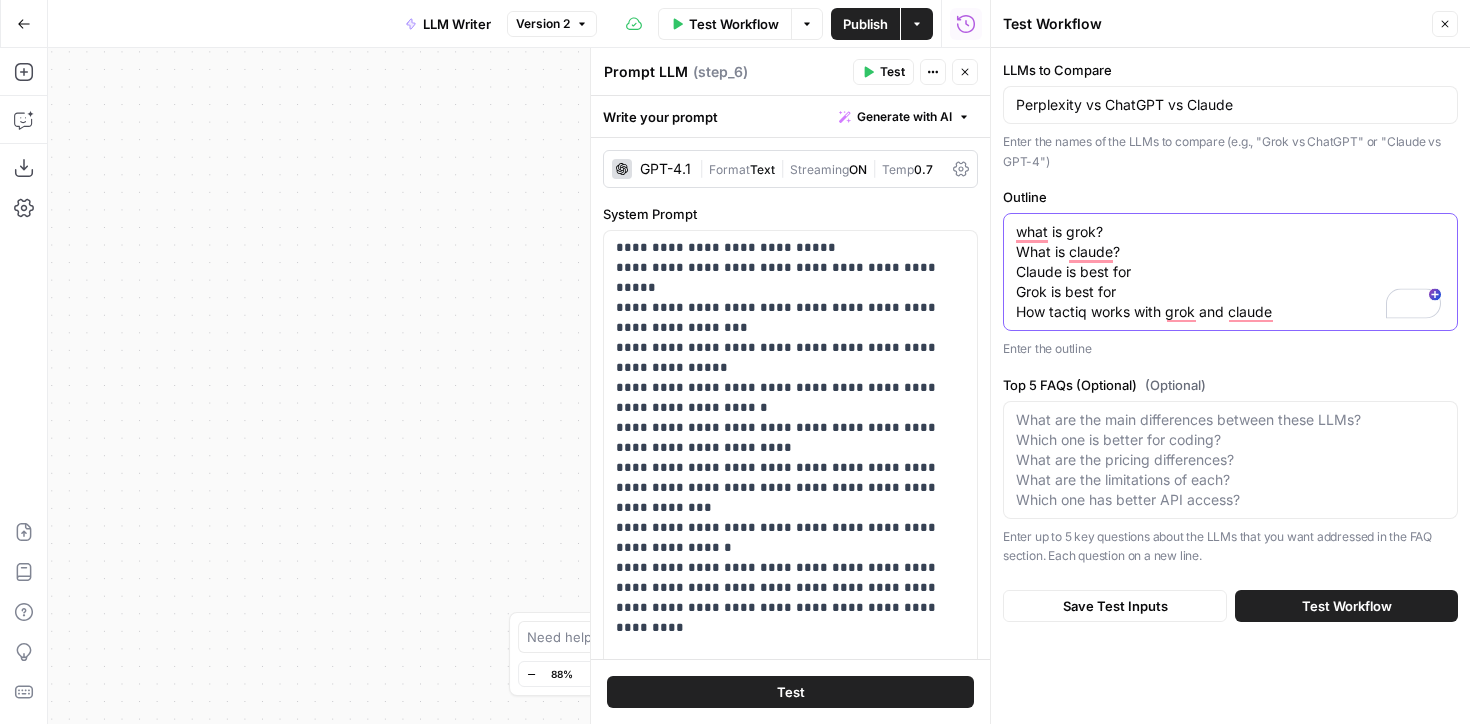click on "what is grok?
What is claude?
Claude is best for
Grok is best for
How tactiq works with grok and claude what is grok?
What is claude?
Claude is best for
Grok is best for
How tactiq works with grok and claude" at bounding box center (1230, 272) 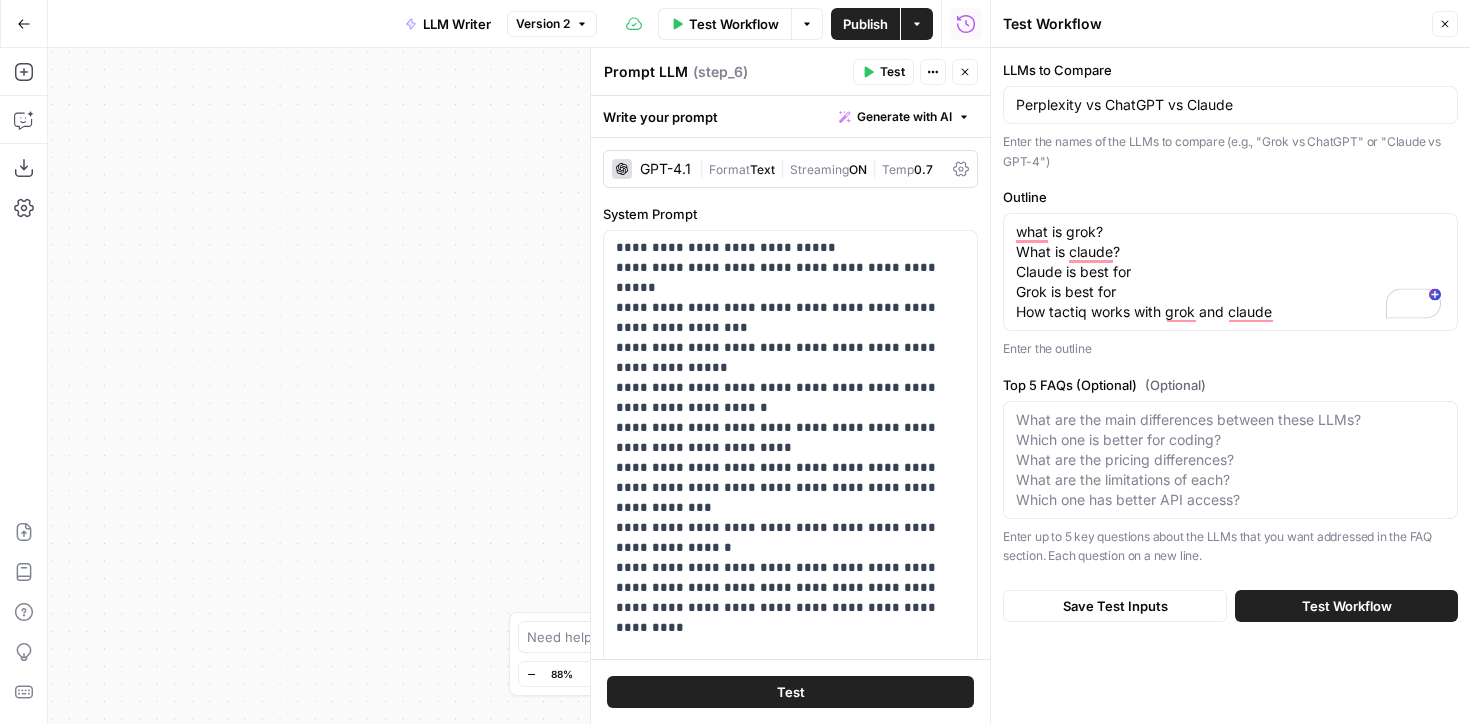 click on "**********" at bounding box center (519, 386) 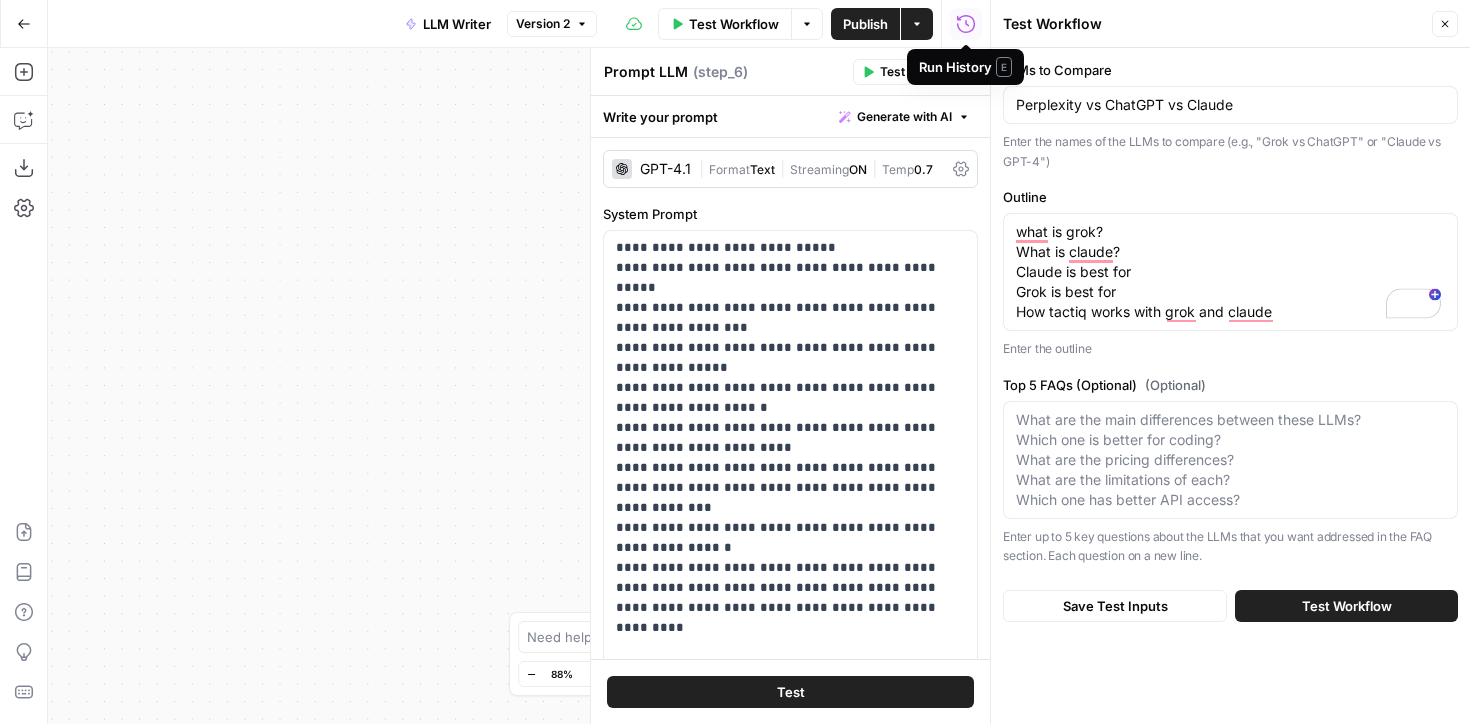 click on "Close" at bounding box center (1445, 24) 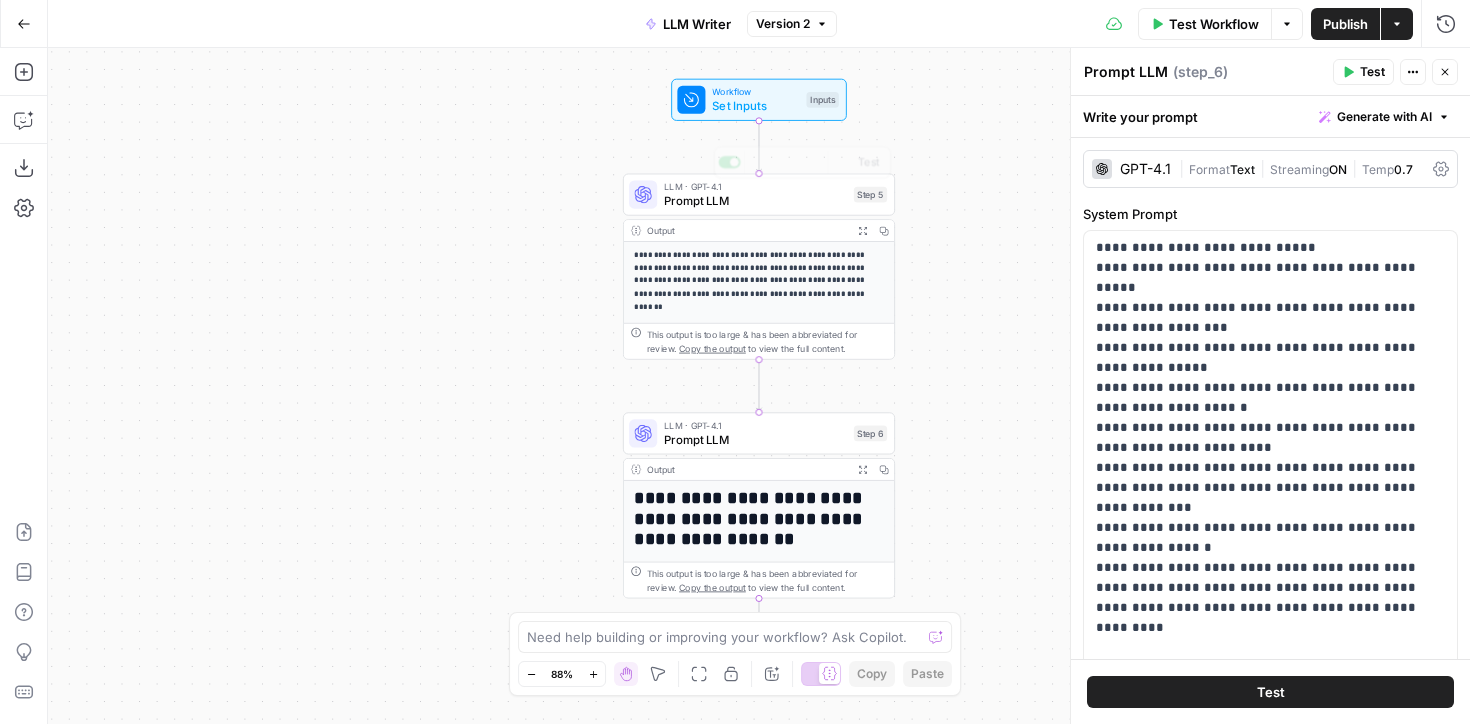 click on "Set Inputs" at bounding box center (755, 106) 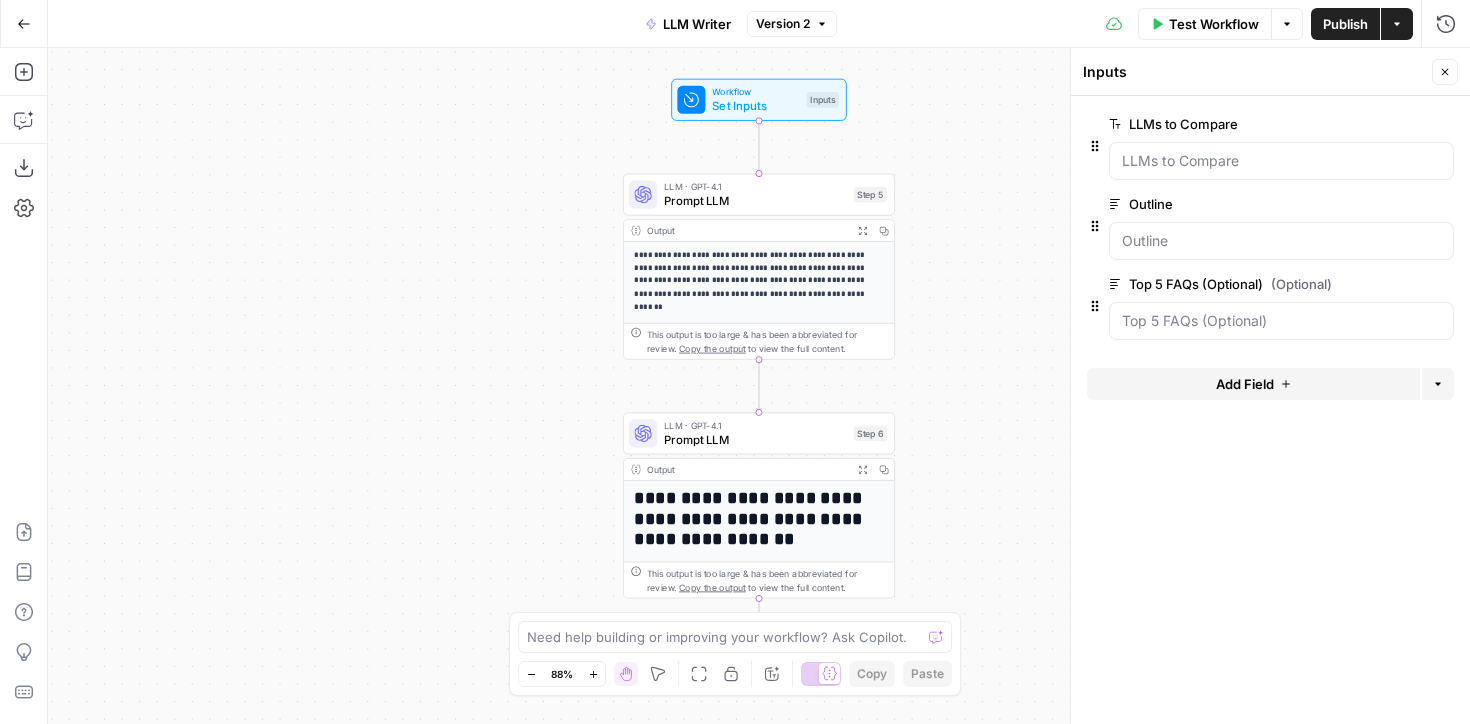 click on "edit field" at bounding box center (1379, 204) 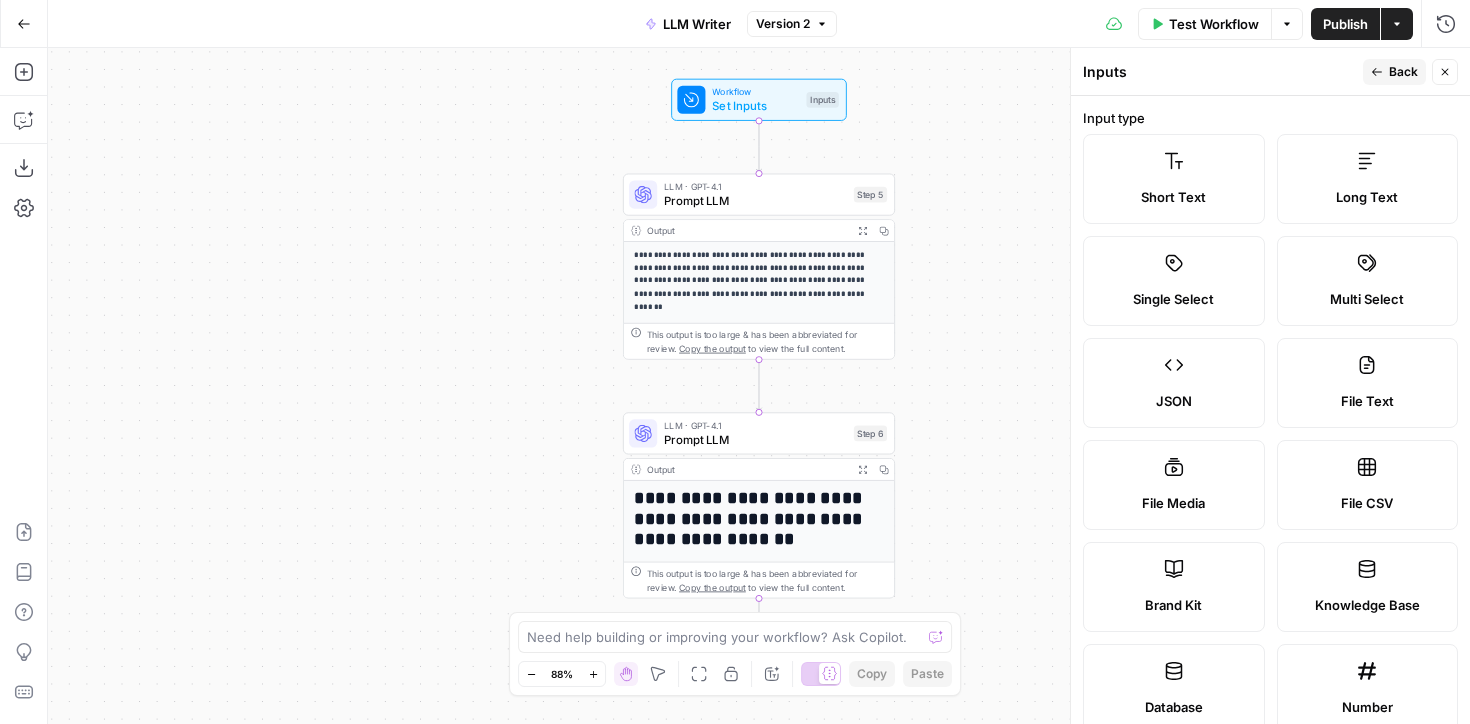scroll, scrollTop: 627, scrollLeft: 0, axis: vertical 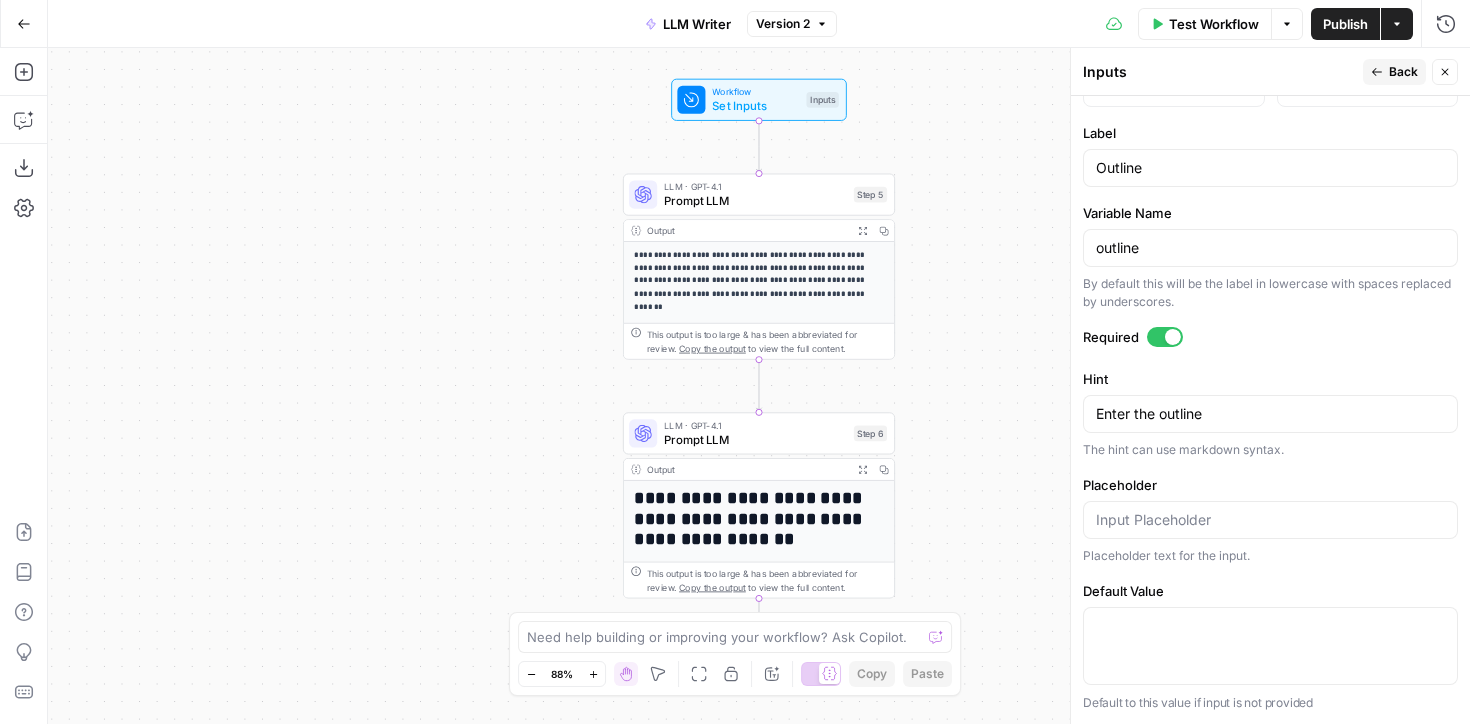 click at bounding box center (1173, 337) 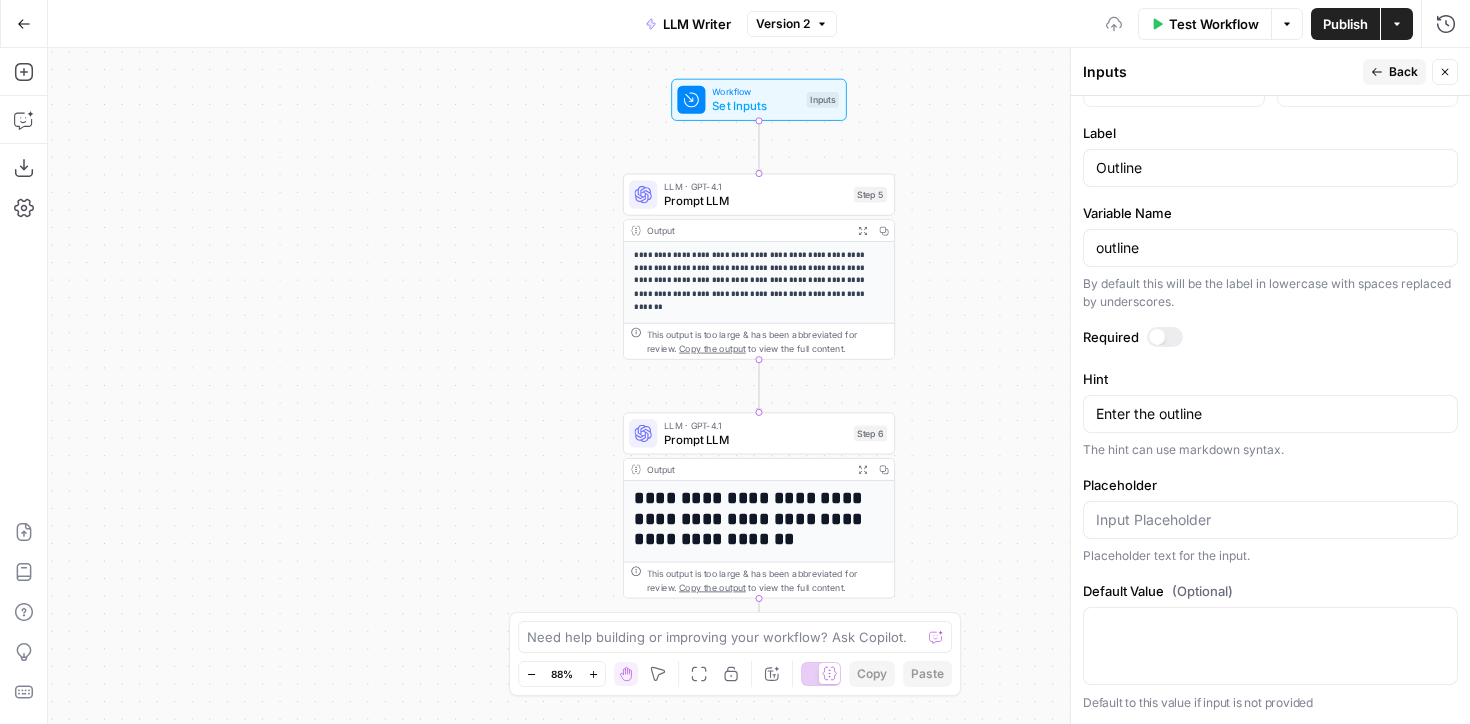 click on "**********" at bounding box center [759, 386] 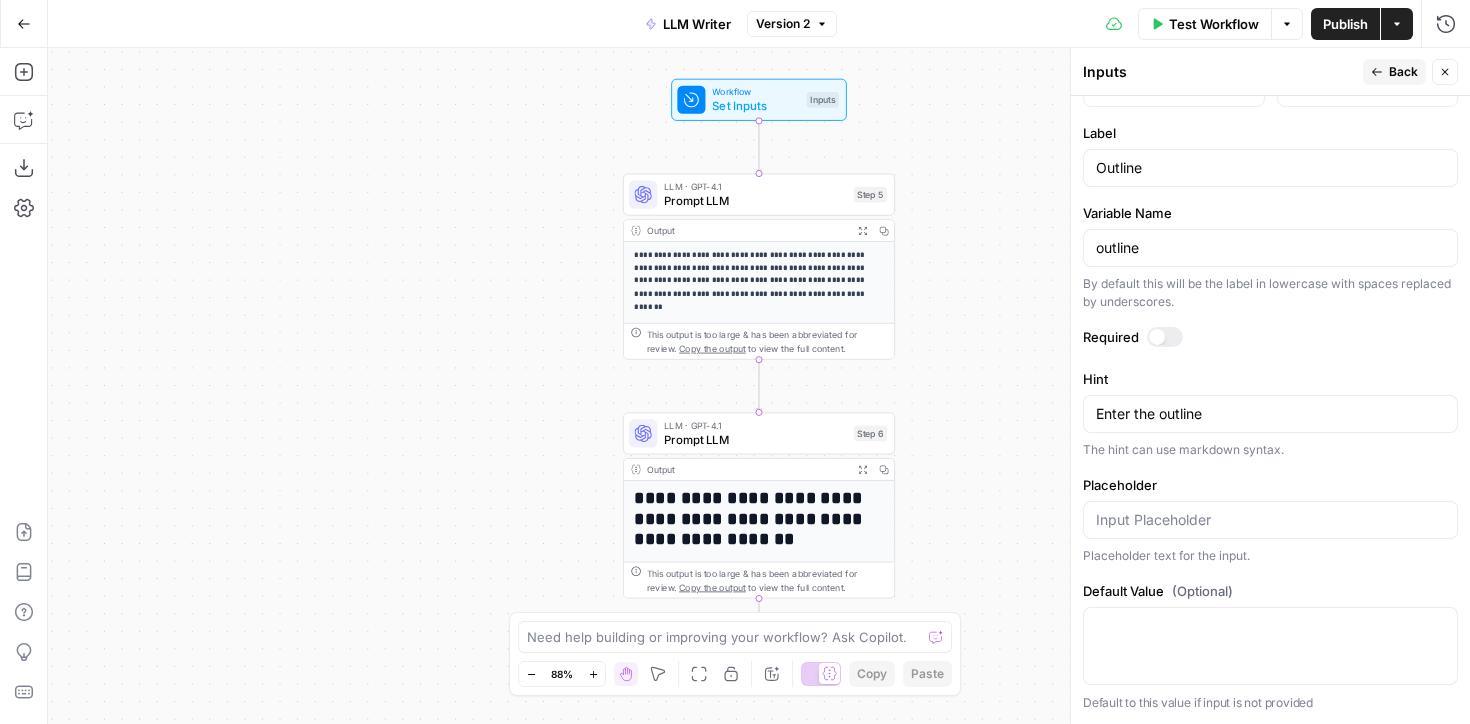 click 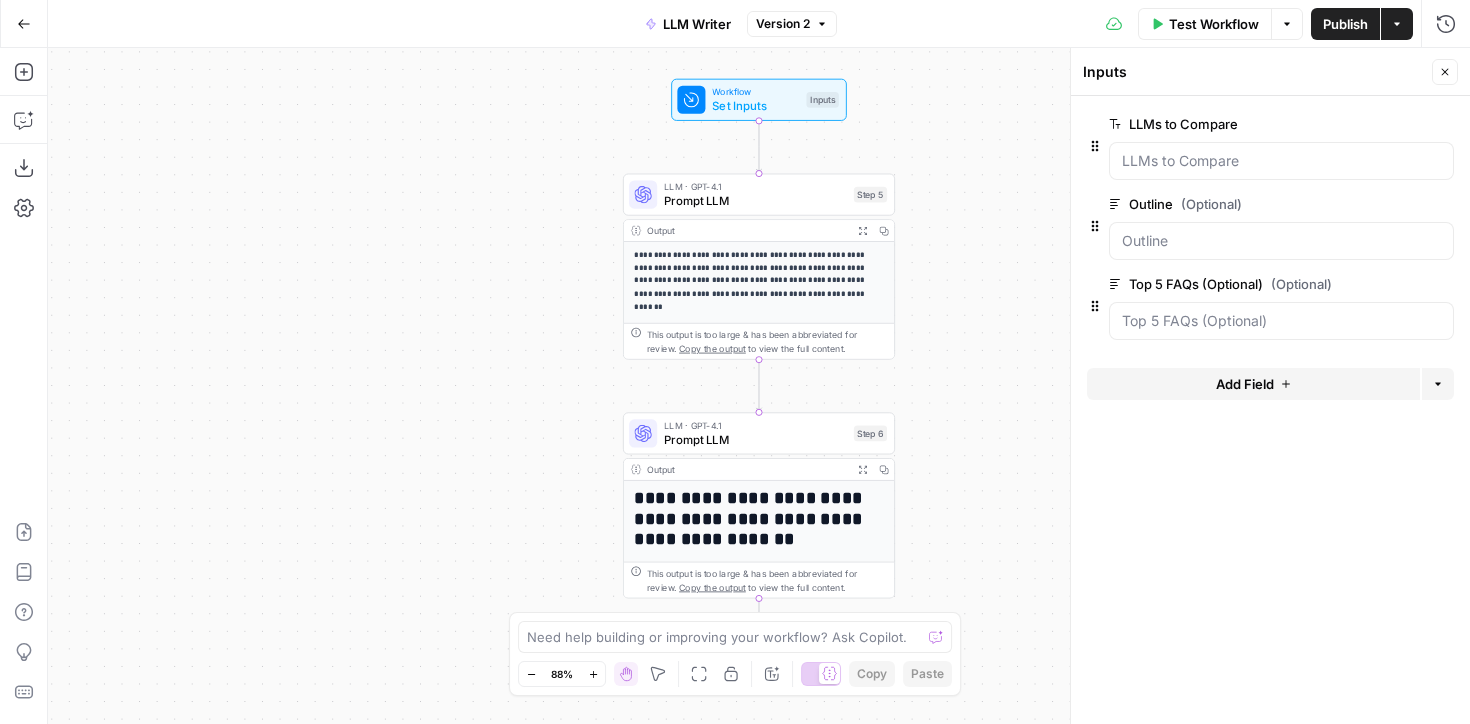 click on "edit field" at bounding box center [1379, 284] 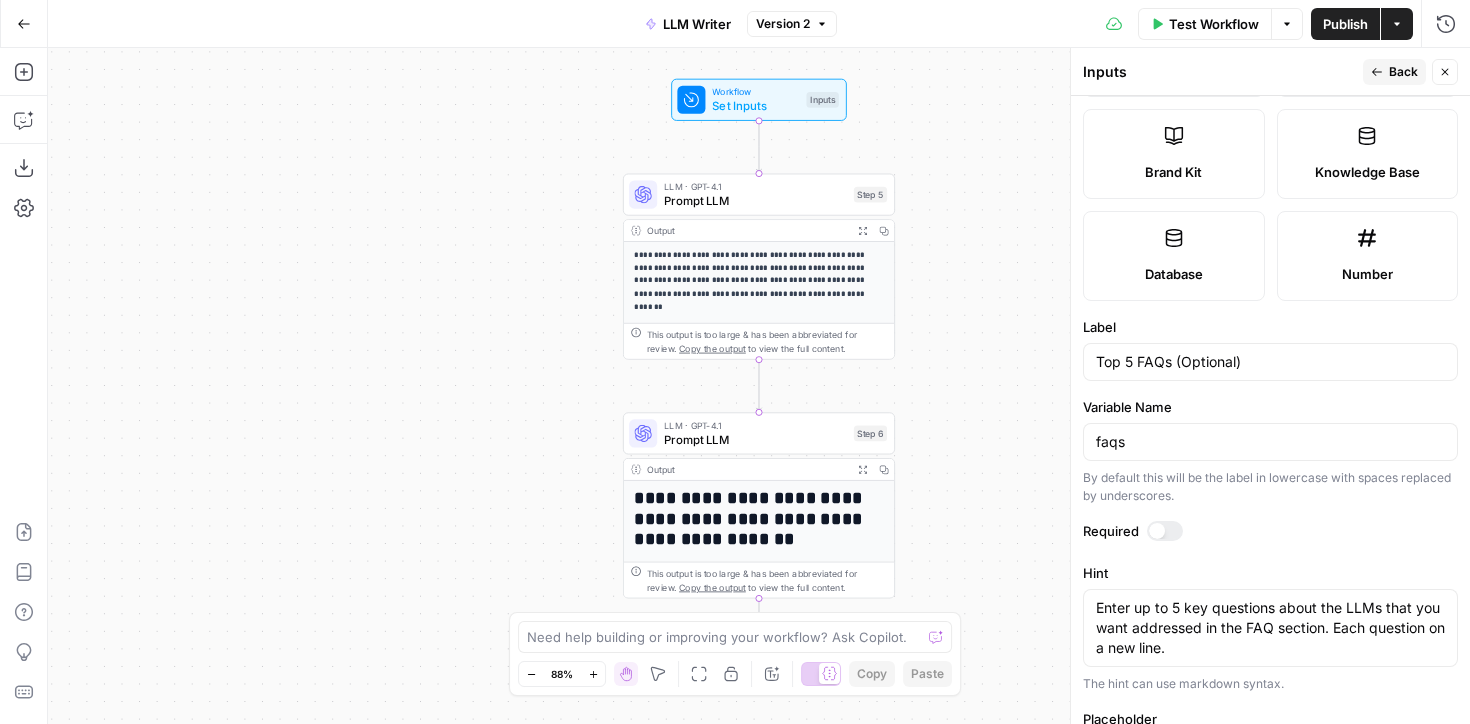 scroll, scrollTop: 707, scrollLeft: 0, axis: vertical 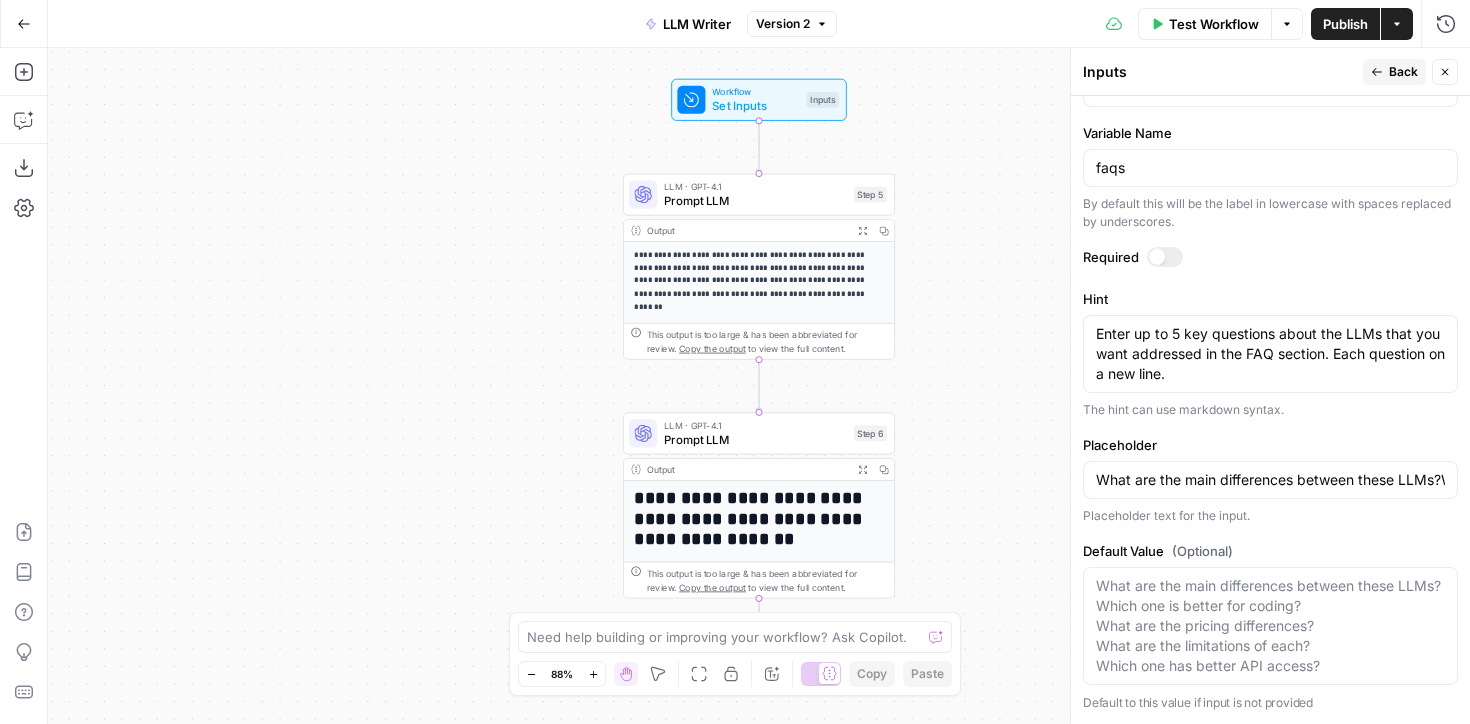 click at bounding box center (1165, 257) 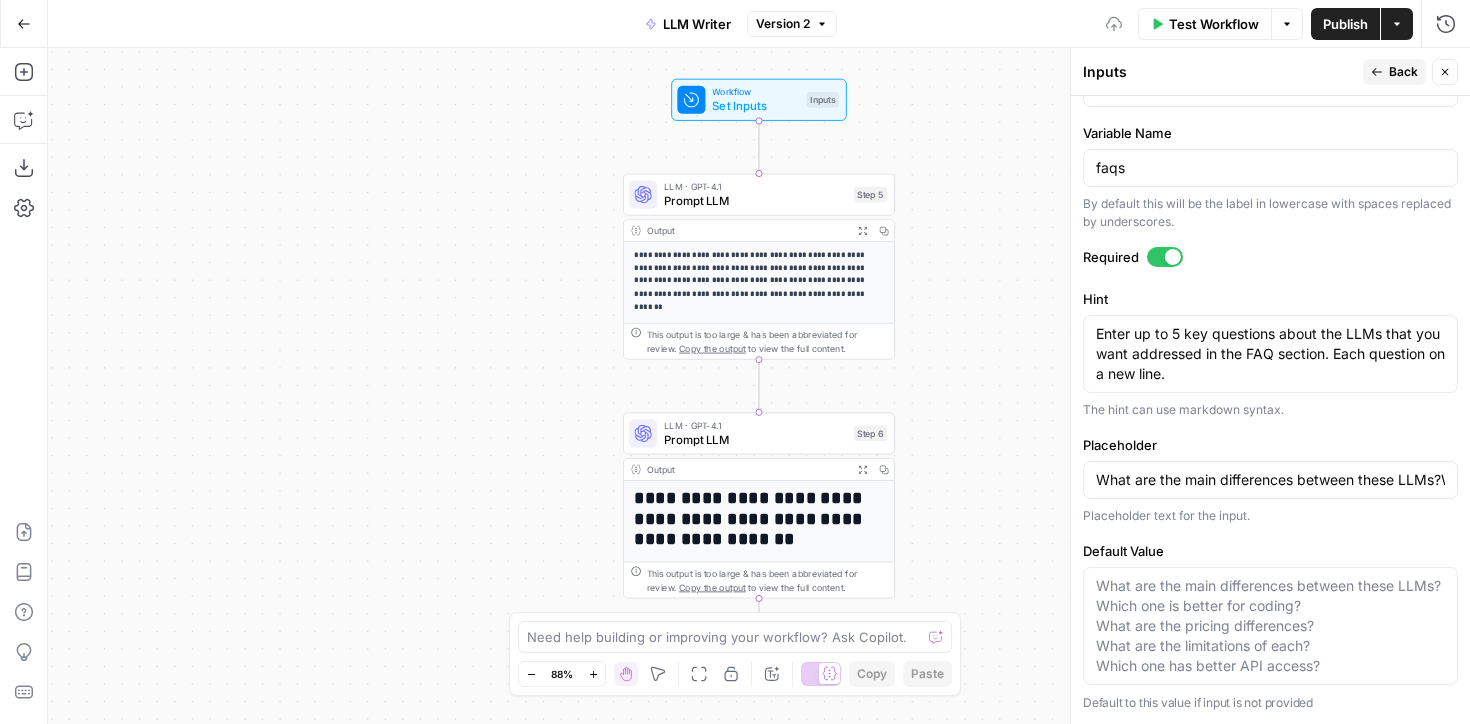 click on "Publish" at bounding box center [1345, 24] 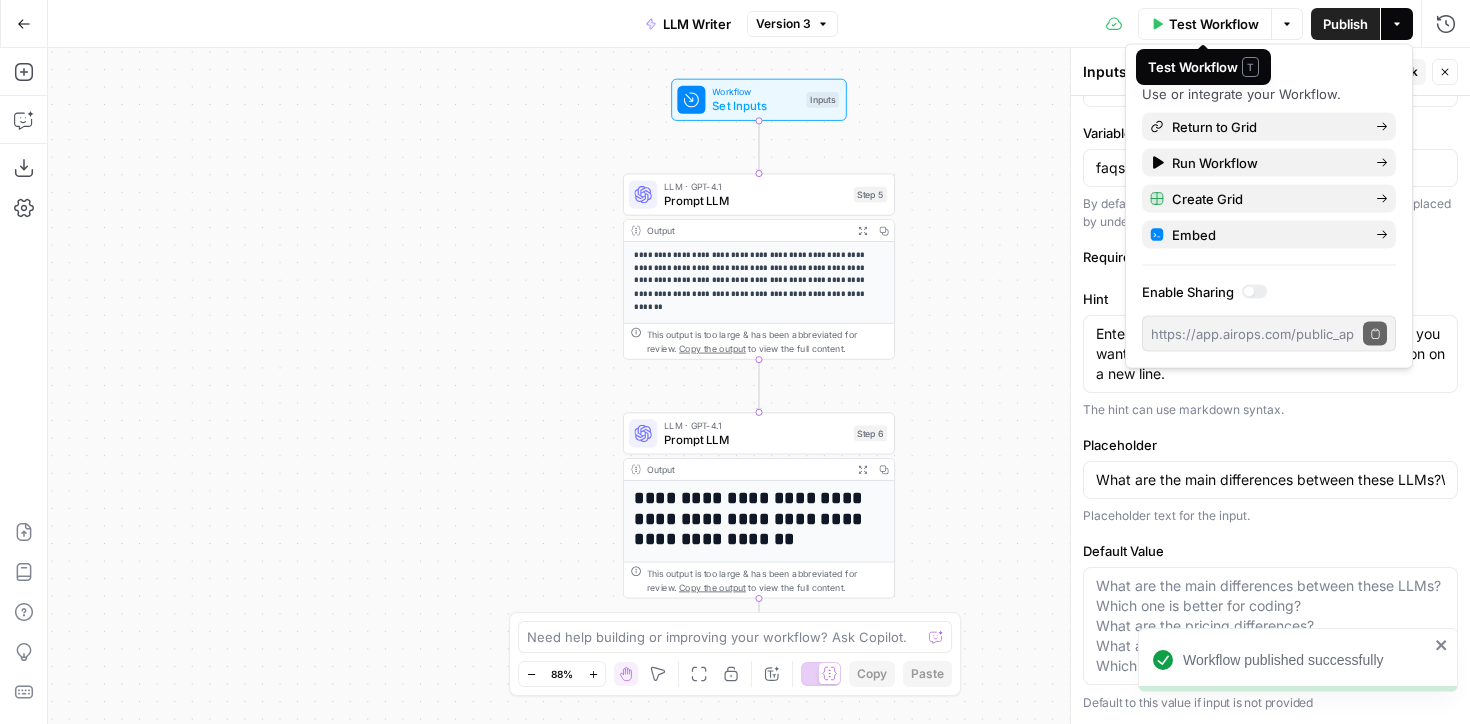 click on "Test Workflow" at bounding box center (1214, 24) 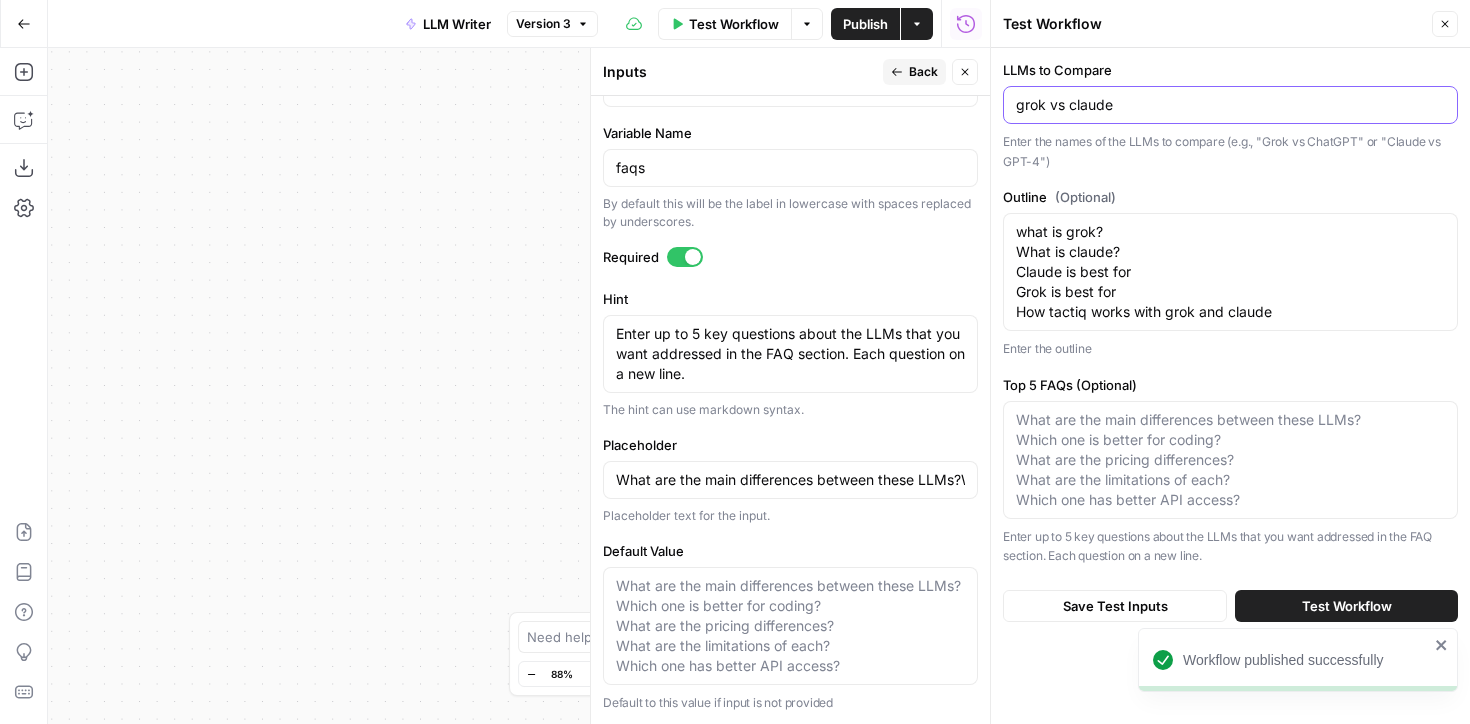 drag, startPoint x: 1131, startPoint y: 102, endPoint x: 939, endPoint y: 90, distance: 192.37463 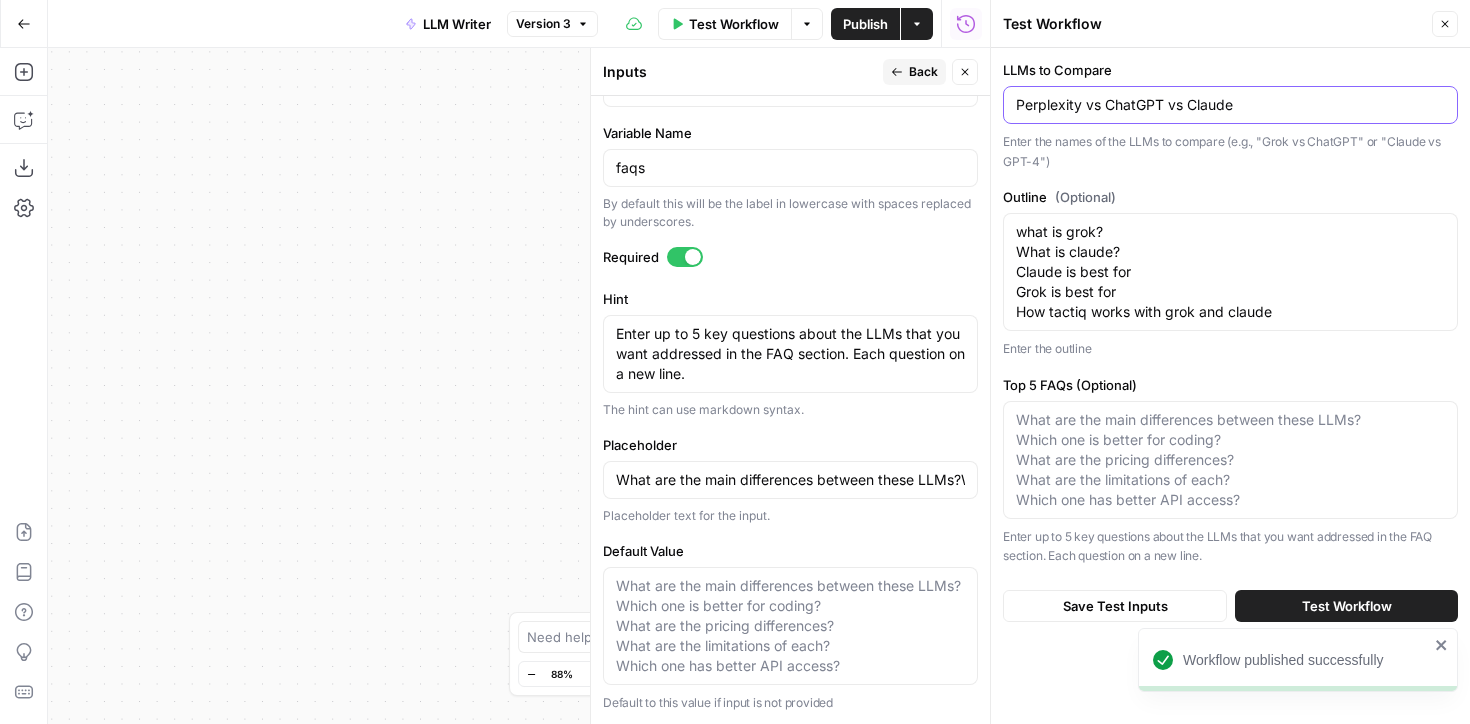 type on "What are the main differences between these LLMs?Which one is better for coding?What are the pricing differences?What are the limitations of each?Which one has better API access?" 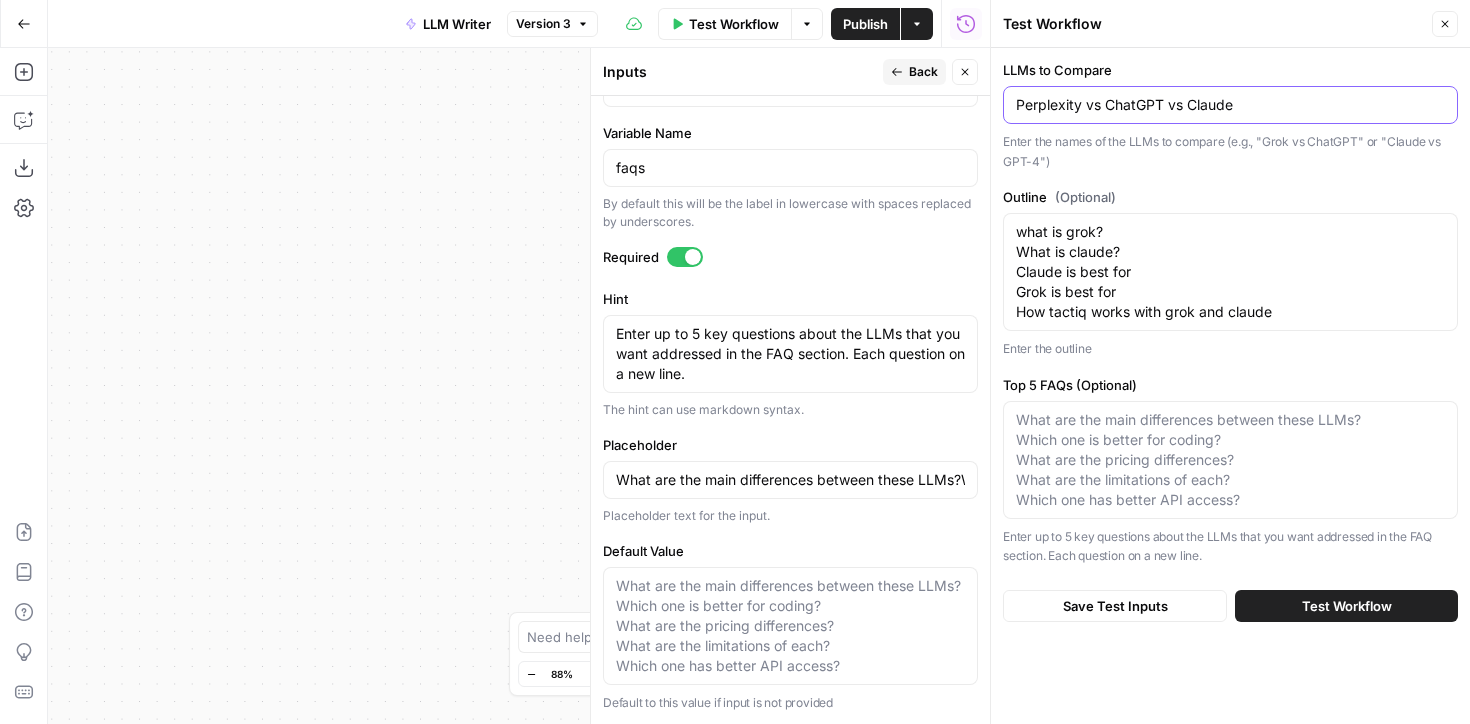 type on "Perplexity vs ChatGPT vs Claude" 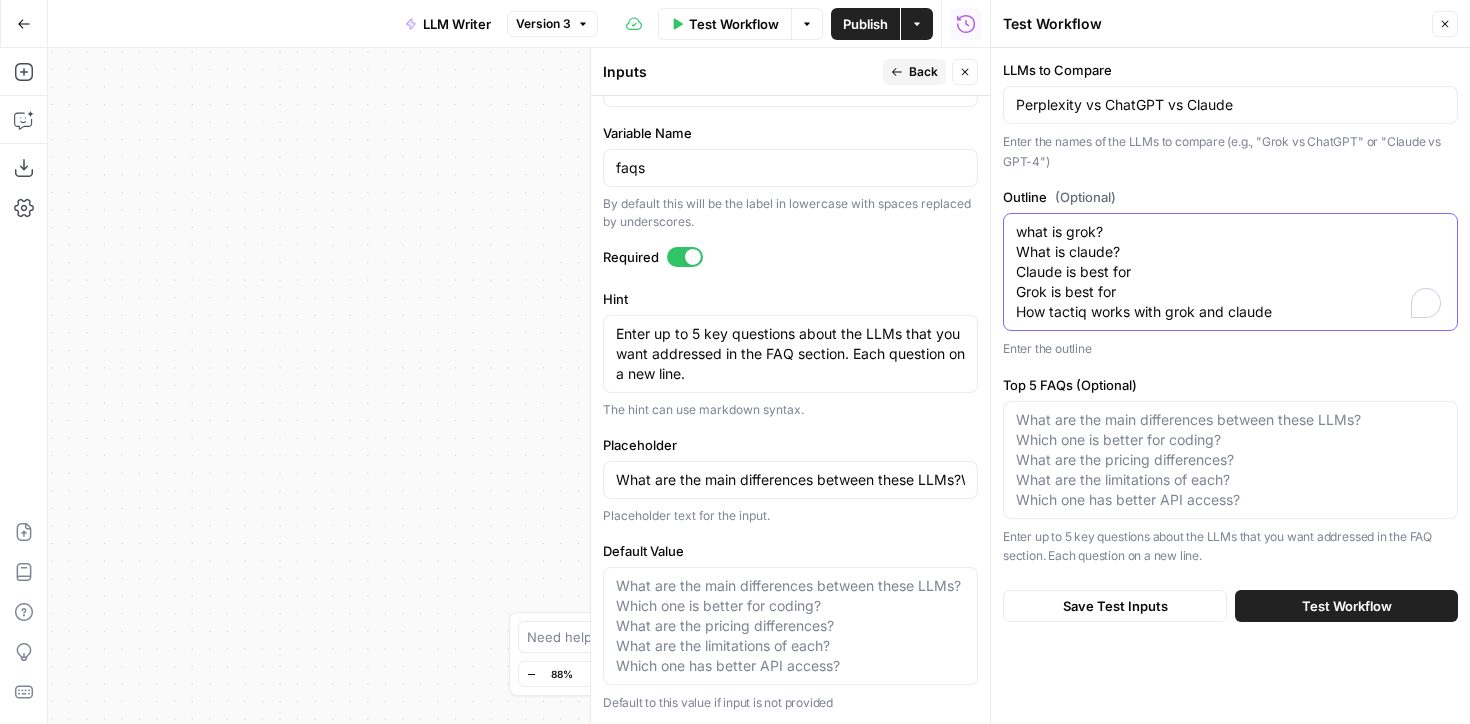drag, startPoint x: 1284, startPoint y: 301, endPoint x: 971, endPoint y: 249, distance: 317.2901 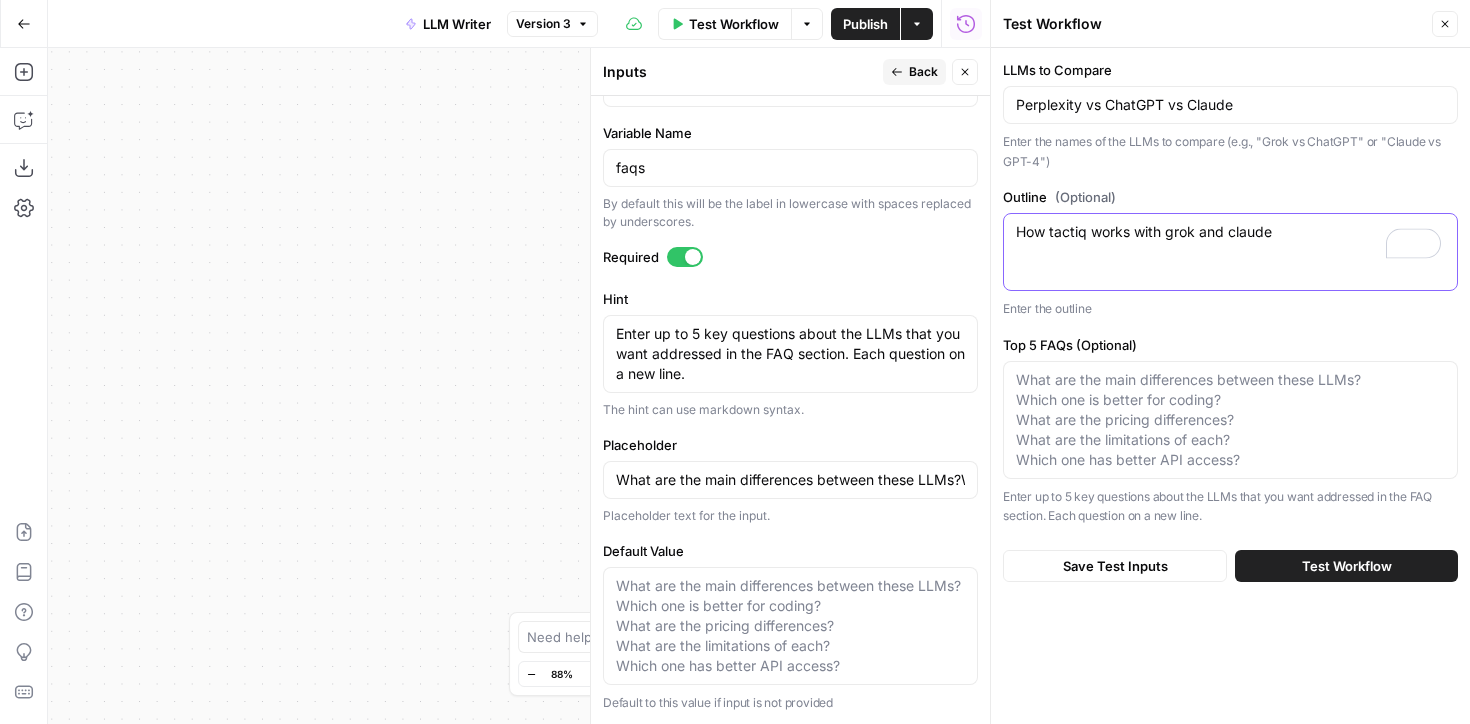 drag, startPoint x: 1309, startPoint y: 254, endPoint x: 901, endPoint y: 234, distance: 408.4899 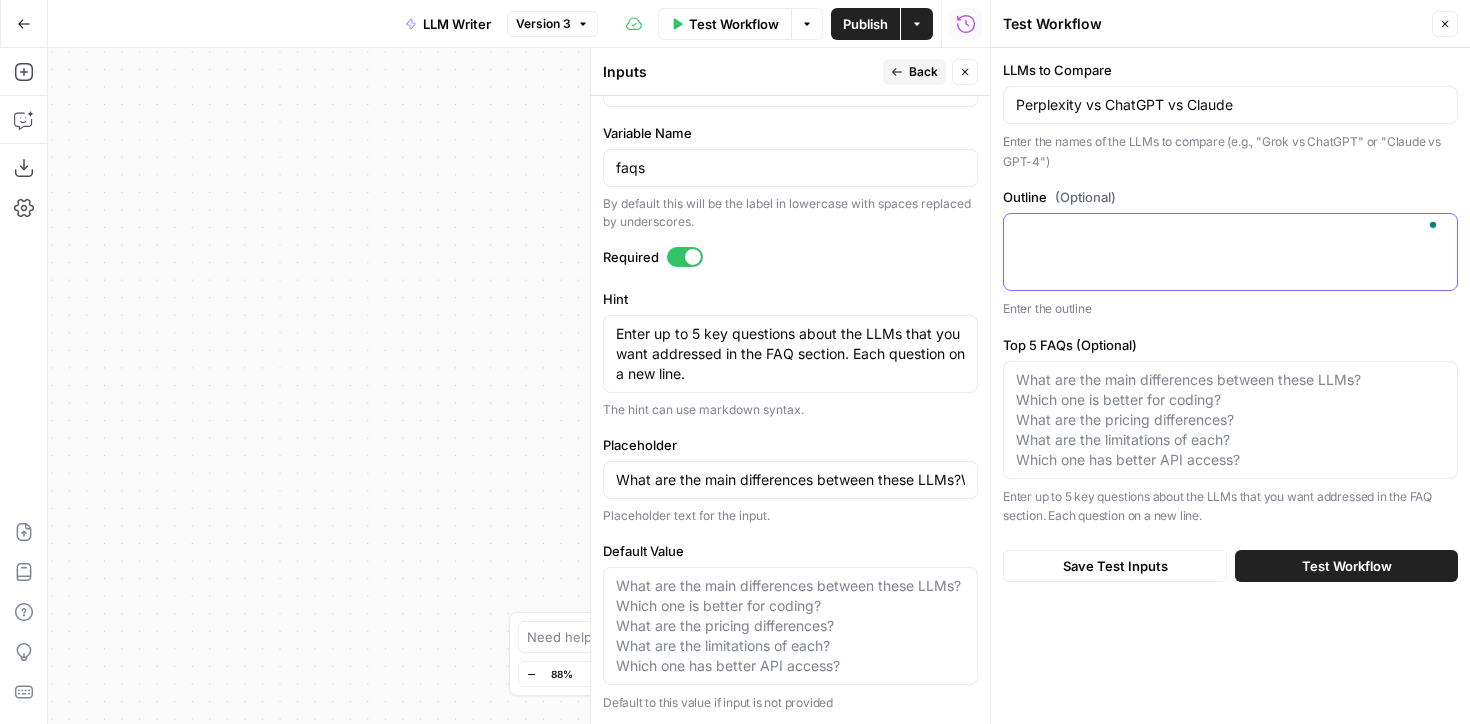 type 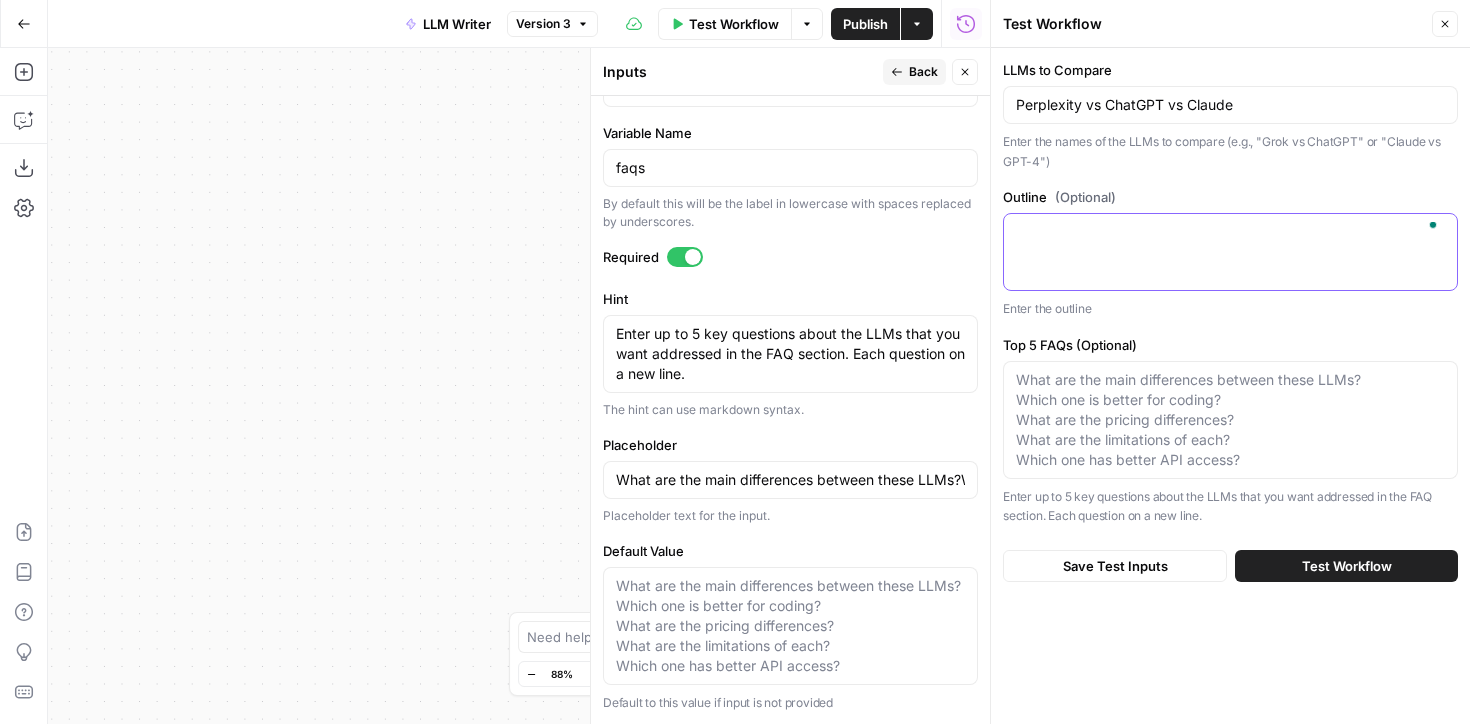 type on "What are the main differences between these LLMs?Which one is better for coding?What are the pricing differences?What are the limitations of each?Which one has better API access?" 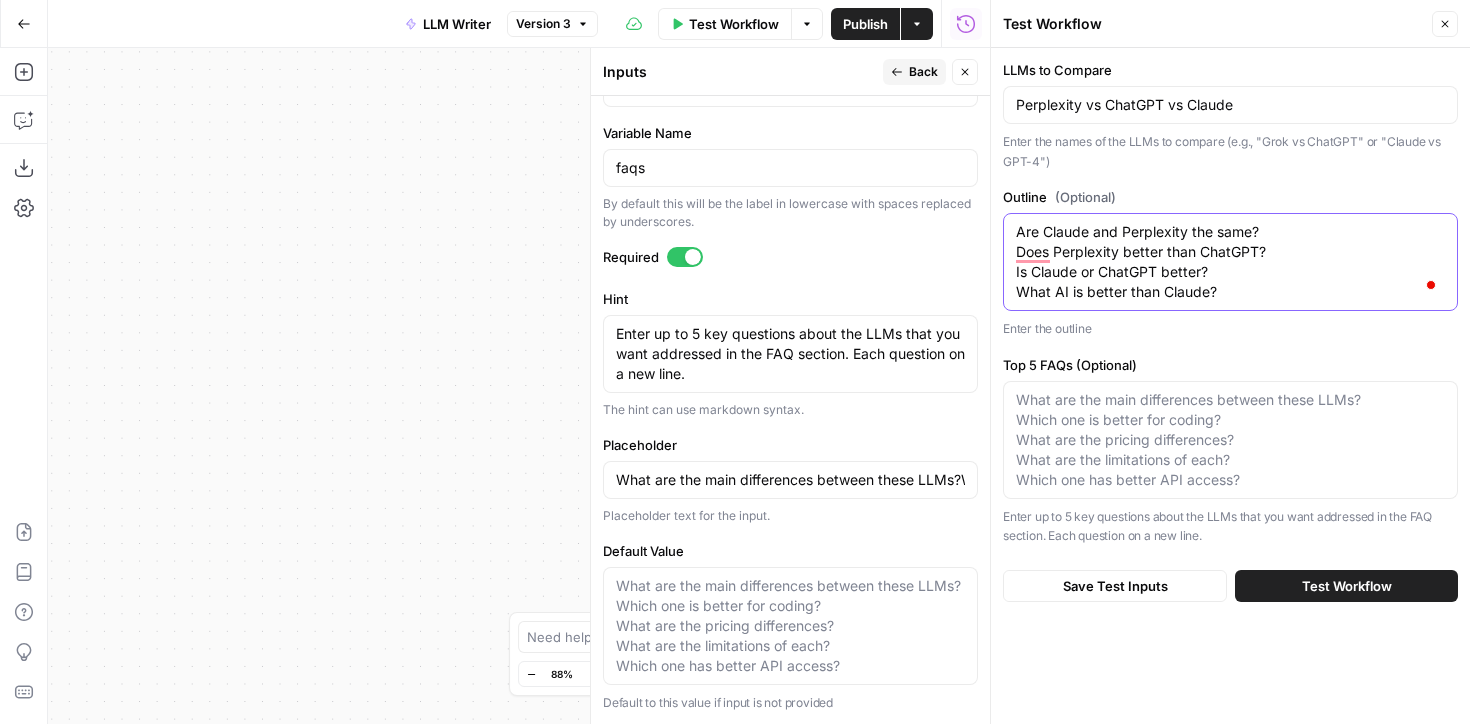 type on "What are the main differences between these LLMs?Which one is better for coding?What are the pricing differences?What are the limitations of each?Which one has better API access?" 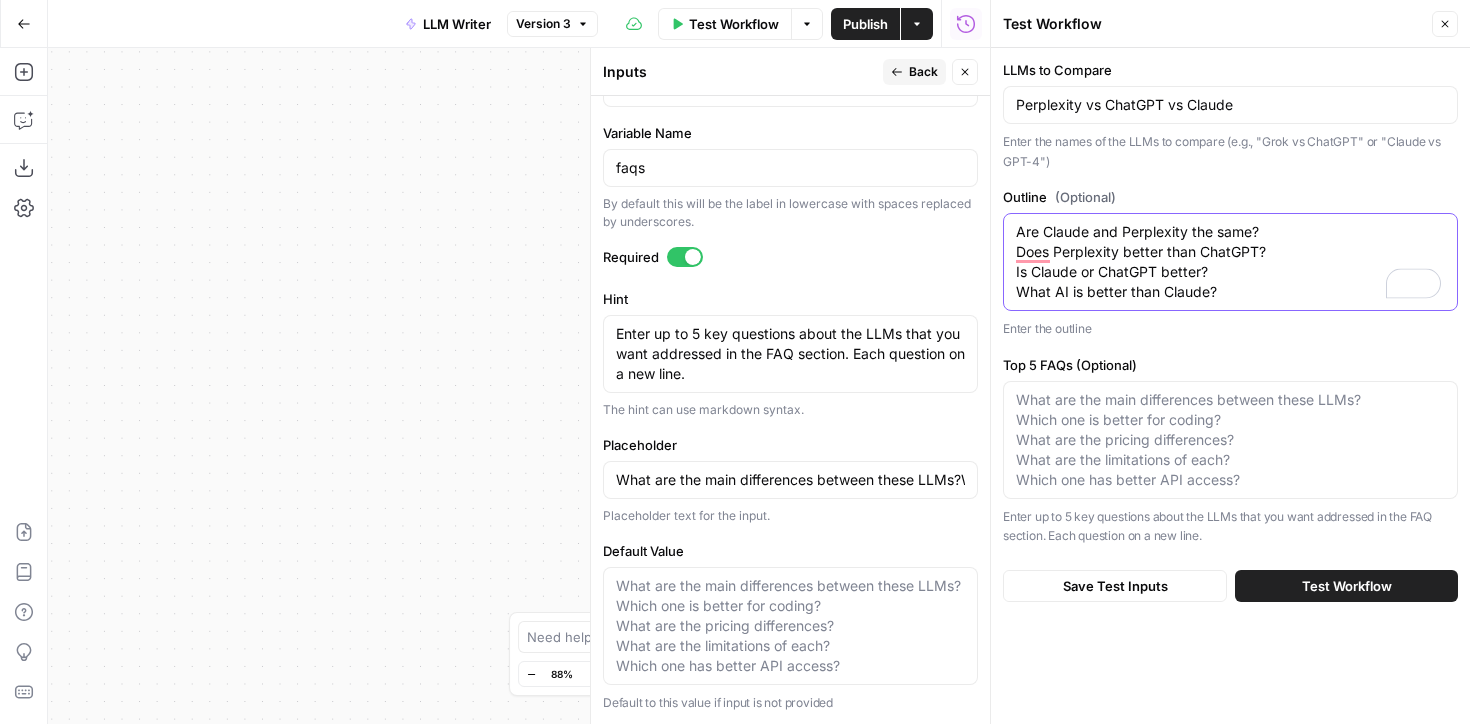 type 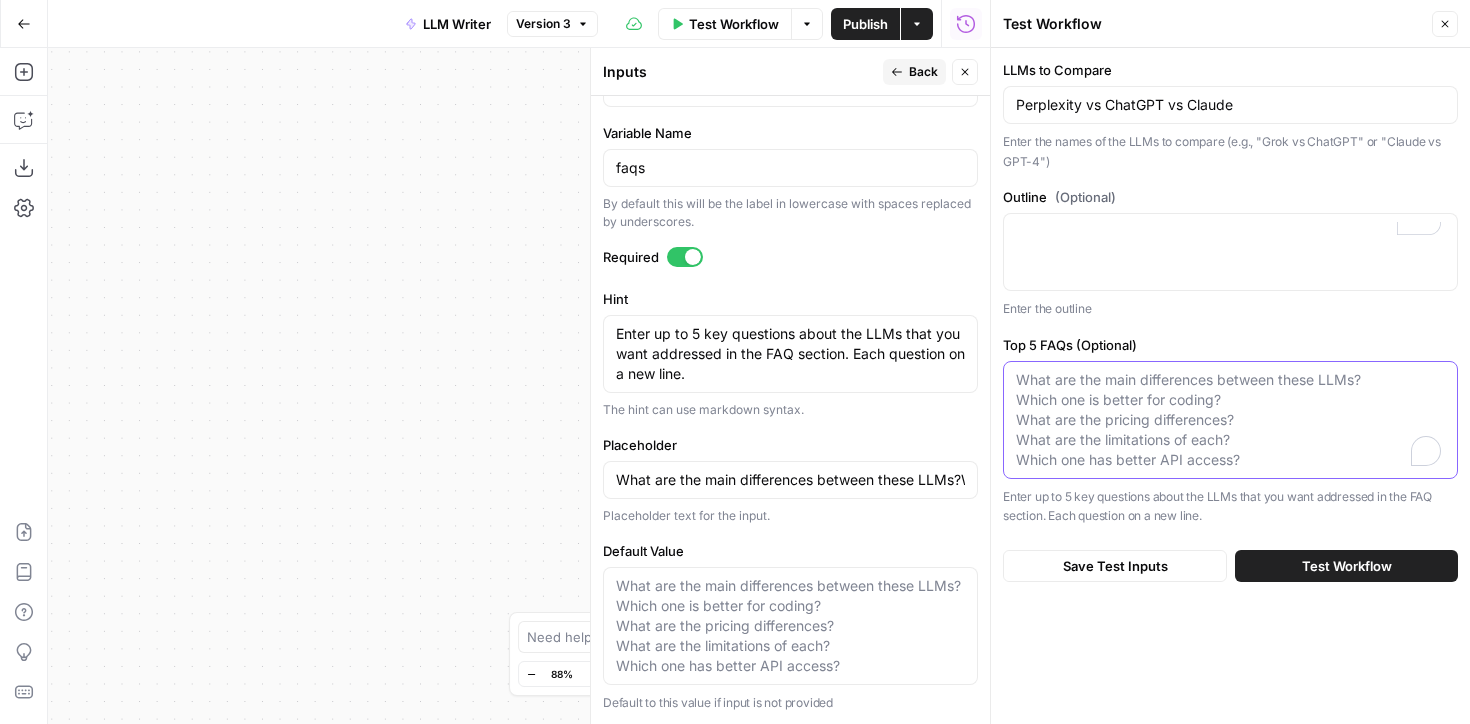 click on "Top 5 FAQs (Optional)" at bounding box center [1230, 420] 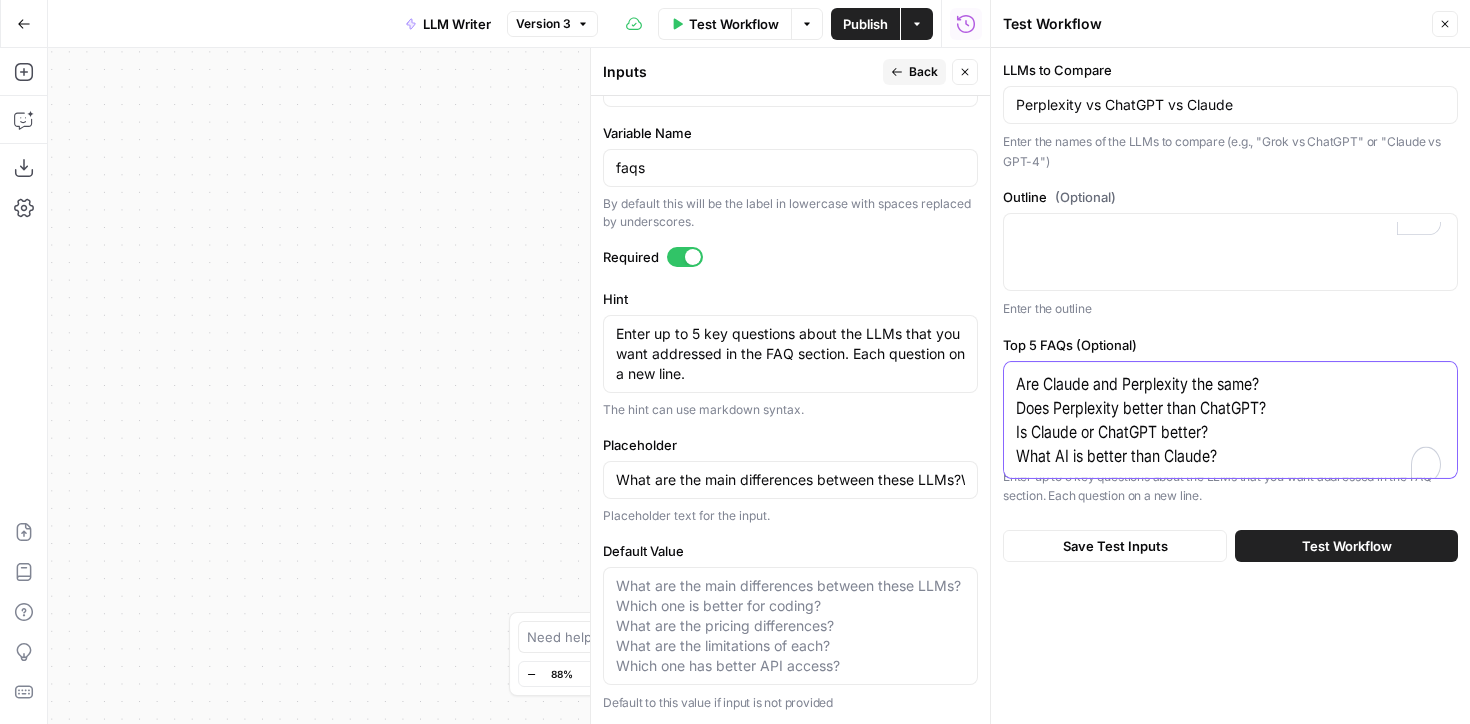 type on "What are the main differences between these LLMs?Which one is better for coding?What are the pricing differences?What are the limitations of each?Which one has better API access?" 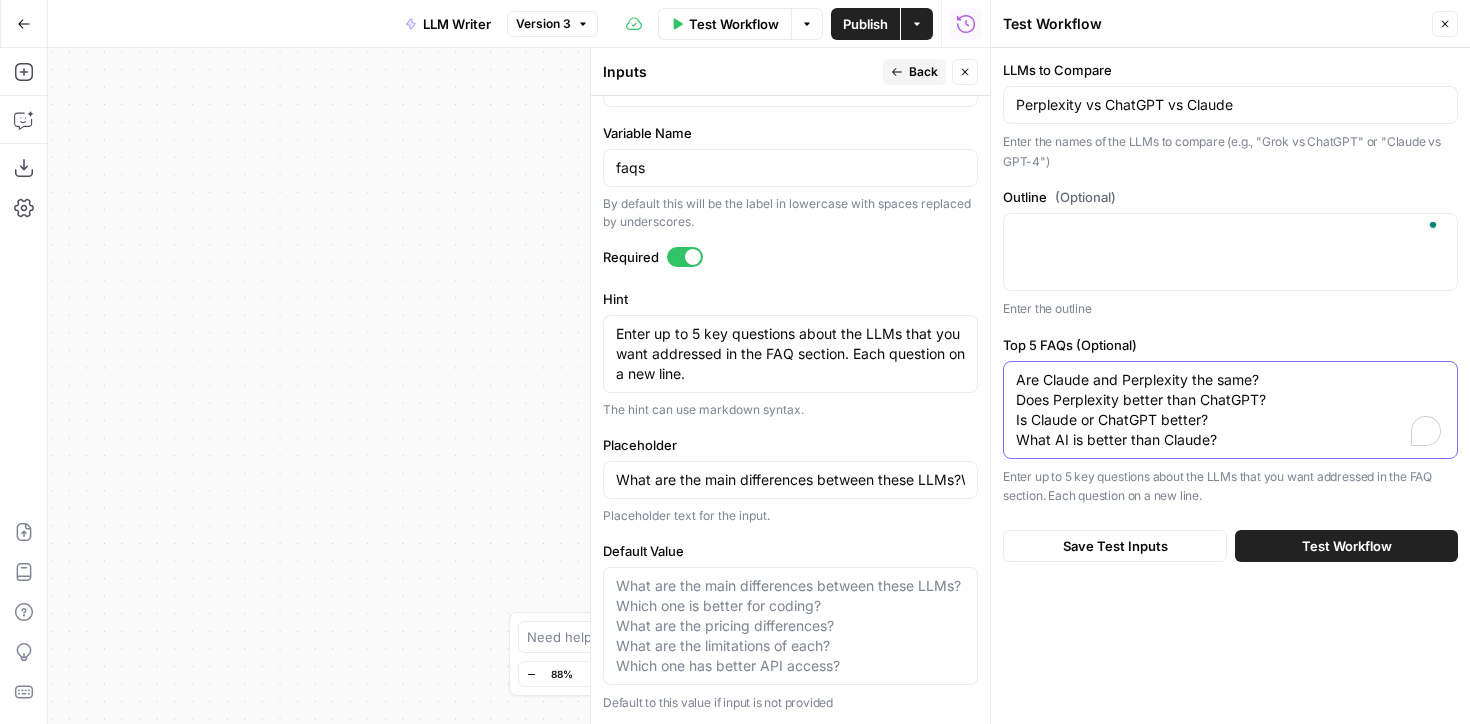 type on "What are the main differences between these LLMs?Which one is better for coding?What are the pricing differences?What are the limitations of each?Which one has better API access?" 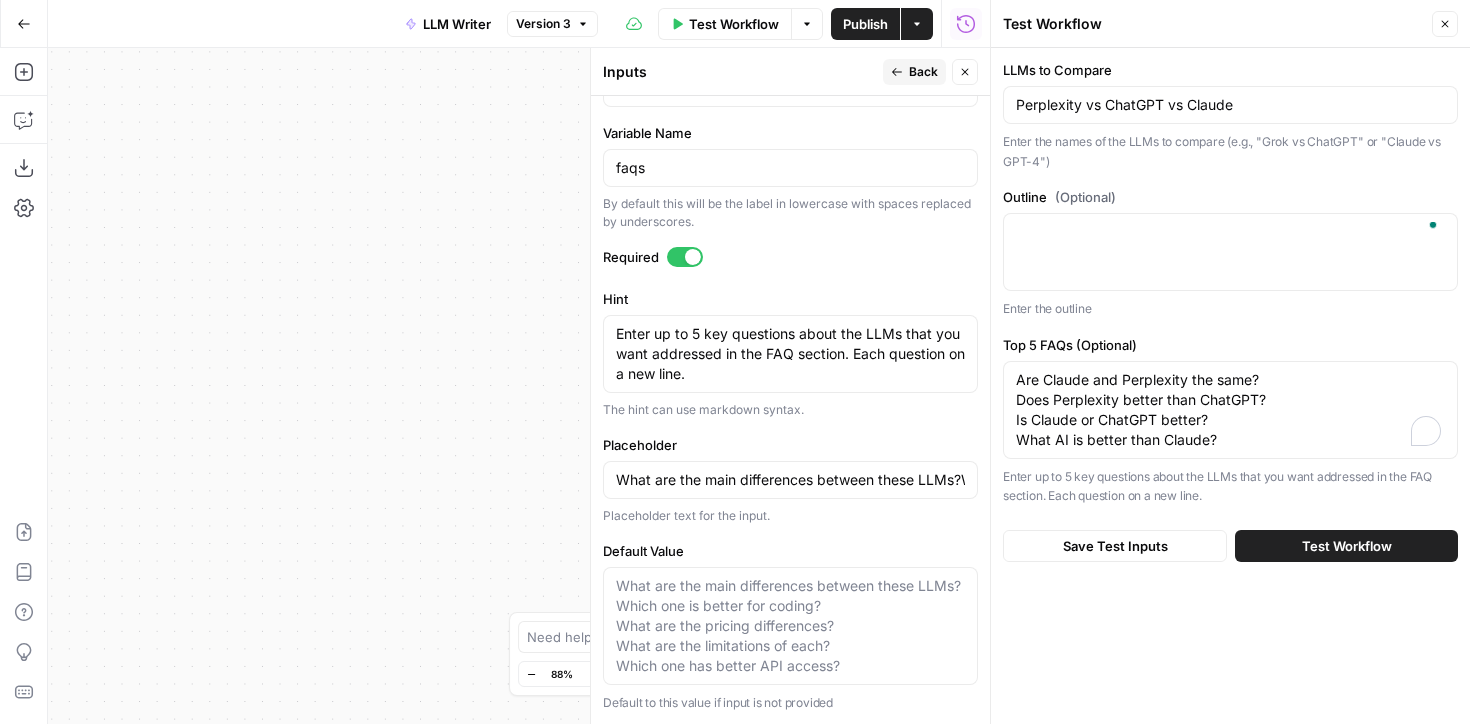 click on "Test Workflow" at bounding box center [1347, 546] 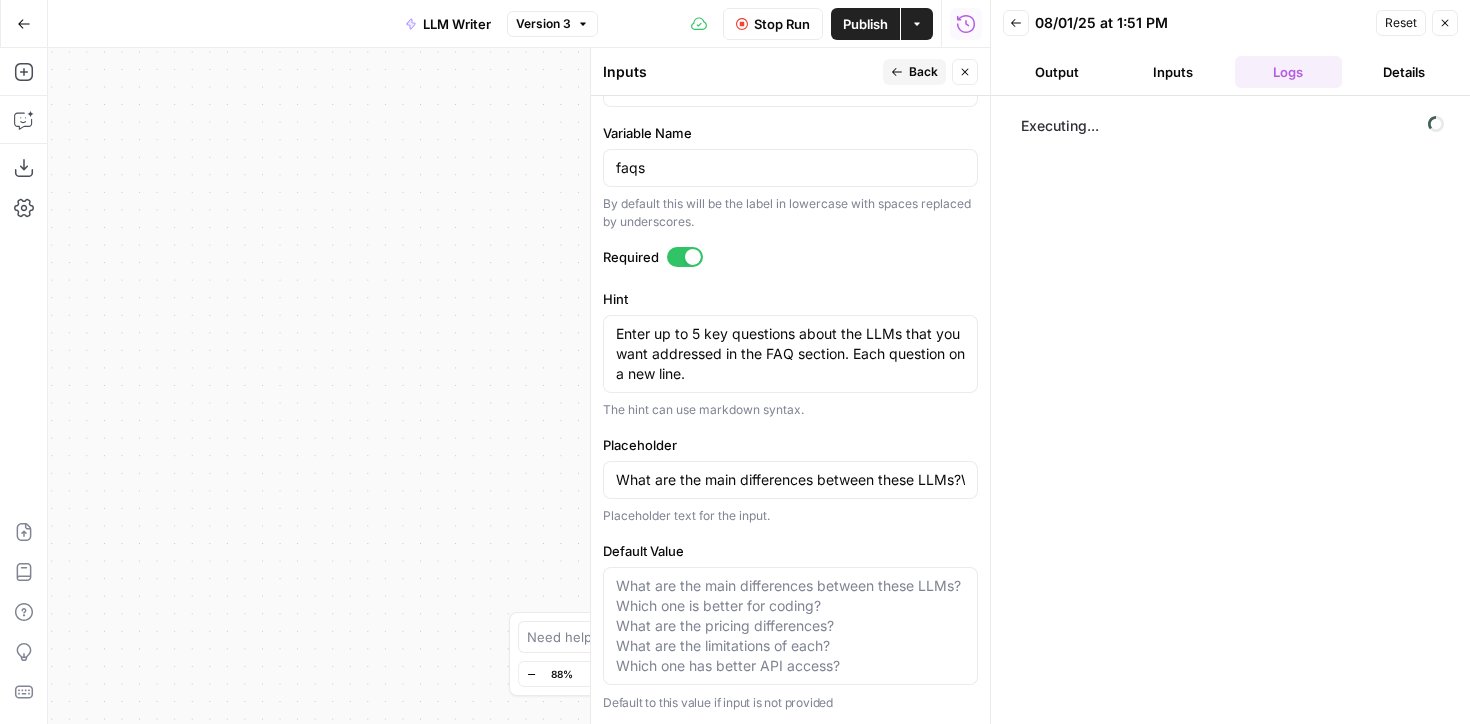 type on "What are the main differences between these LLMs?Which one is better for coding?What are the pricing differences?What are the limitations of each?Which one has better API access?" 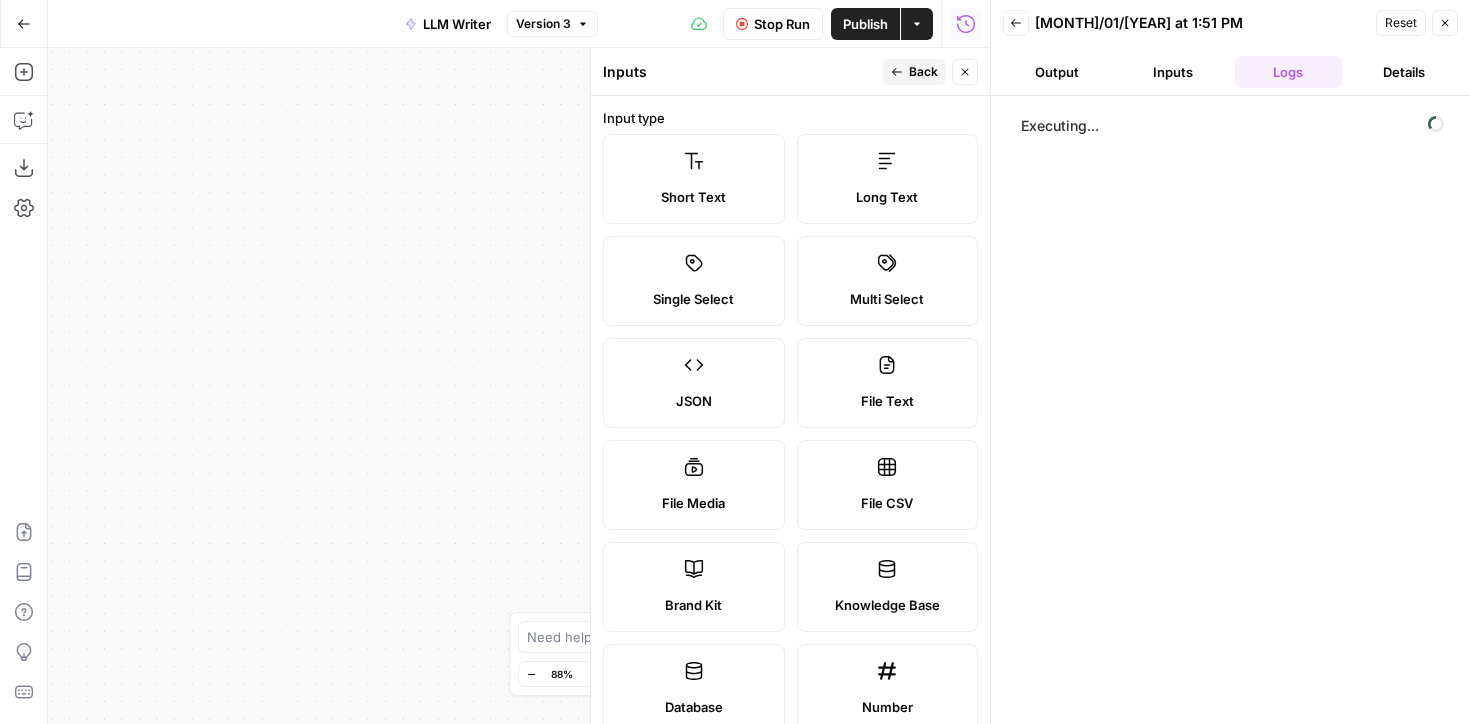 scroll, scrollTop: 0, scrollLeft: 0, axis: both 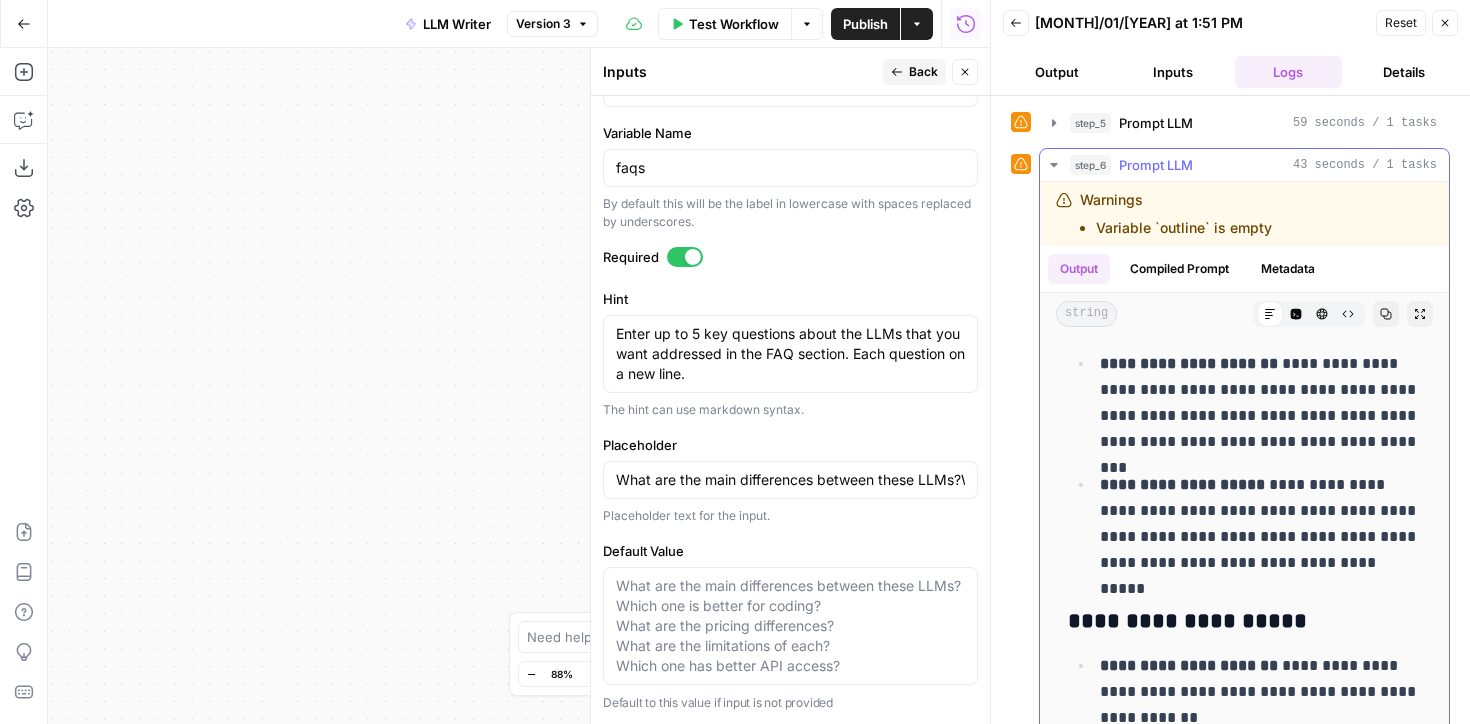 click on "**********" at bounding box center [1182, 484] 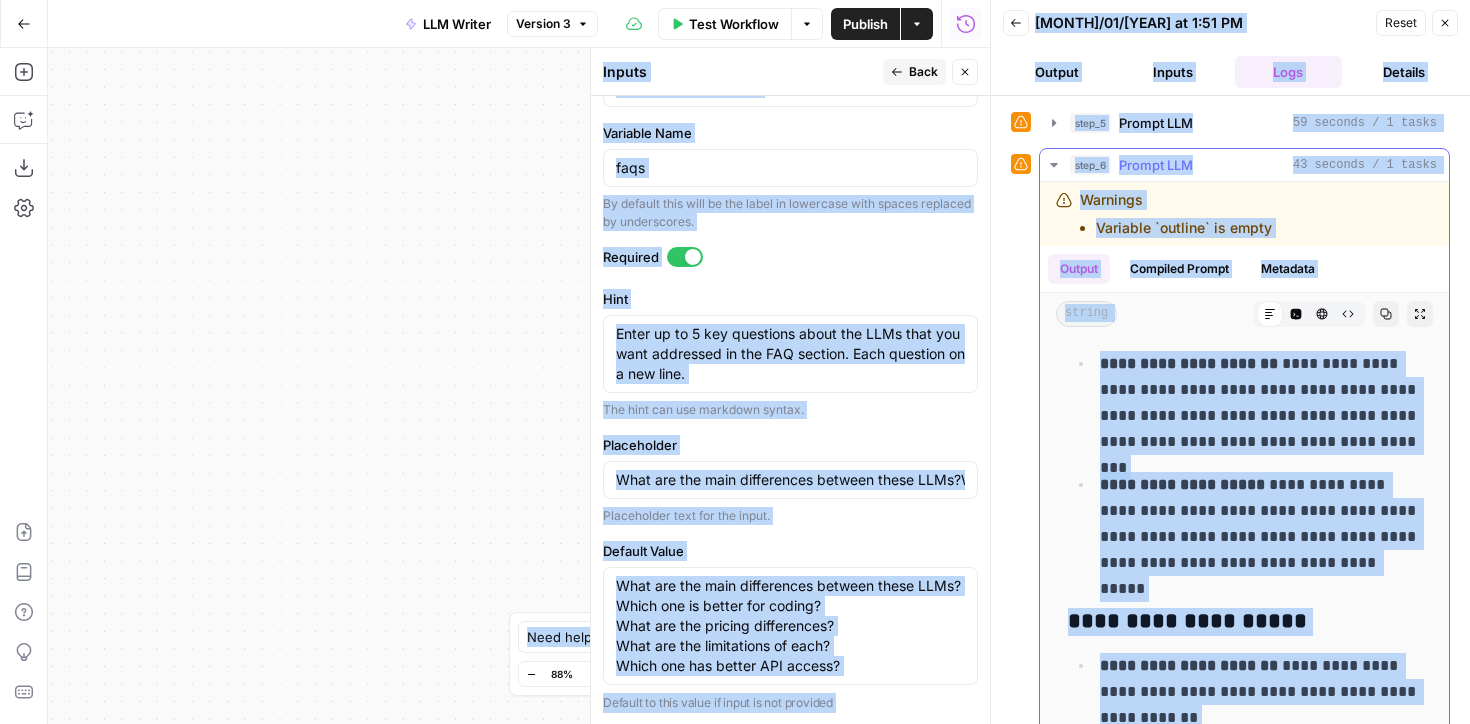 click on "**********" at bounding box center [1182, 484] 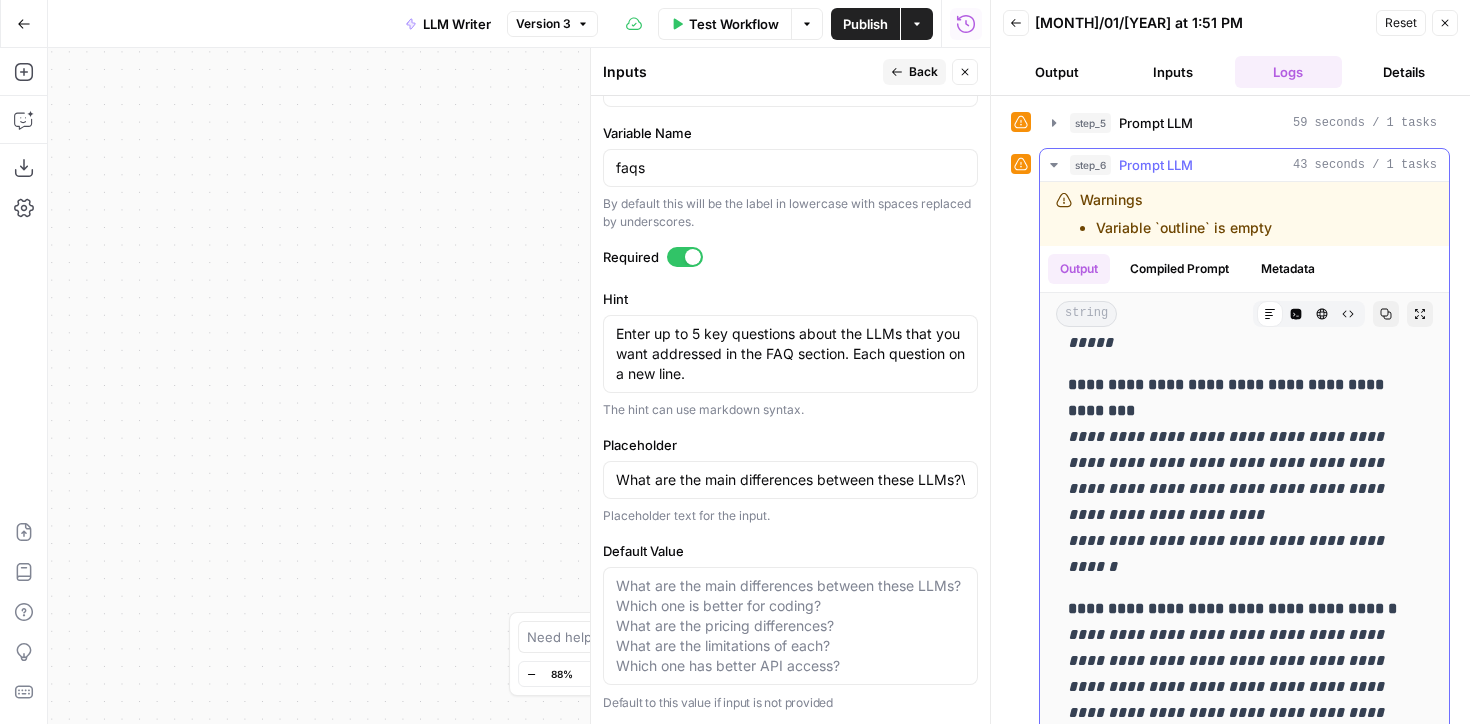scroll, scrollTop: 15172, scrollLeft: 0, axis: vertical 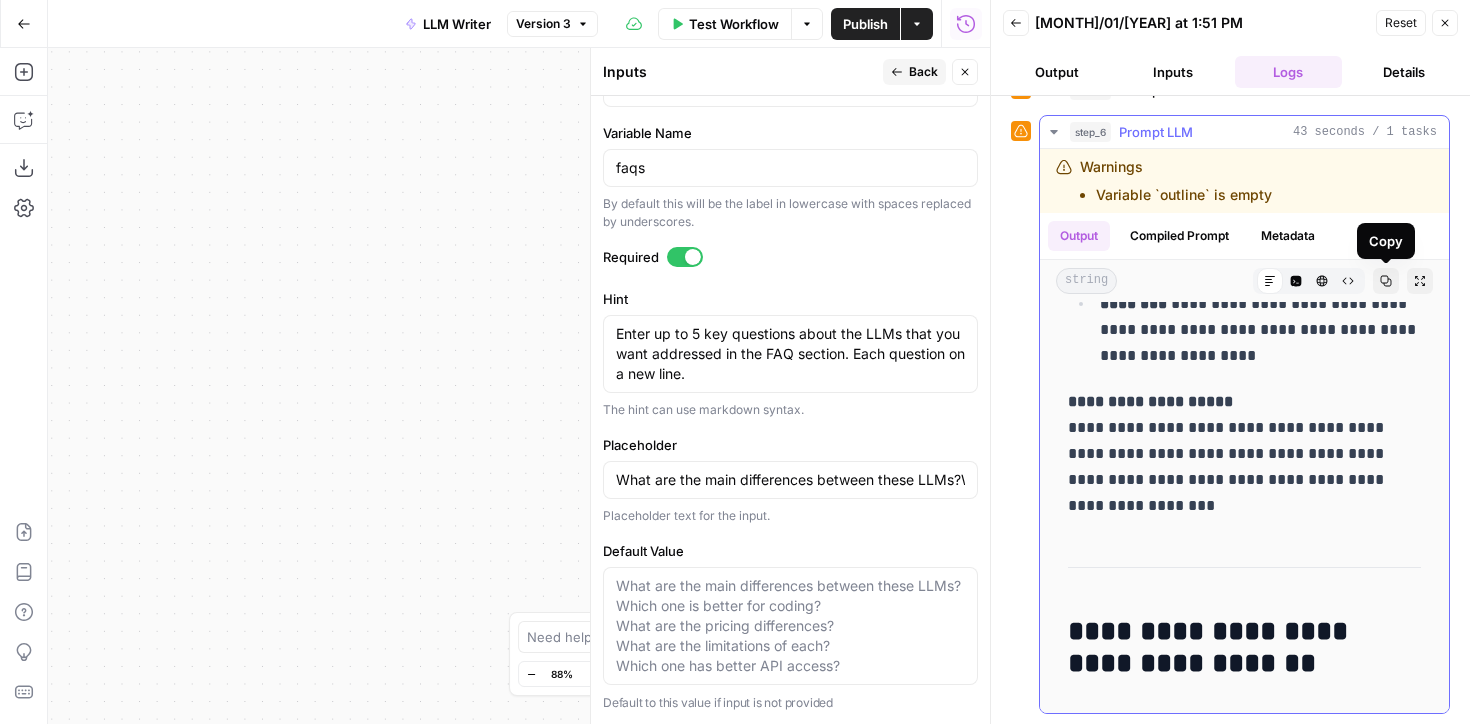 click 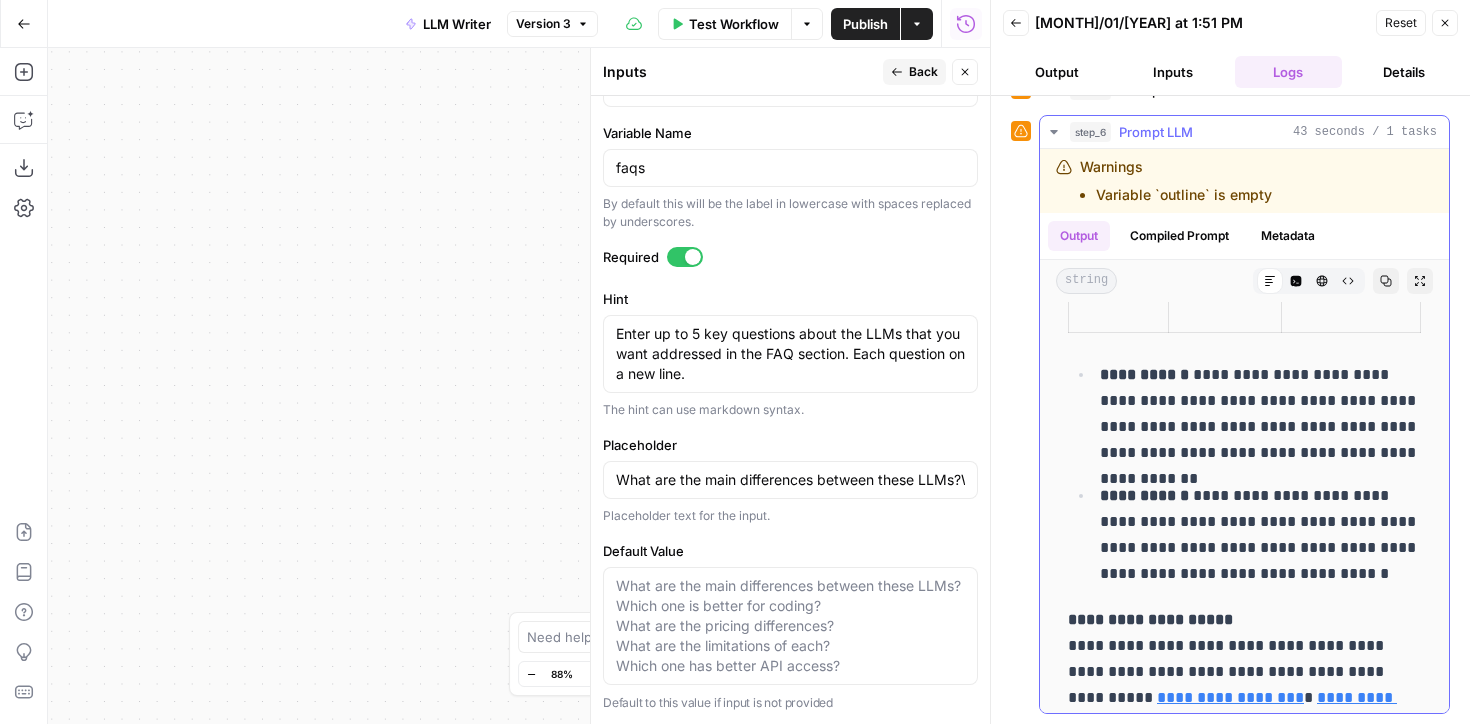 scroll, scrollTop: 7430, scrollLeft: 0, axis: vertical 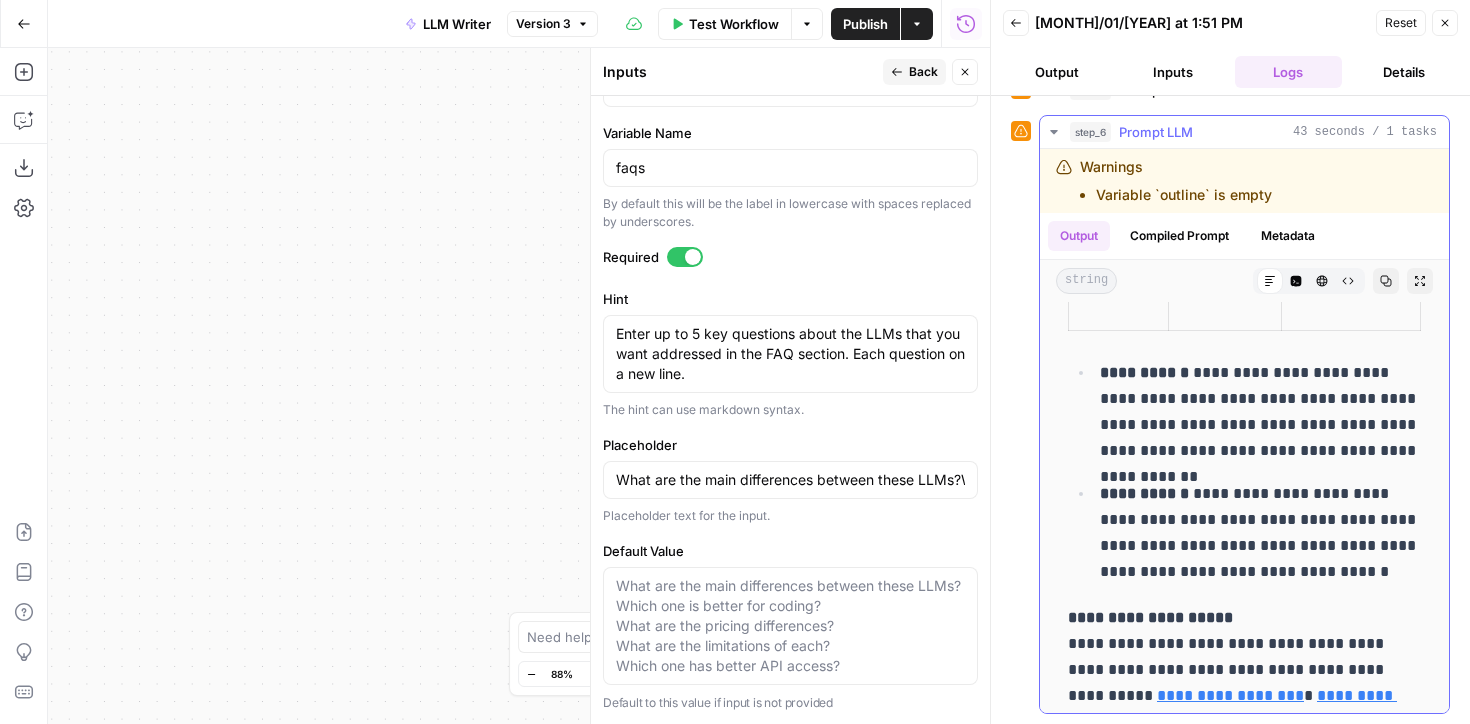 click on "**********" at bounding box center (1260, 412) 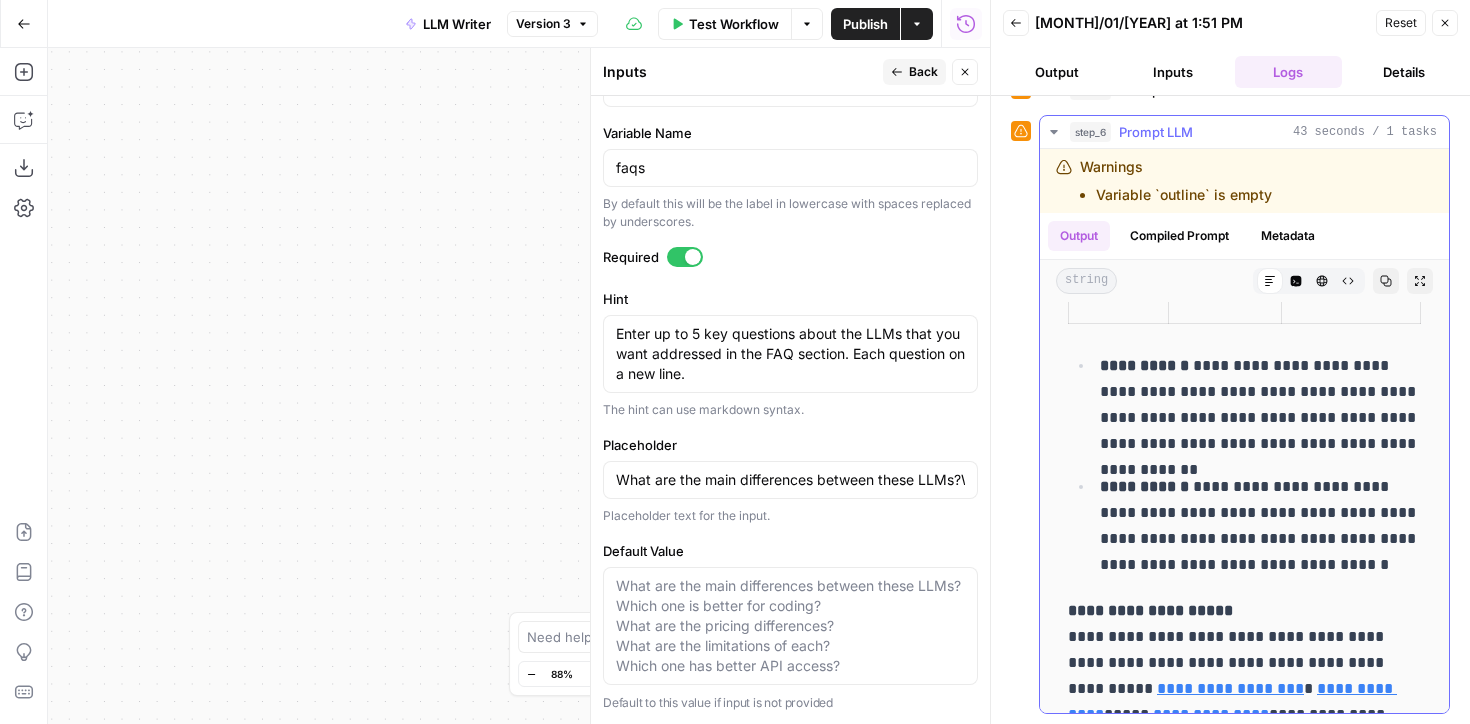 click 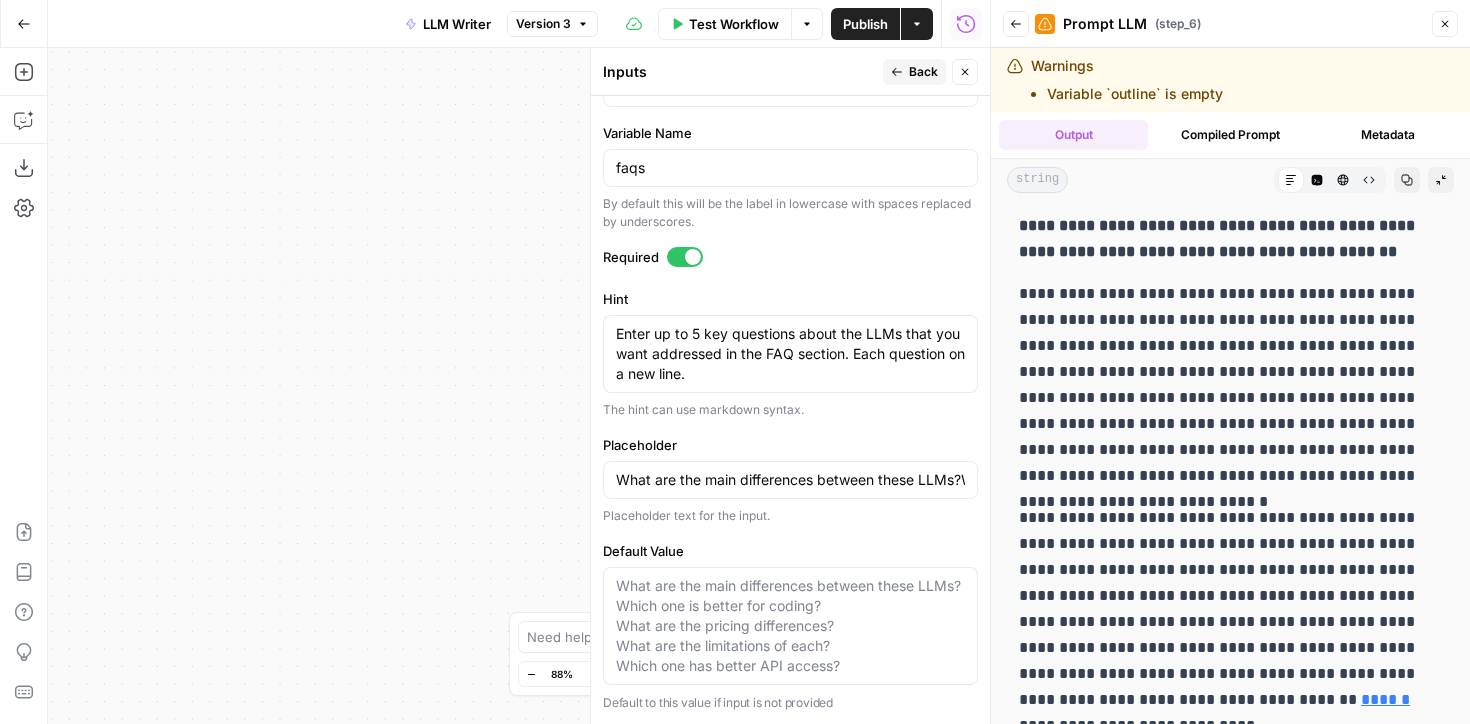scroll, scrollTop: 0, scrollLeft: 0, axis: both 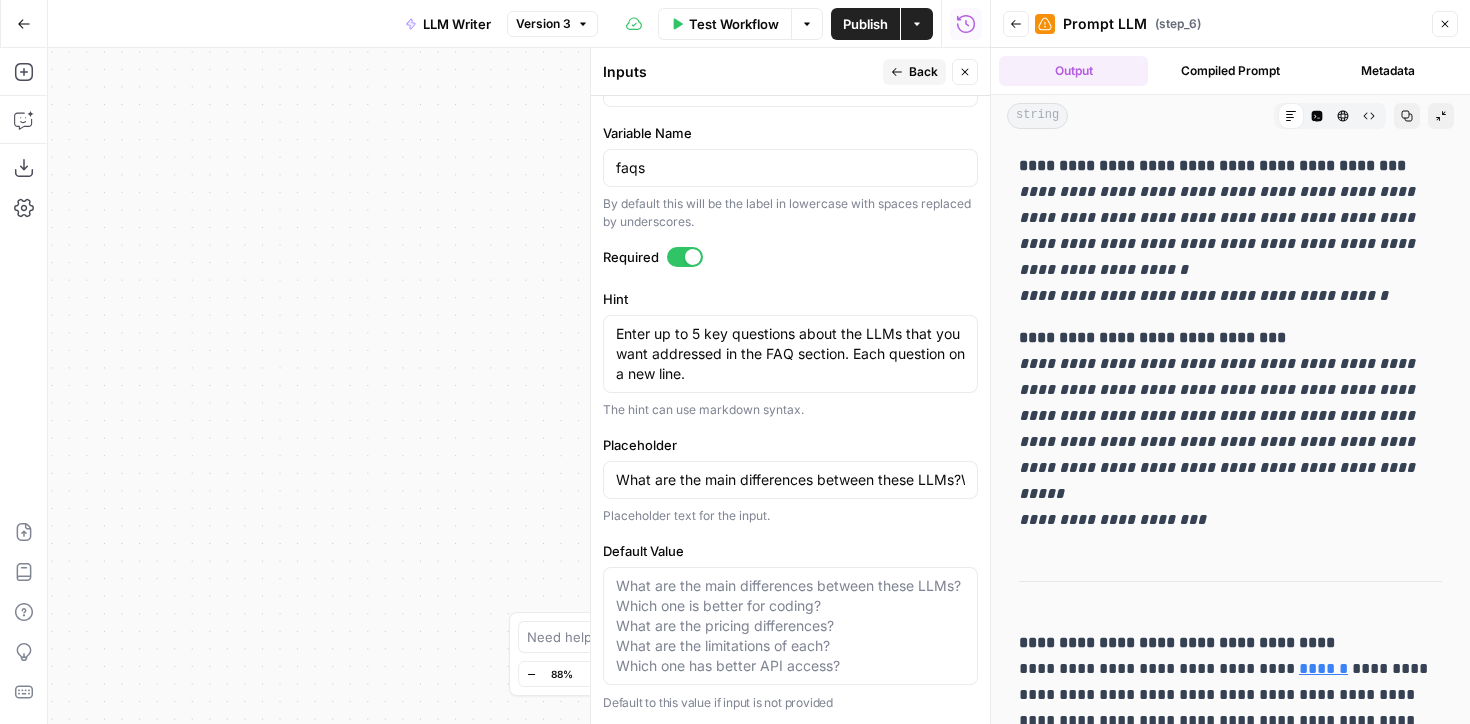 drag, startPoint x: 1020, startPoint y: 291, endPoint x: 1347, endPoint y: 707, distance: 529.1361 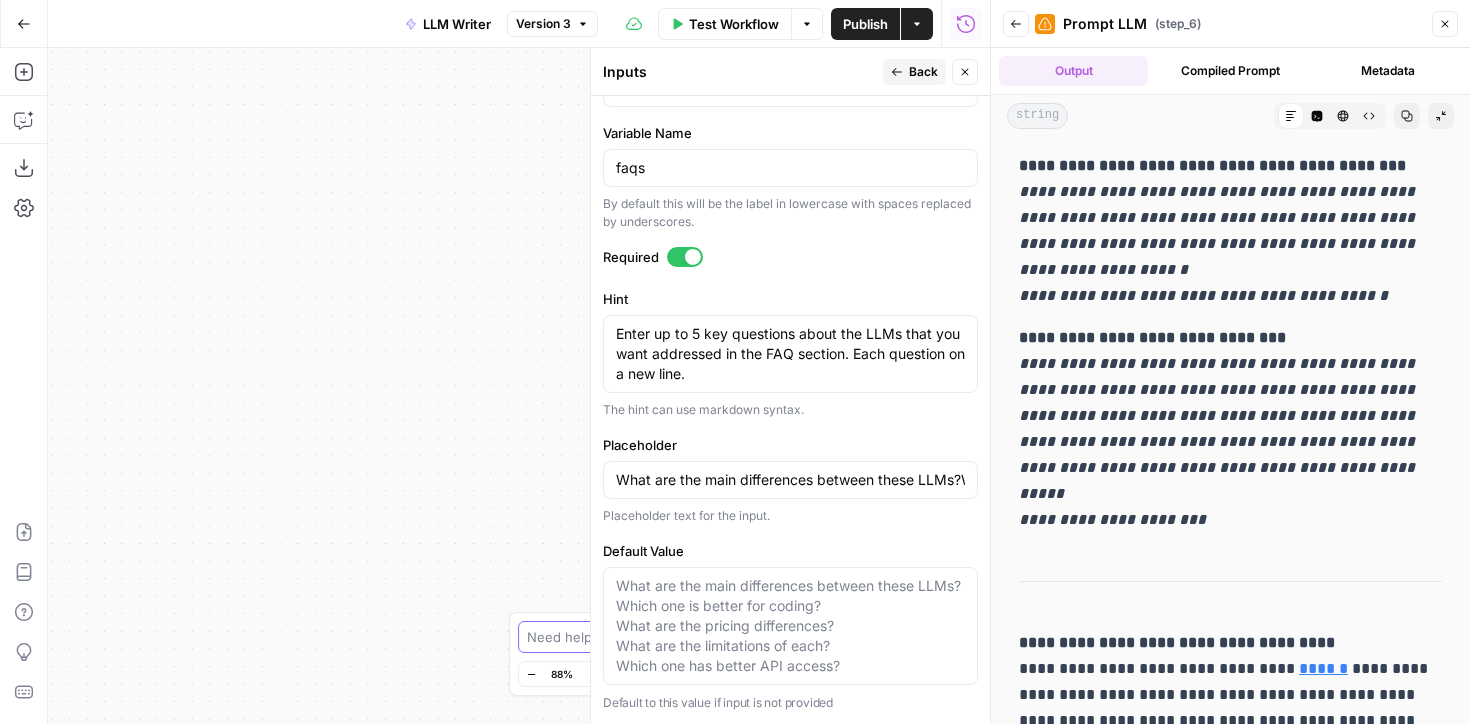 click at bounding box center (724, 637) 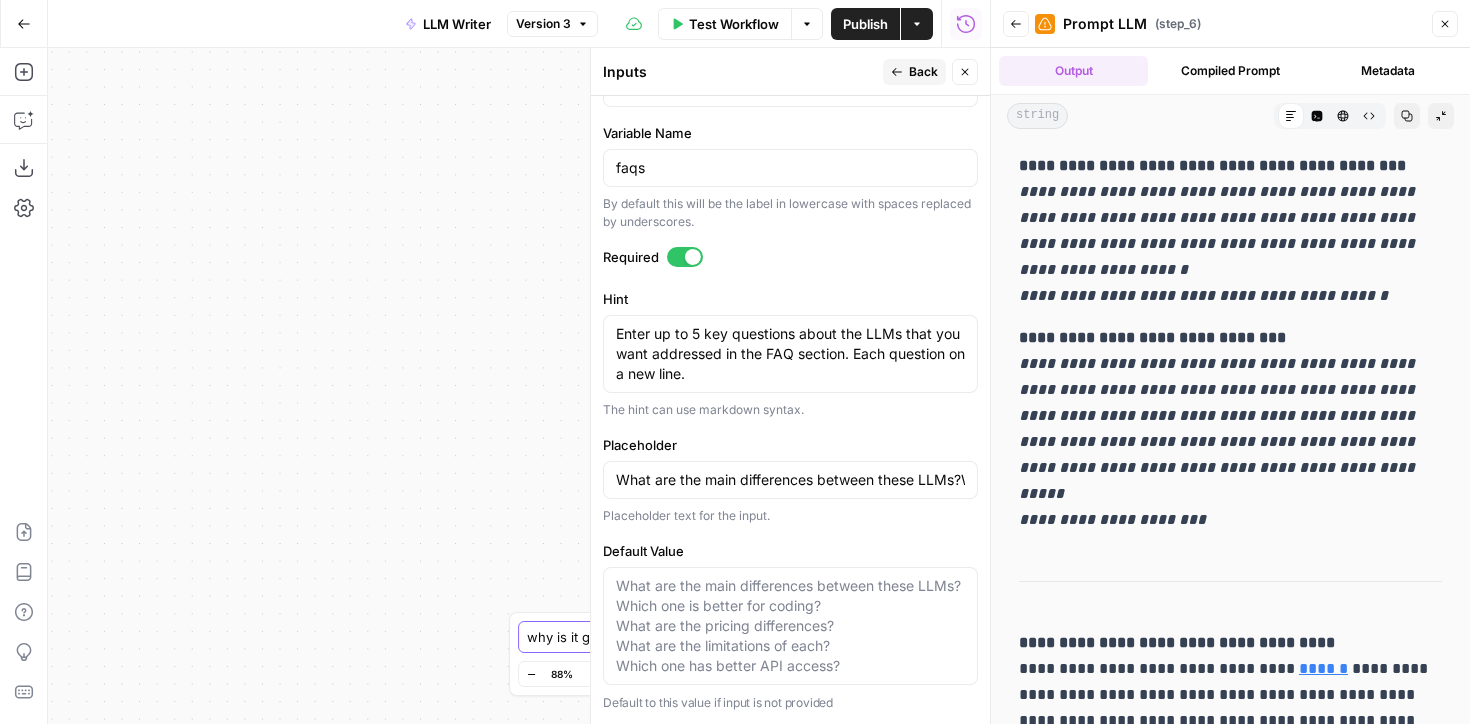 drag, startPoint x: 749, startPoint y: 633, endPoint x: 457, endPoint y: 615, distance: 292.55426 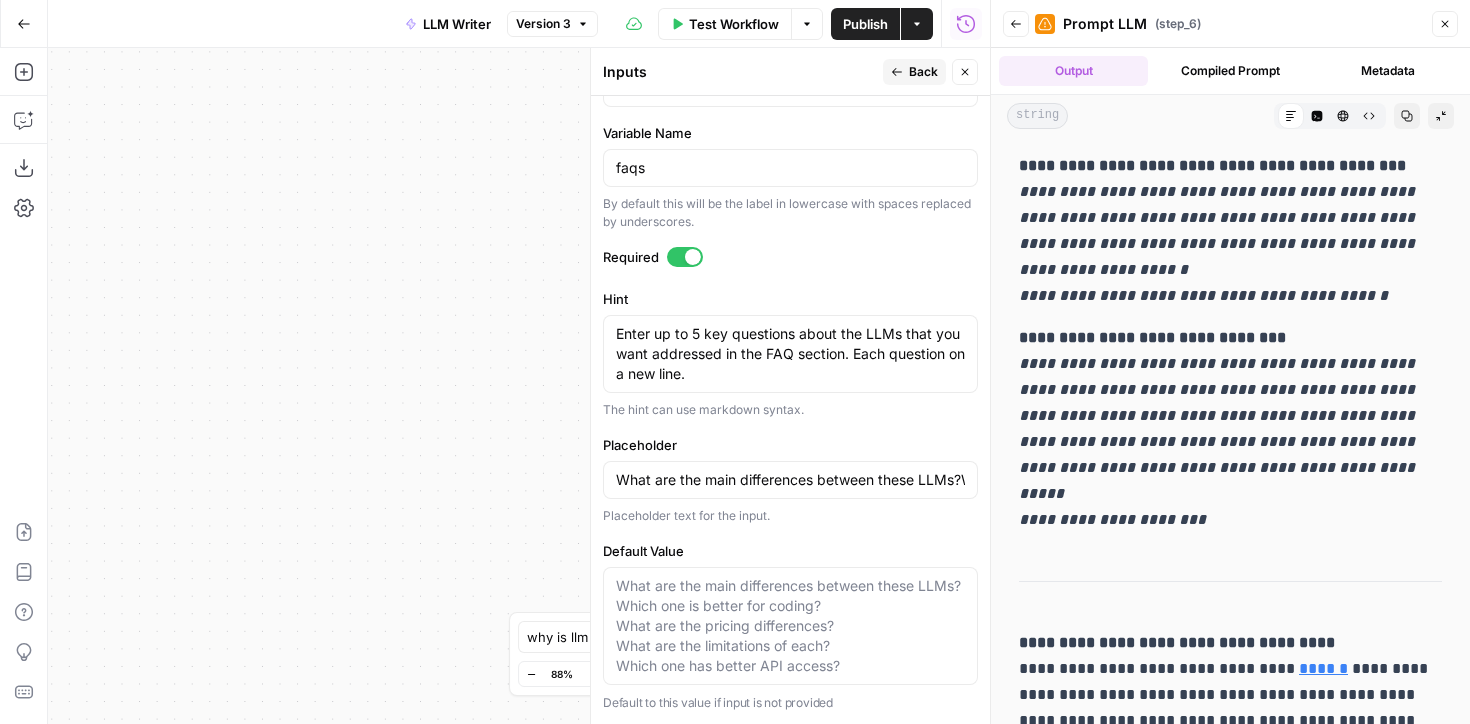 click on "why is llm getting  why is llm getting  Send" at bounding box center (735, 637) 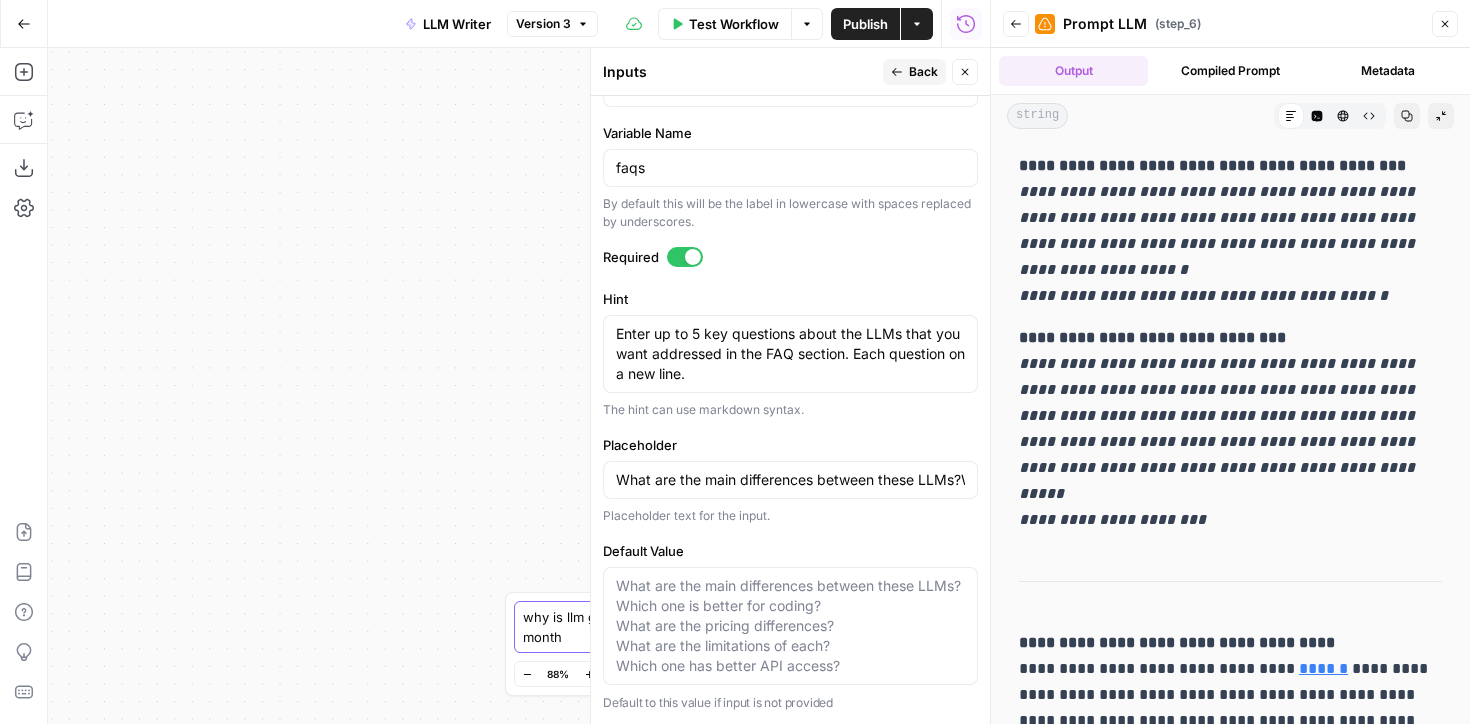 type on "why is llm getting data from 2024? i said the last three months" 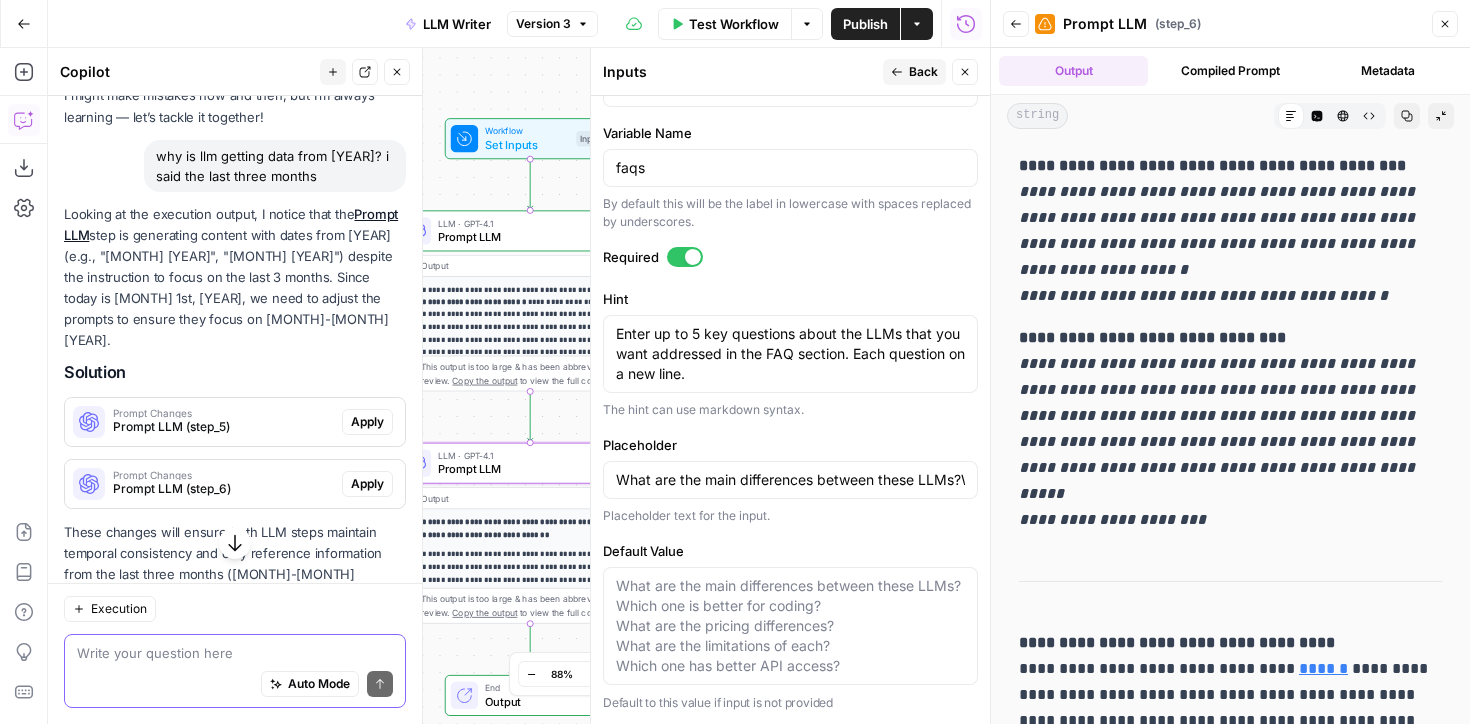 scroll, scrollTop: 145, scrollLeft: 0, axis: vertical 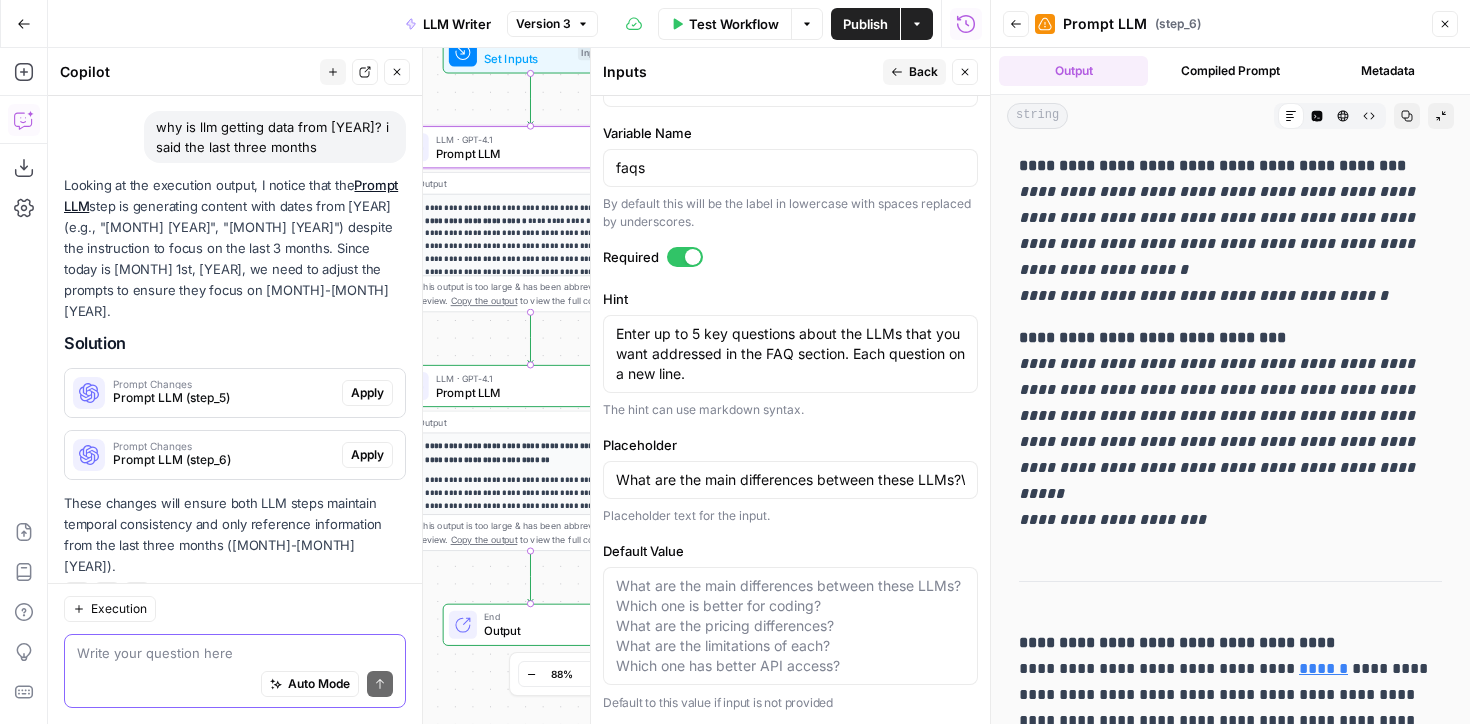 type on "What are the main differences between these LLMs?Which one is better for coding?What are the pricing differences?What are the limitations of each?Which one has better API access?" 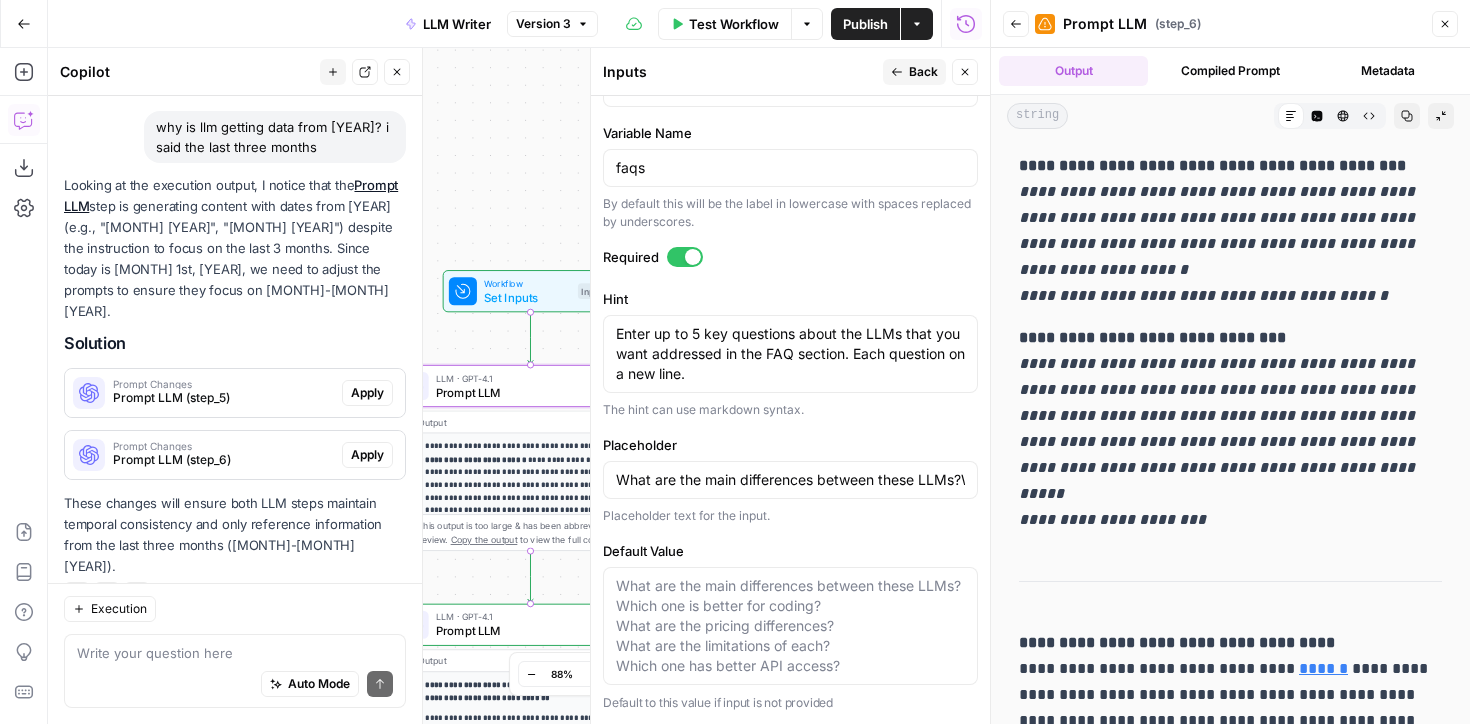 click on "Apply" at bounding box center (367, 393) 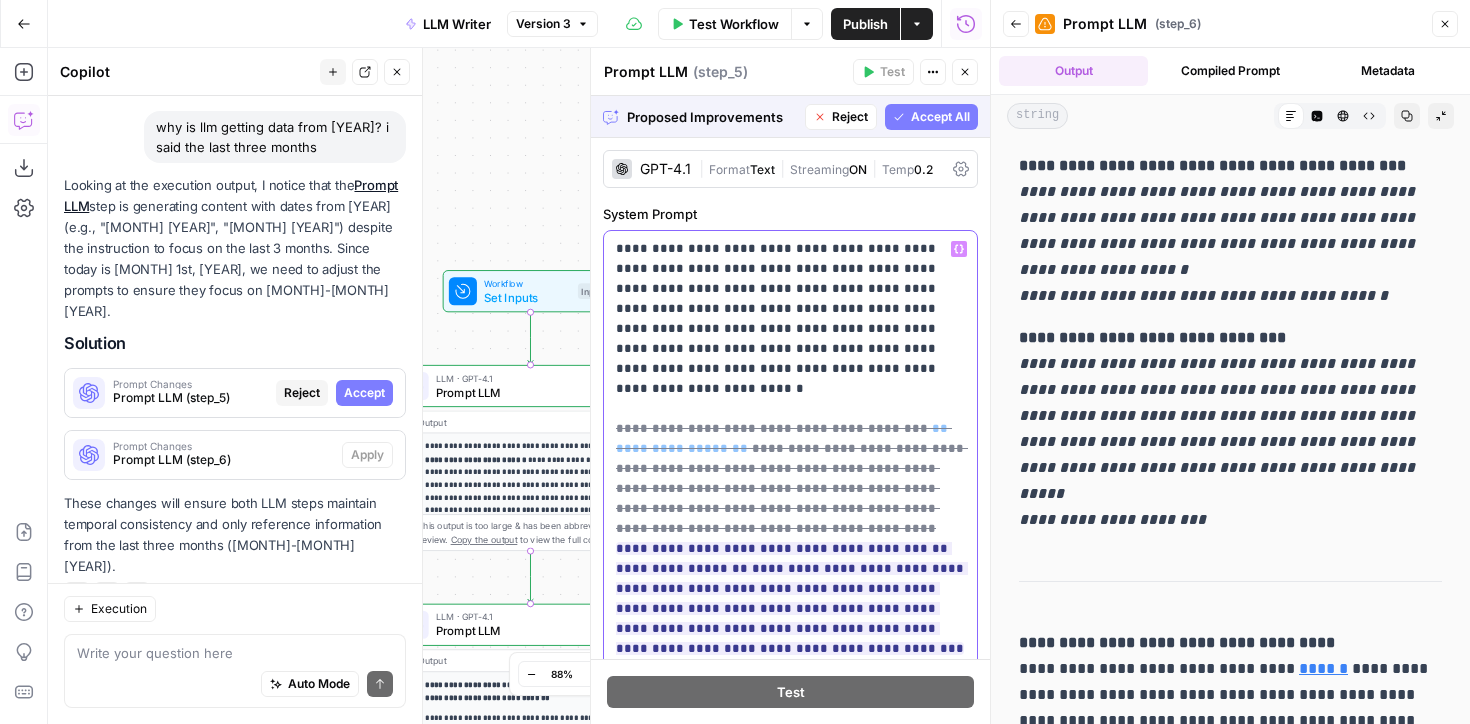 click on "**********" at bounding box center [790, 809] 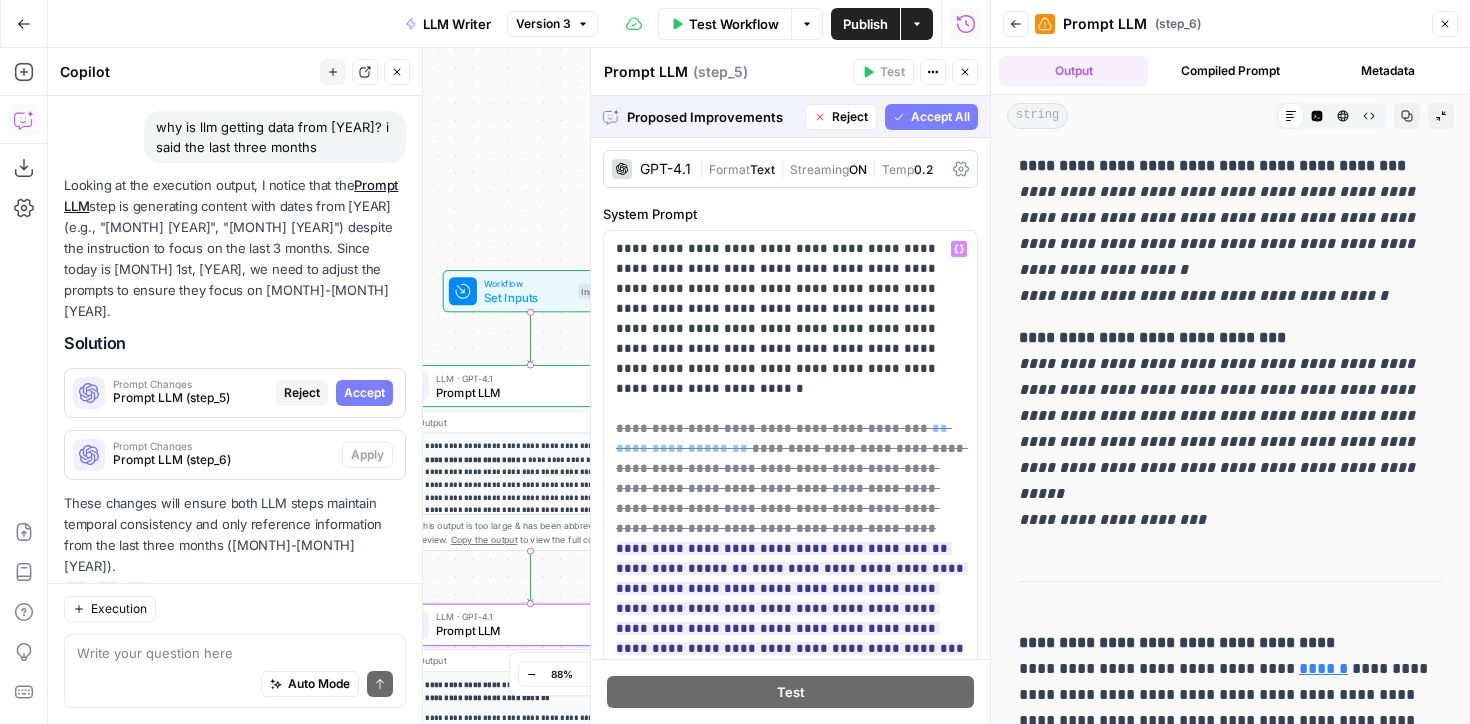 click on "Reject" at bounding box center (302, 393) 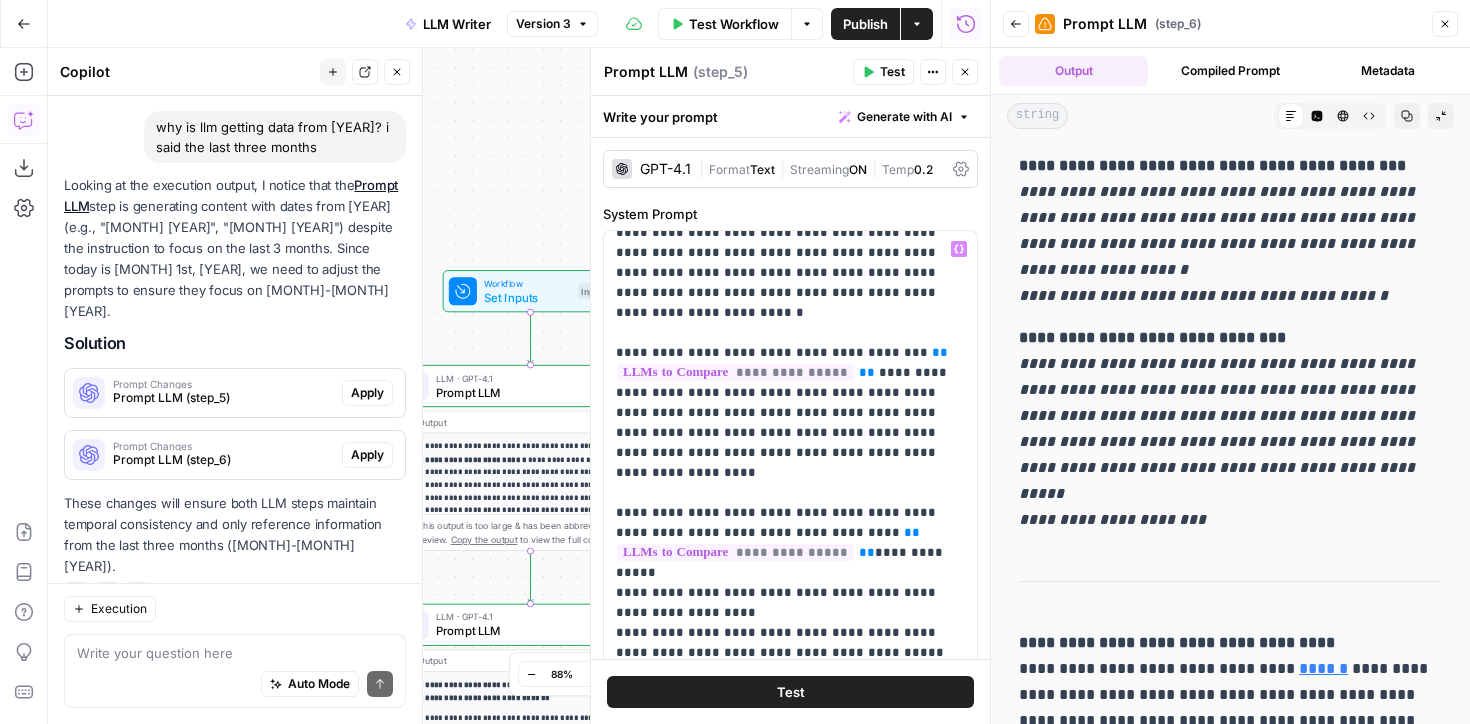 scroll, scrollTop: 81, scrollLeft: 0, axis: vertical 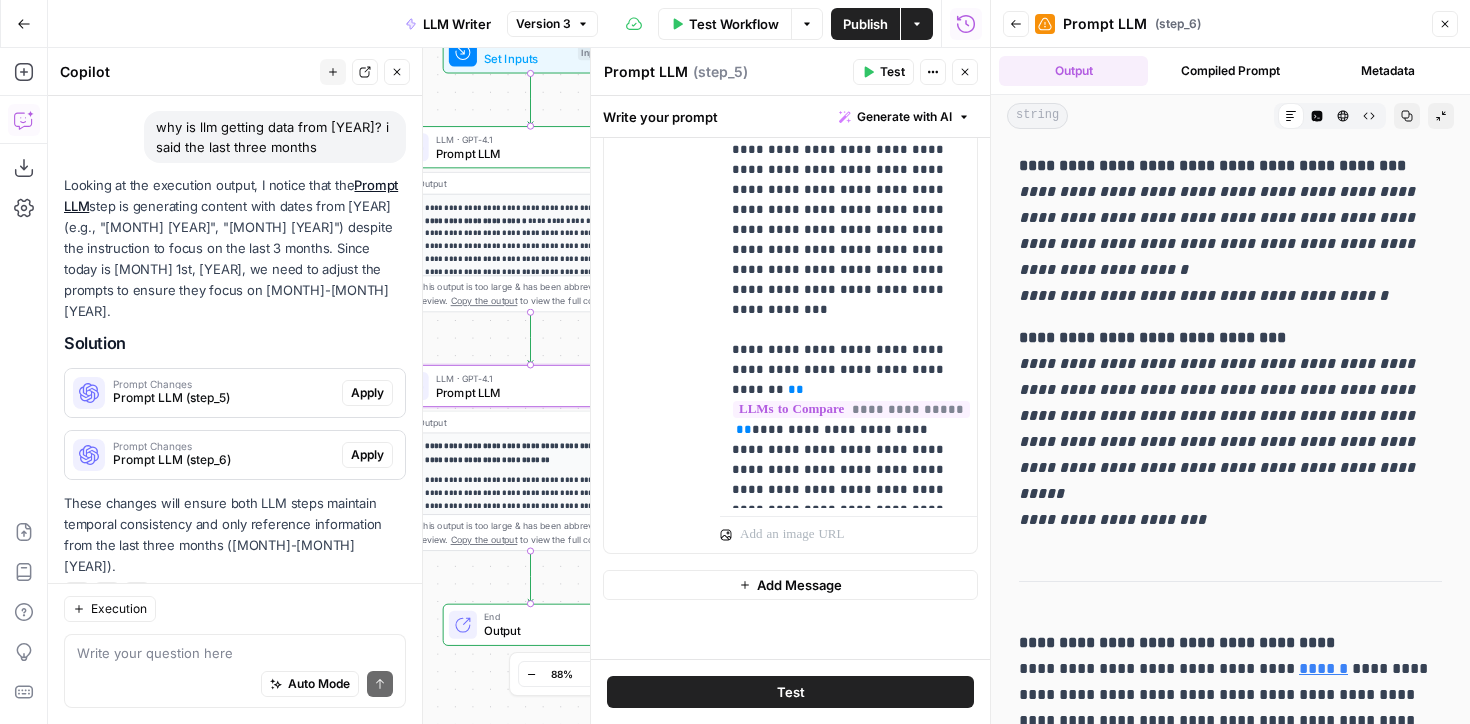 click on "Prompt LLM (step_6)" at bounding box center [223, 460] 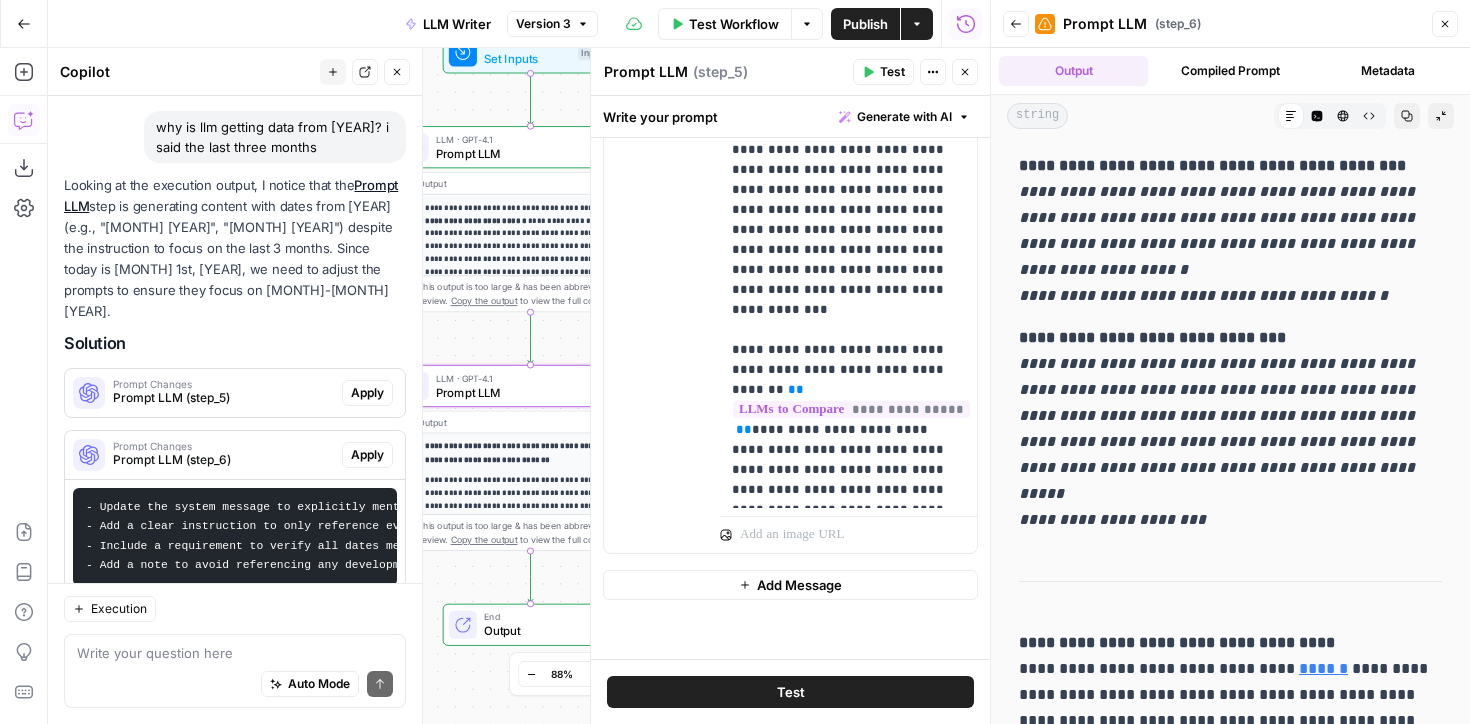 click on "Prompt LLM (step_6)" at bounding box center [223, 460] 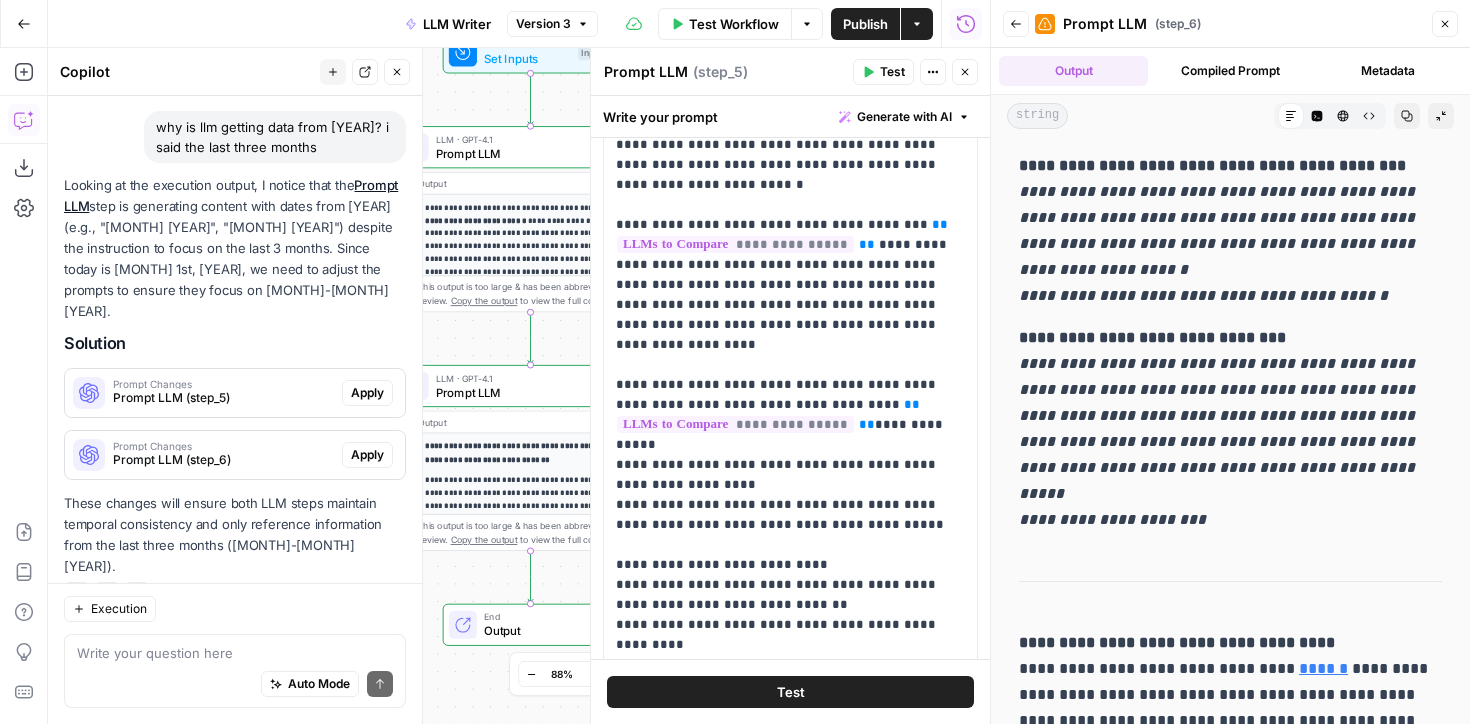 scroll, scrollTop: 0, scrollLeft: 0, axis: both 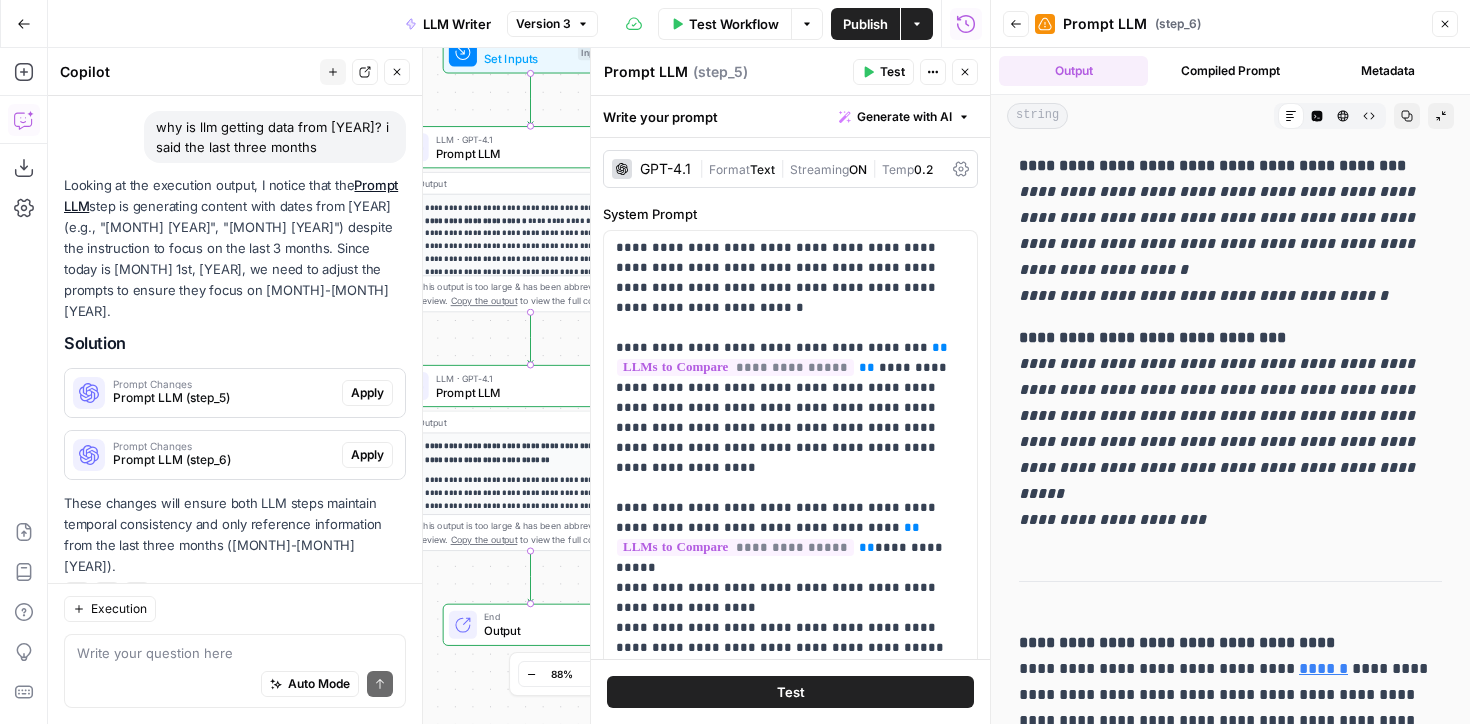 click on "Publish" at bounding box center (865, 24) 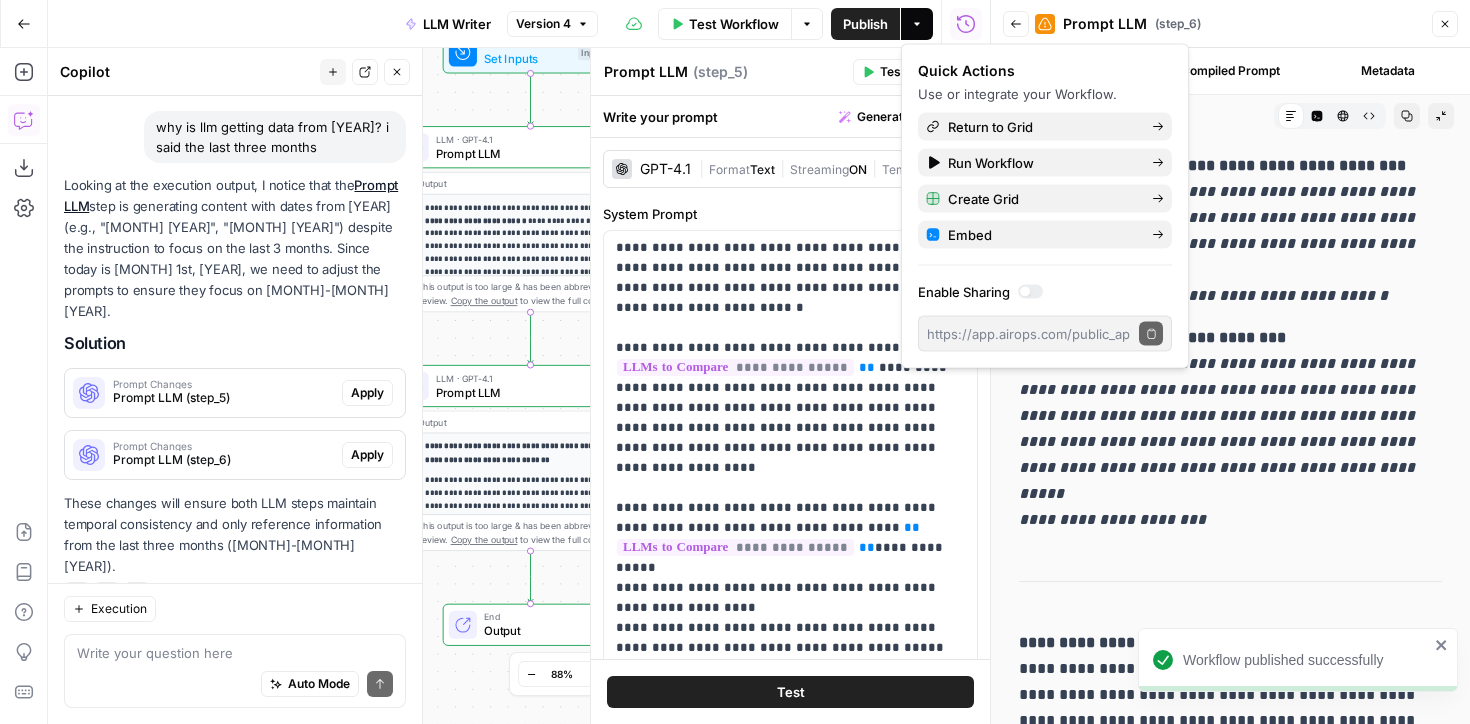 click on "**********" at bounding box center [1219, 428] 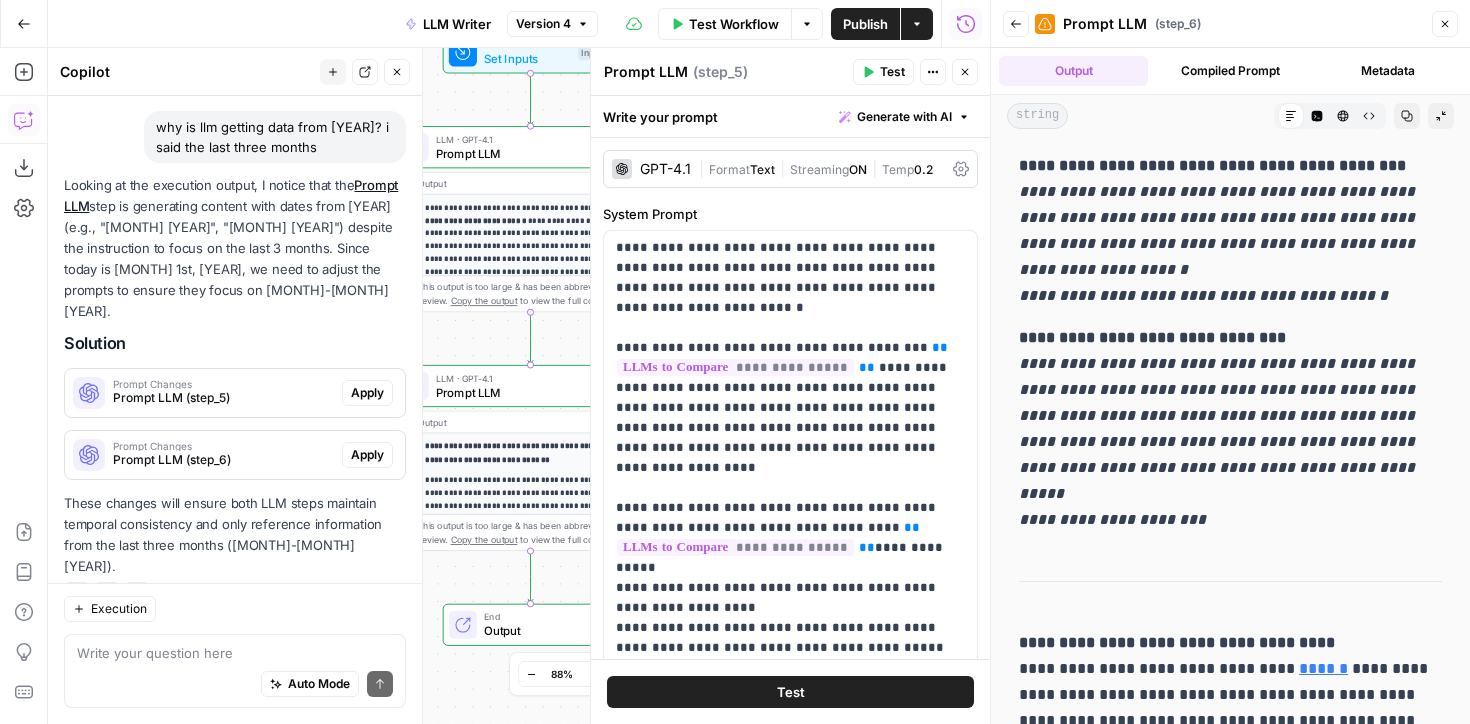 click on "Write your question here Auto Mode Send" at bounding box center [235, 671] 